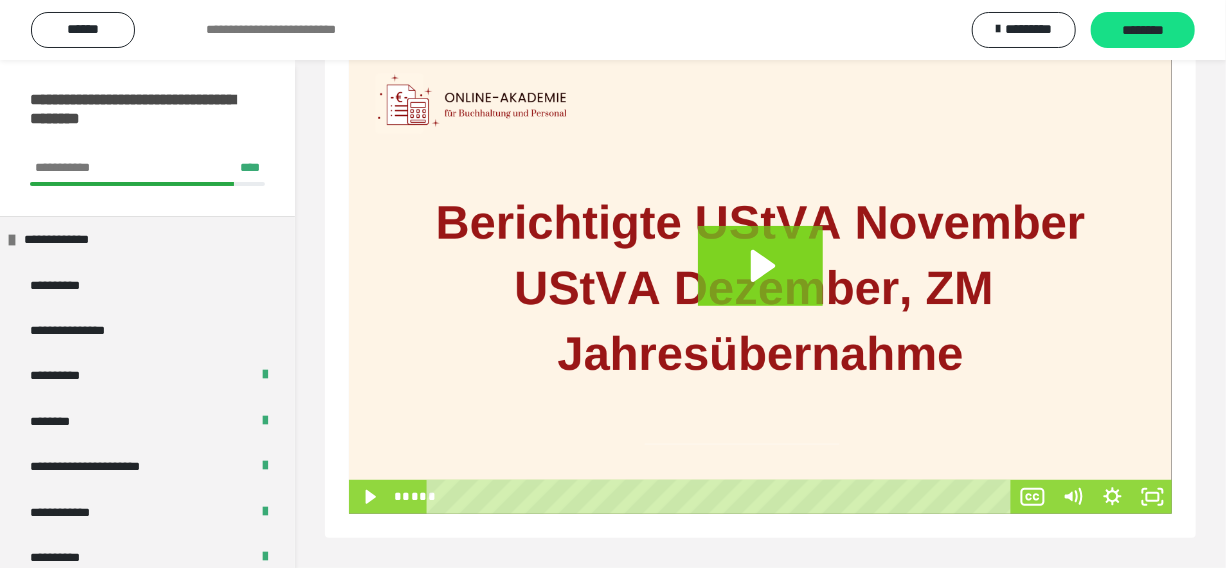 scroll, scrollTop: 278, scrollLeft: 0, axis: vertical 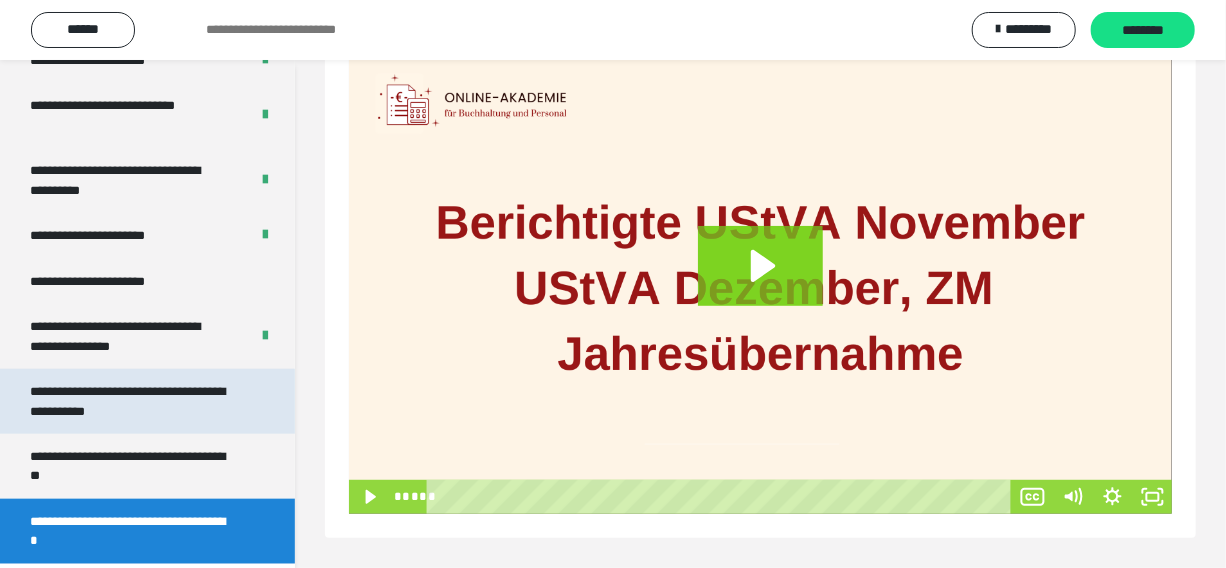 click on "**********" at bounding box center (132, 401) 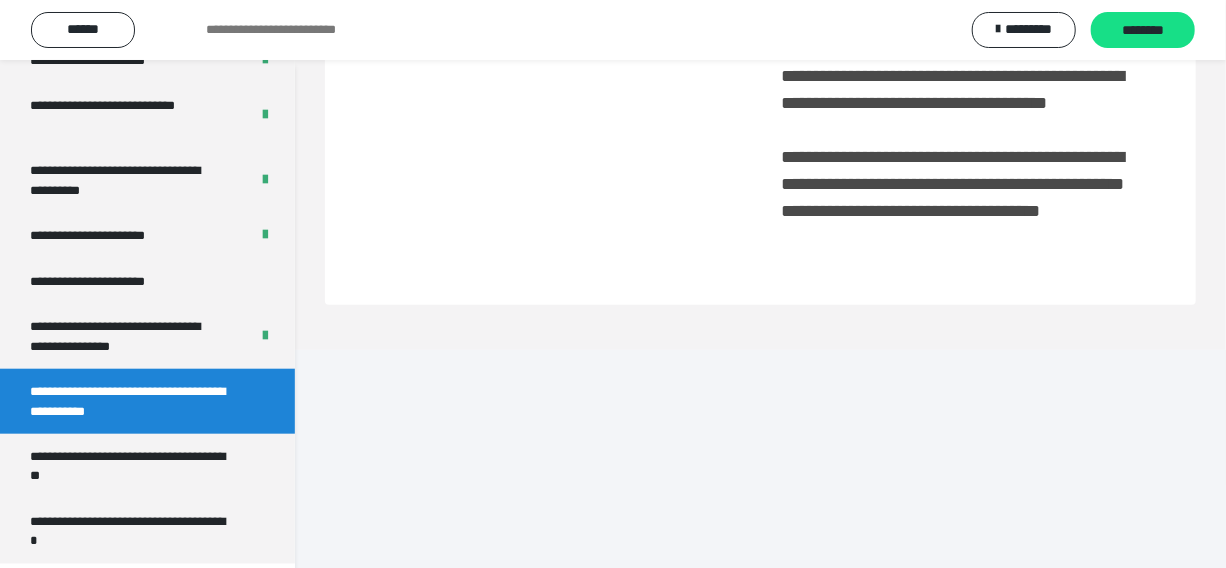 scroll, scrollTop: 99, scrollLeft: 0, axis: vertical 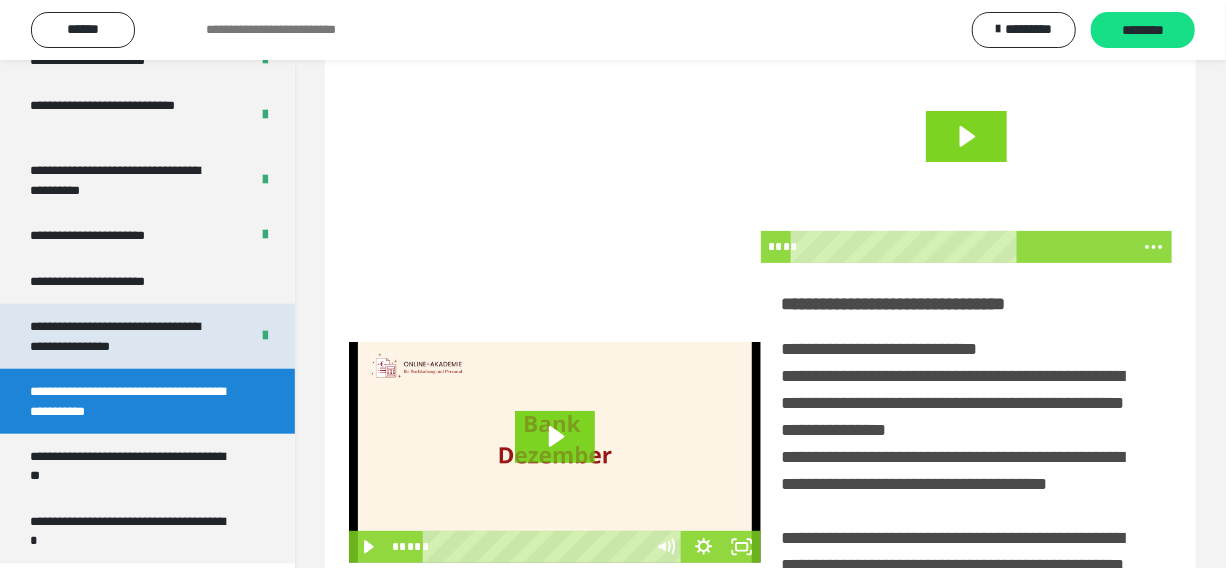 click on "**********" at bounding box center (124, 336) 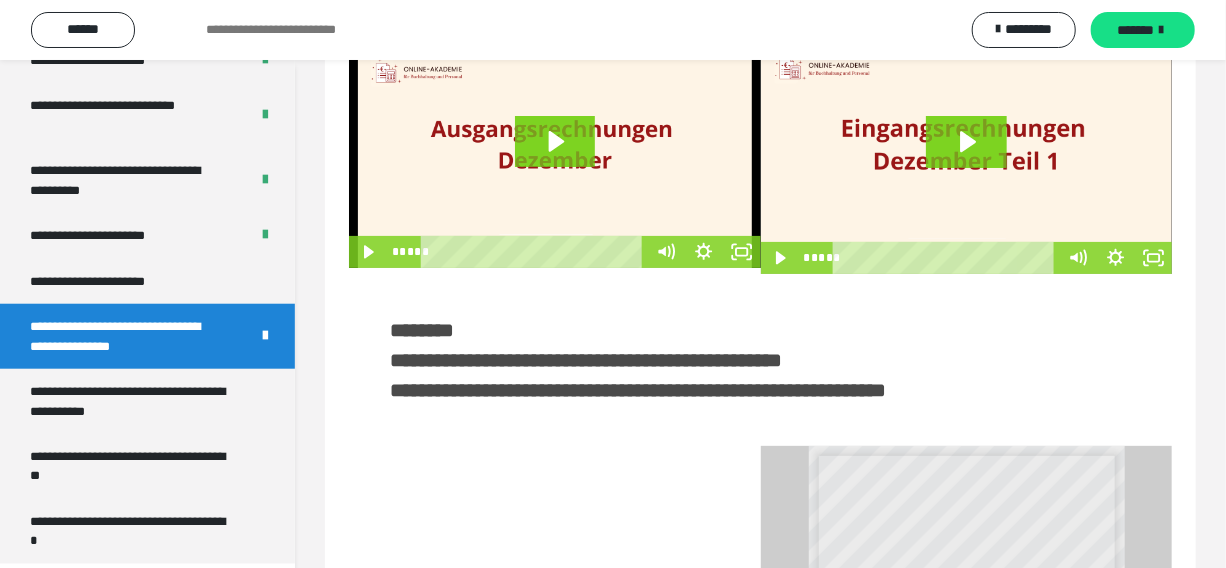 scroll, scrollTop: 530, scrollLeft: 0, axis: vertical 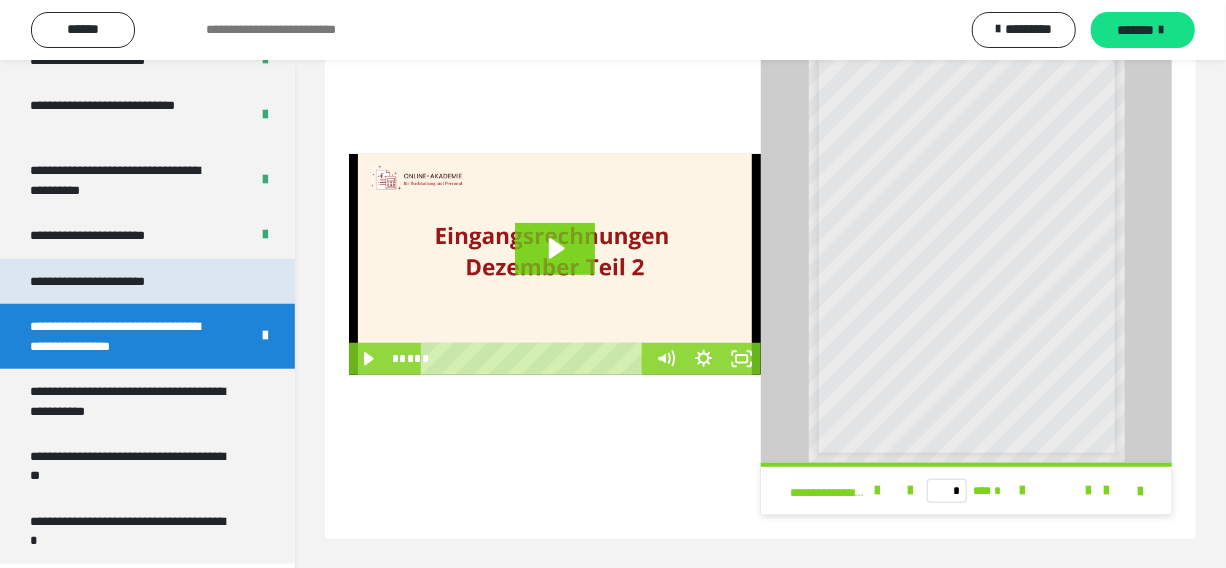 click on "**********" at bounding box center (111, 281) 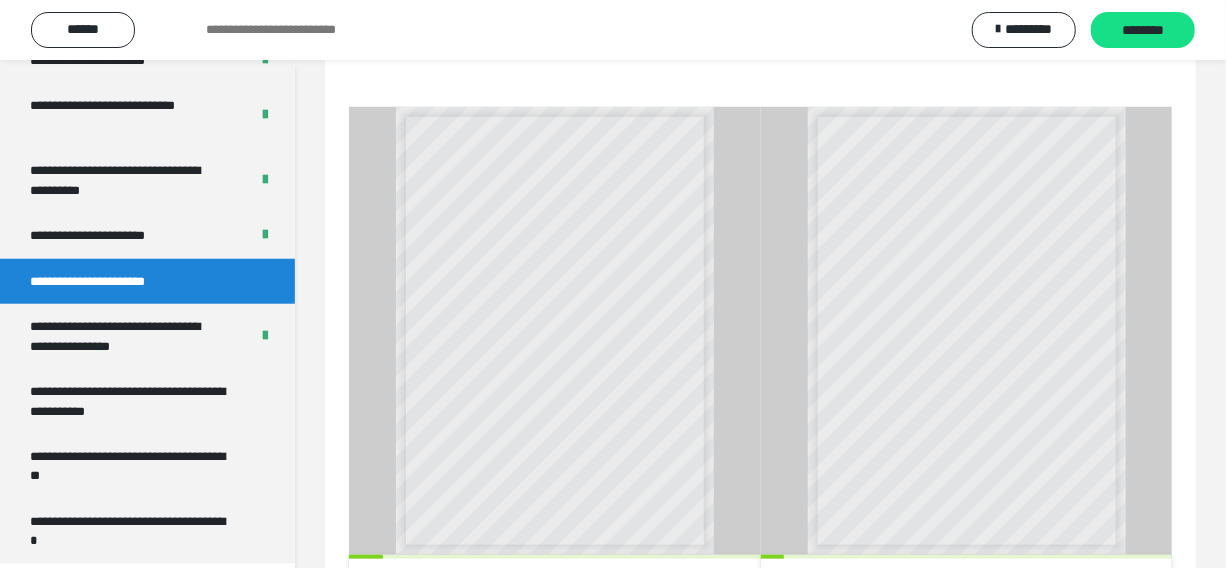 scroll, scrollTop: 821, scrollLeft: 0, axis: vertical 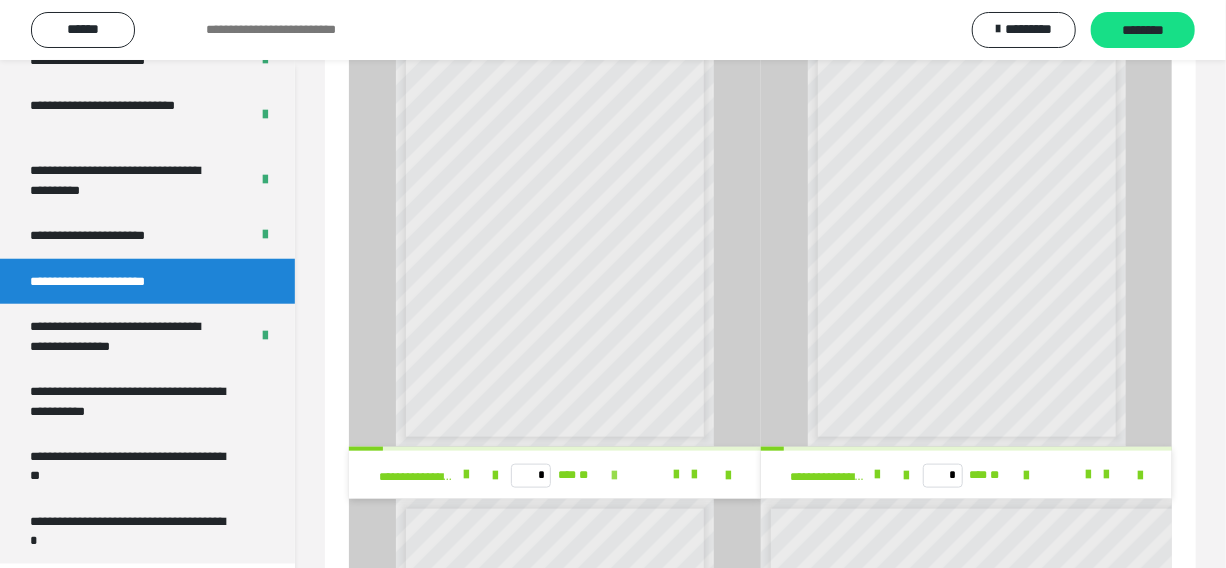 click at bounding box center [614, 476] 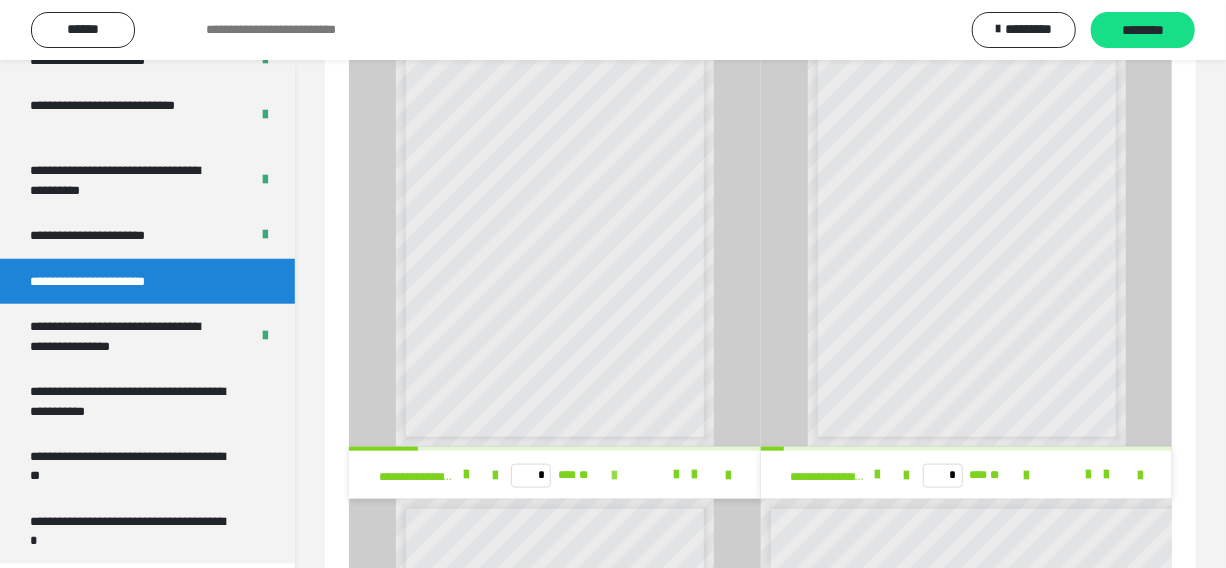 click at bounding box center [614, 476] 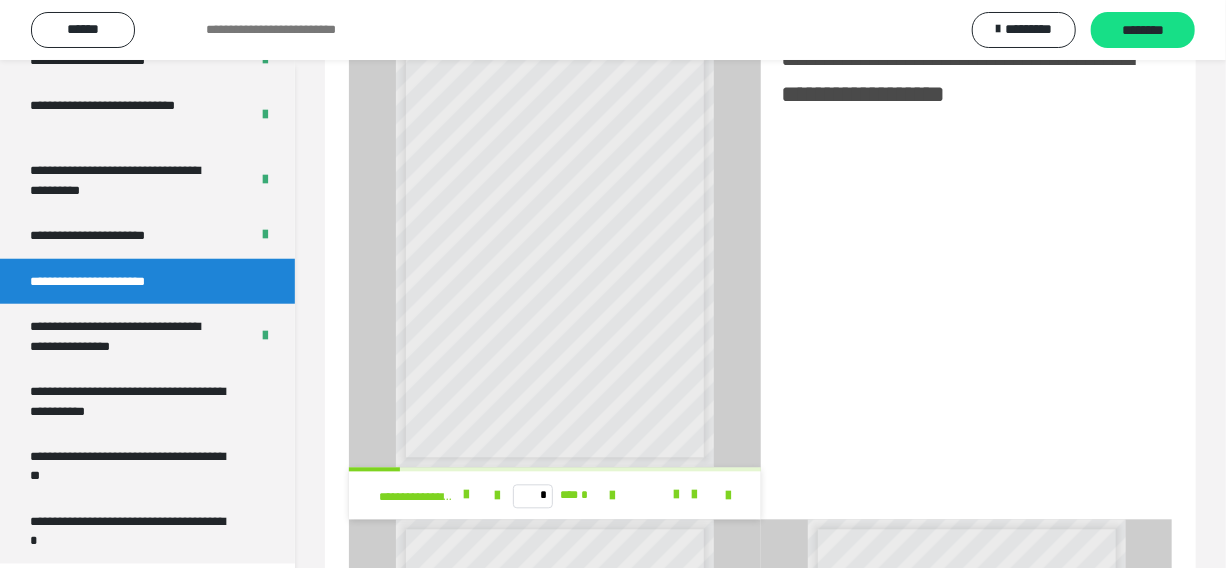 scroll, scrollTop: 1803, scrollLeft: 0, axis: vertical 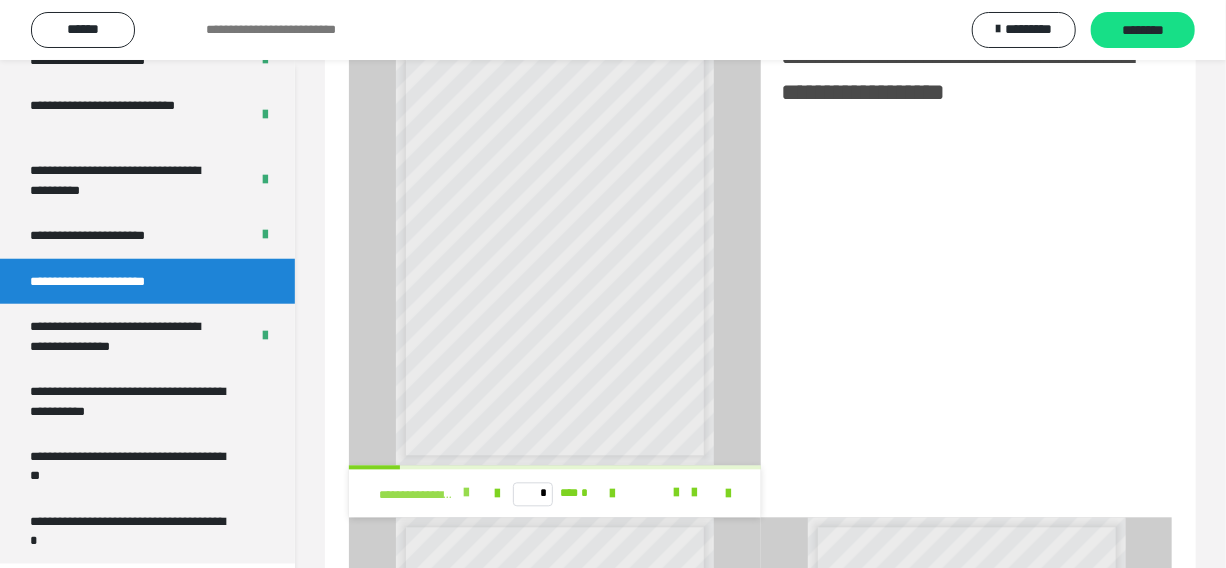 click at bounding box center (466, 493) 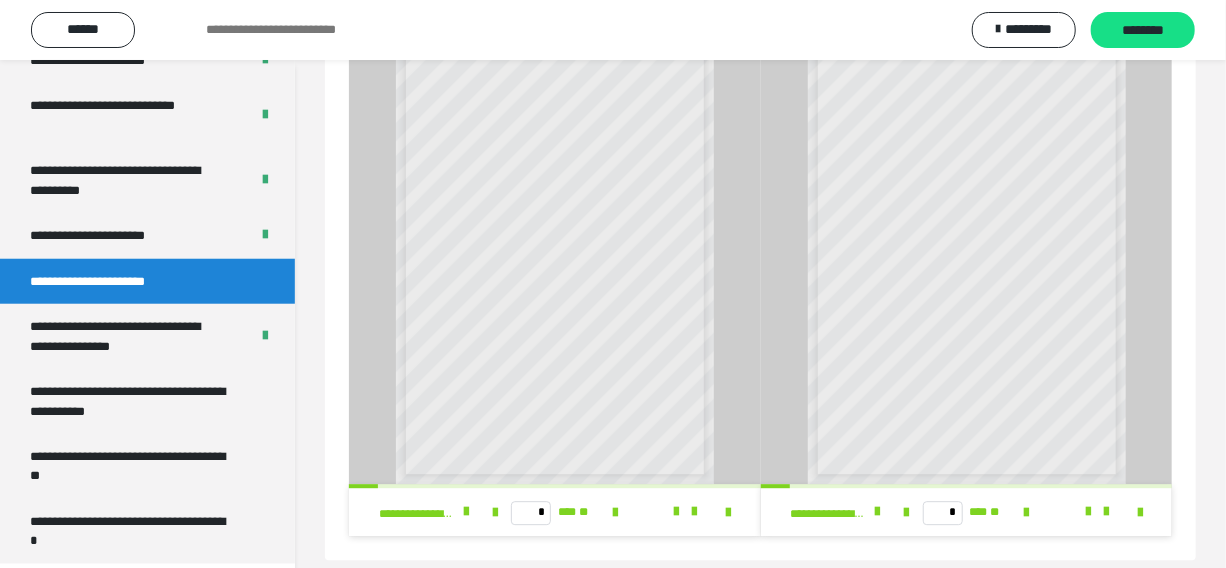 scroll, scrollTop: 2306, scrollLeft: 0, axis: vertical 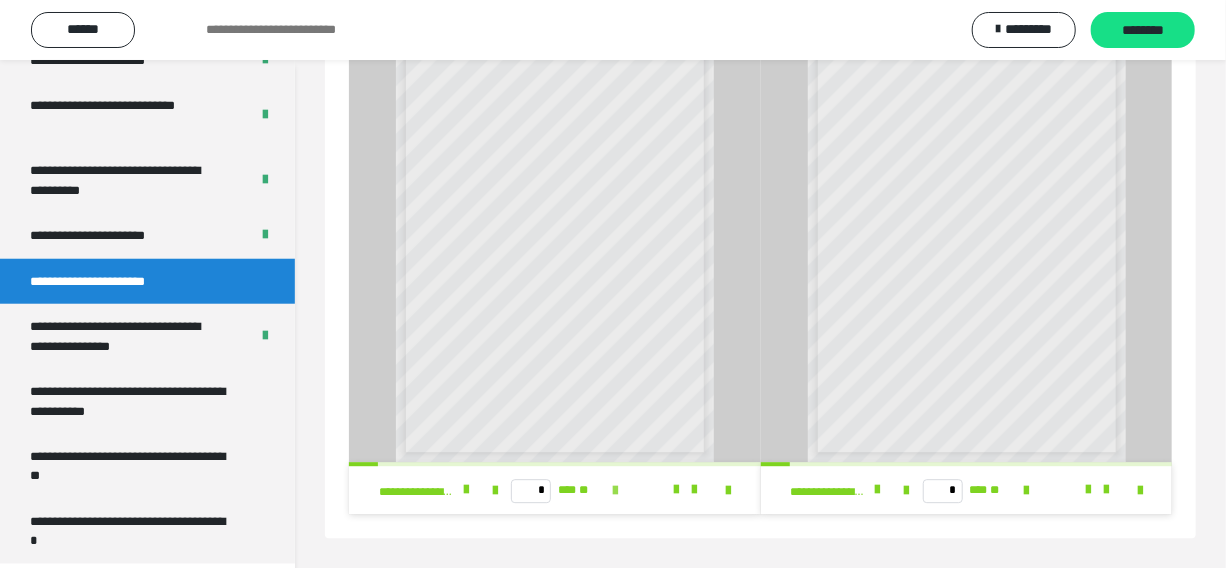 click at bounding box center (615, 491) 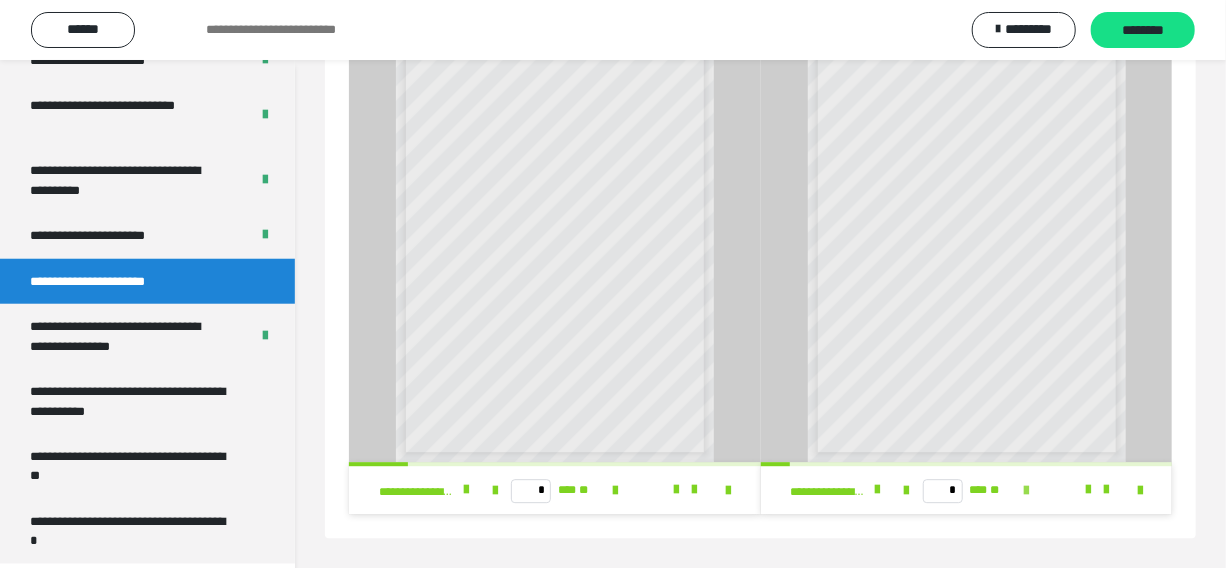 click at bounding box center (1027, 491) 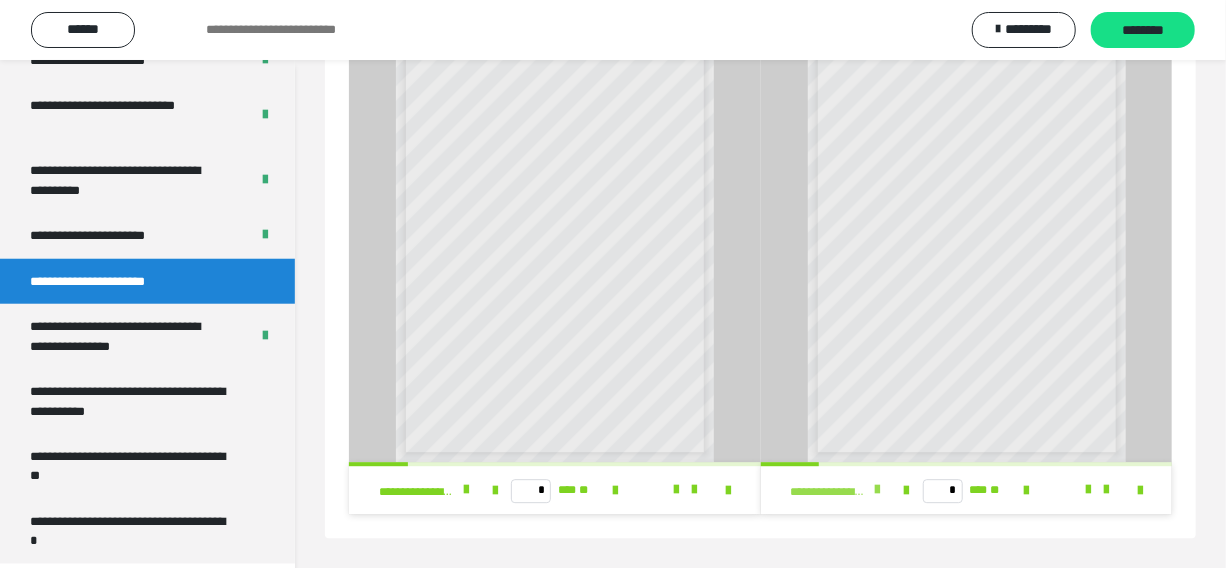 click at bounding box center [877, 490] 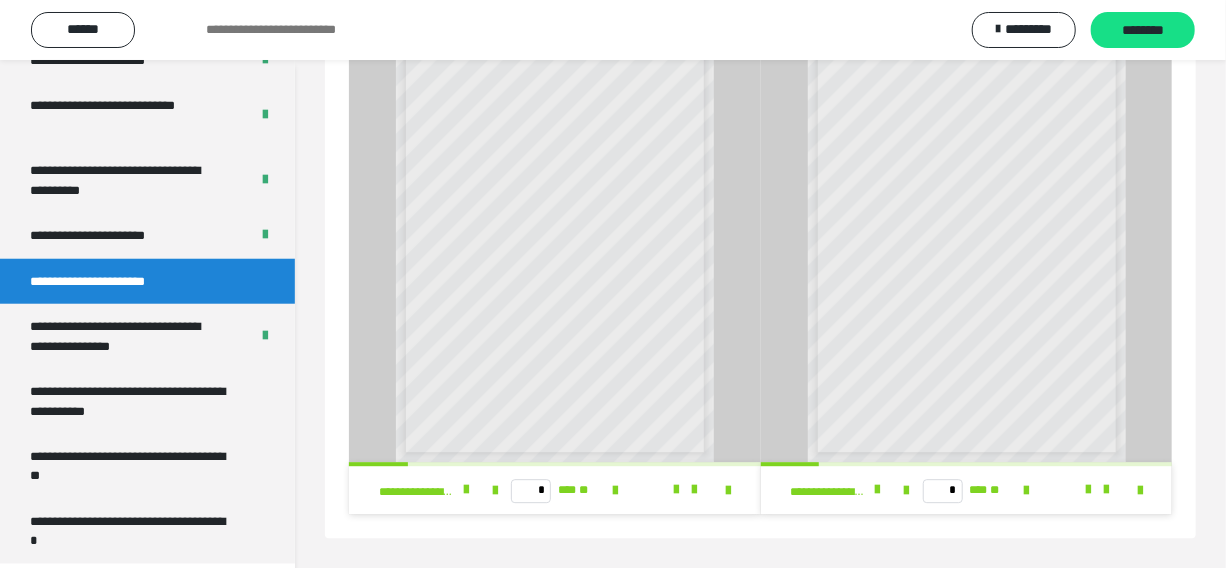 scroll, scrollTop: 11, scrollLeft: 0, axis: vertical 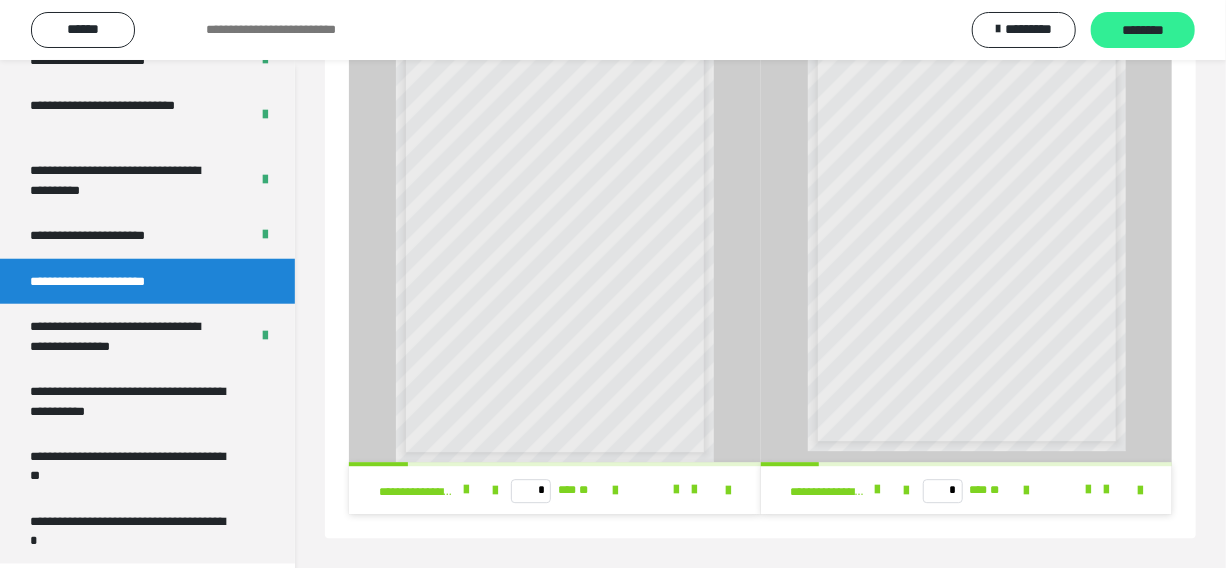 click on "********" at bounding box center (1143, 31) 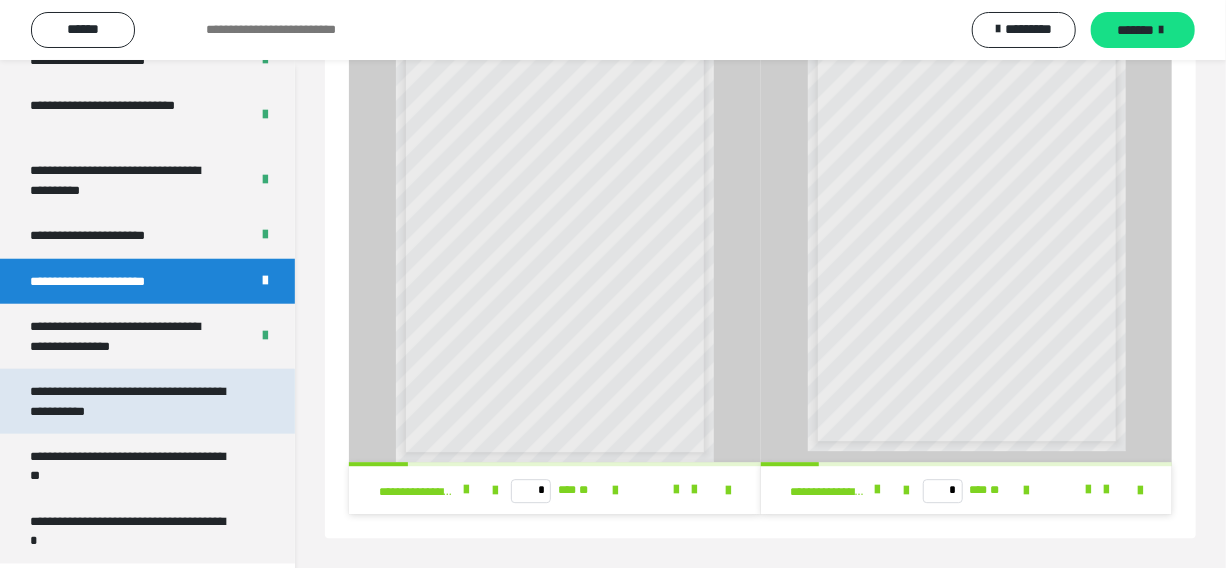 click on "**********" at bounding box center (132, 401) 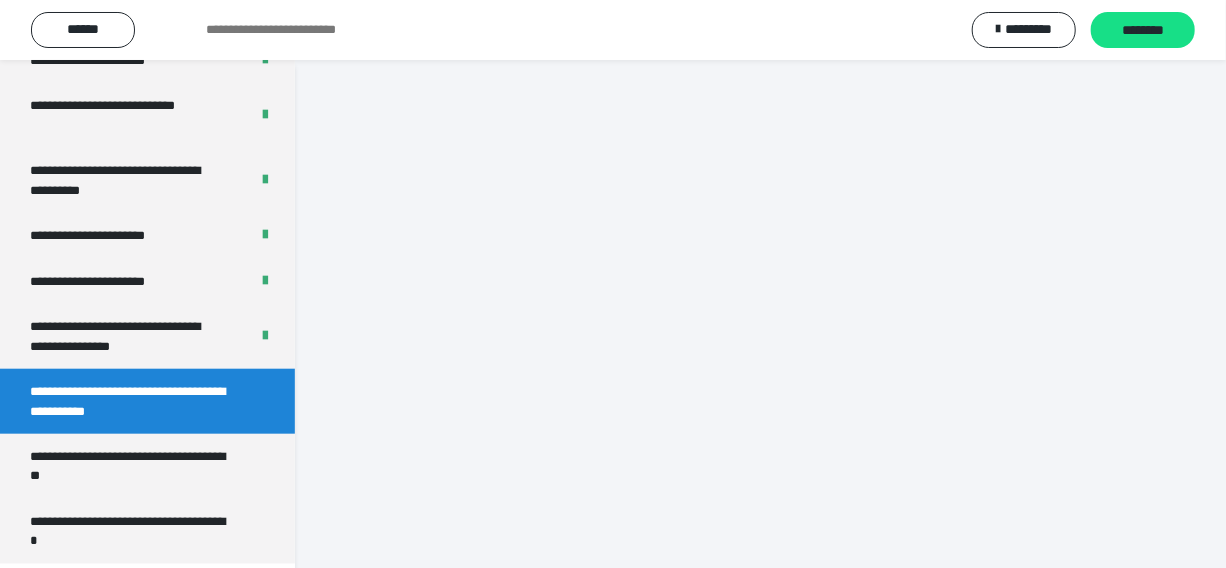 scroll, scrollTop: 99, scrollLeft: 0, axis: vertical 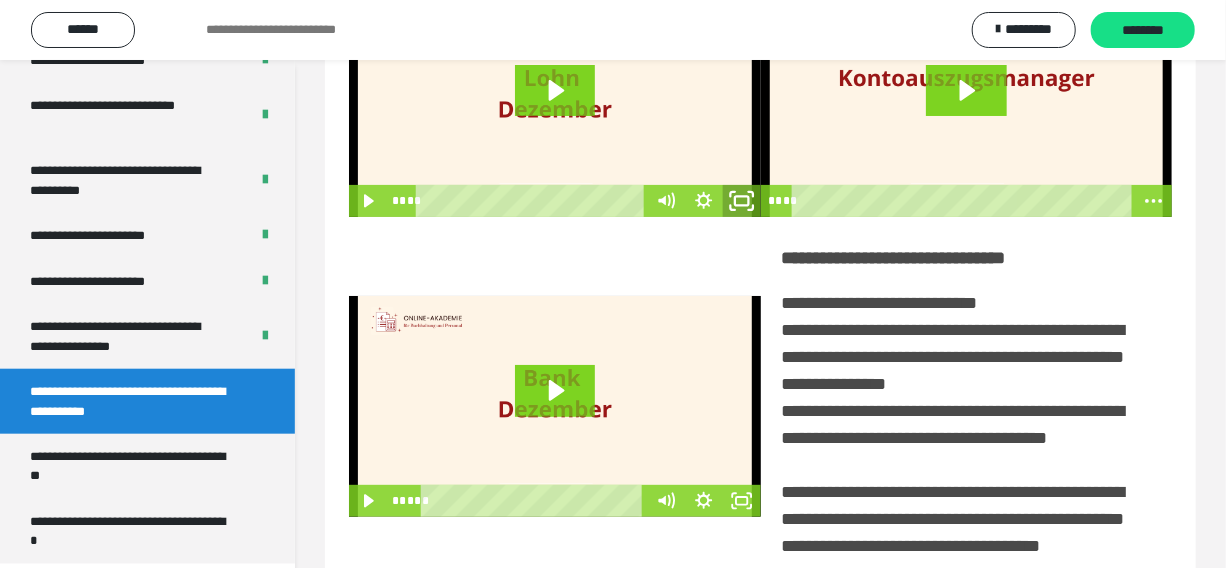 click 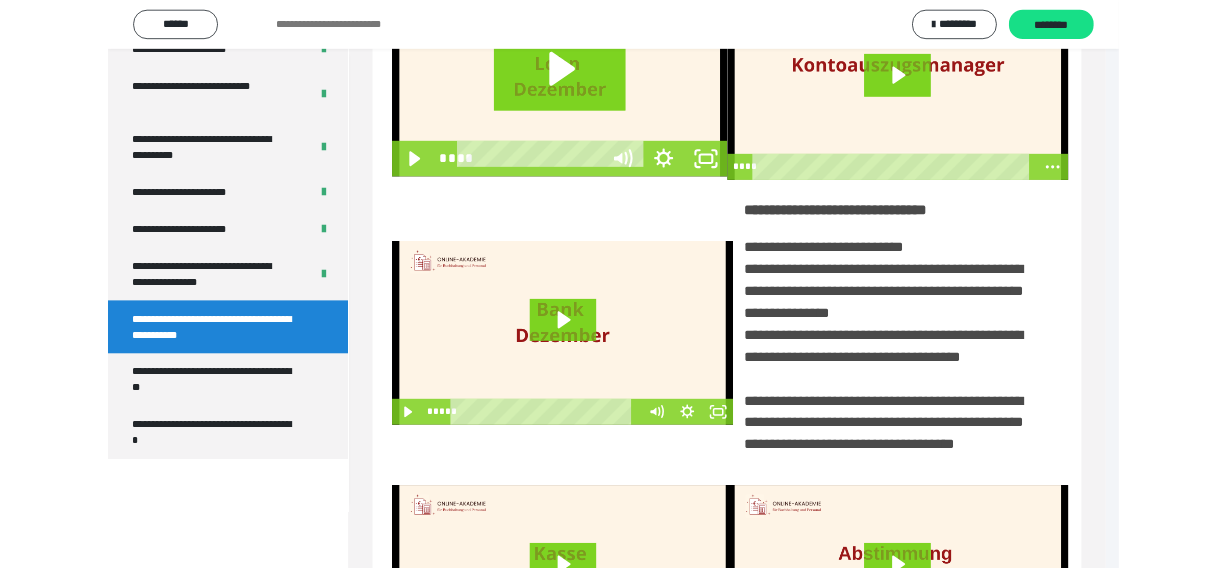 scroll, scrollTop: 3986, scrollLeft: 0, axis: vertical 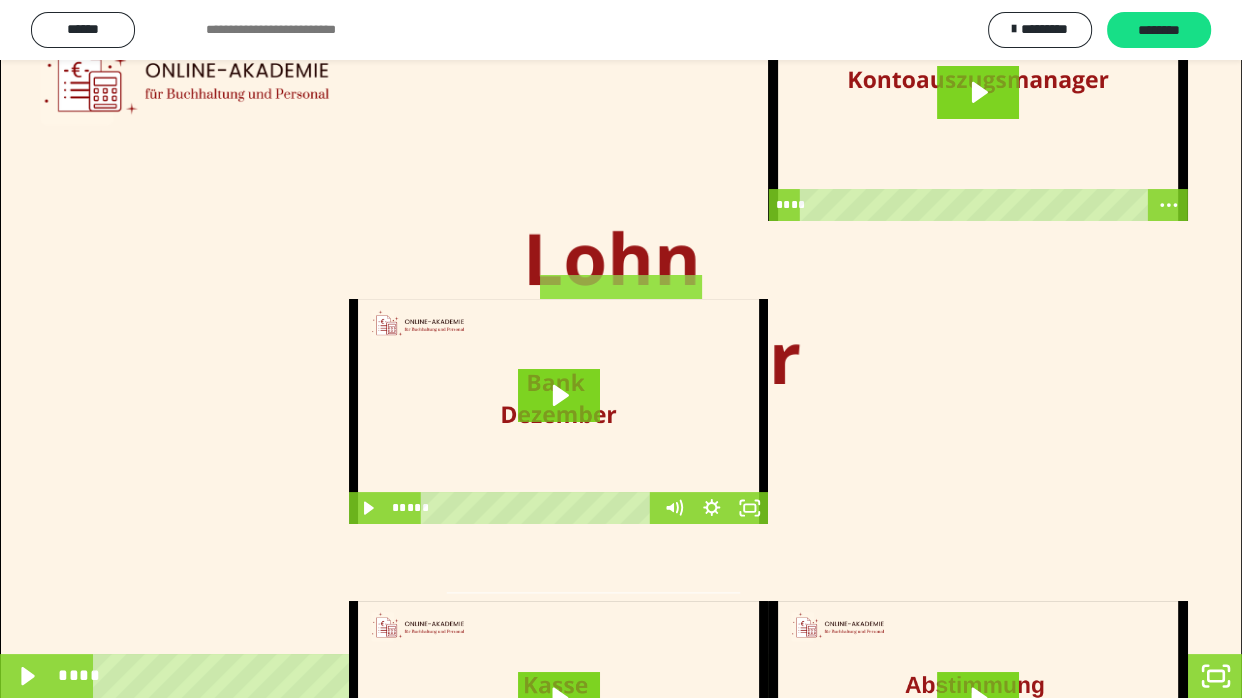 click 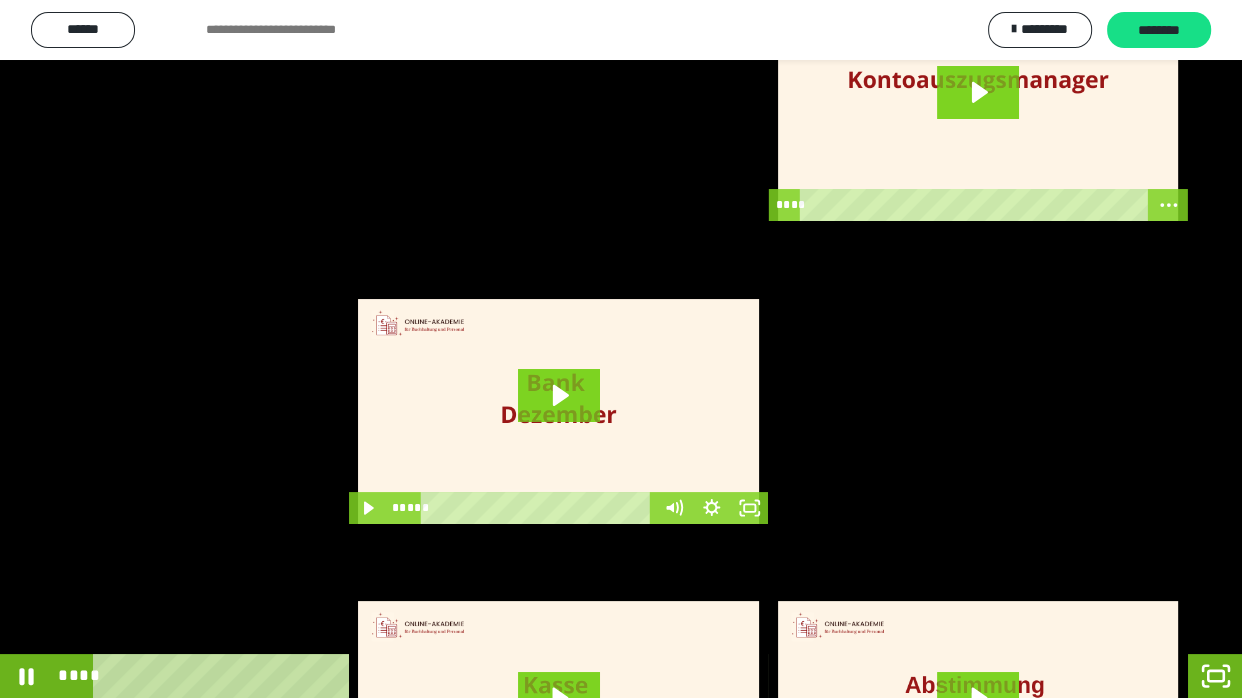 click at bounding box center (621, 349) 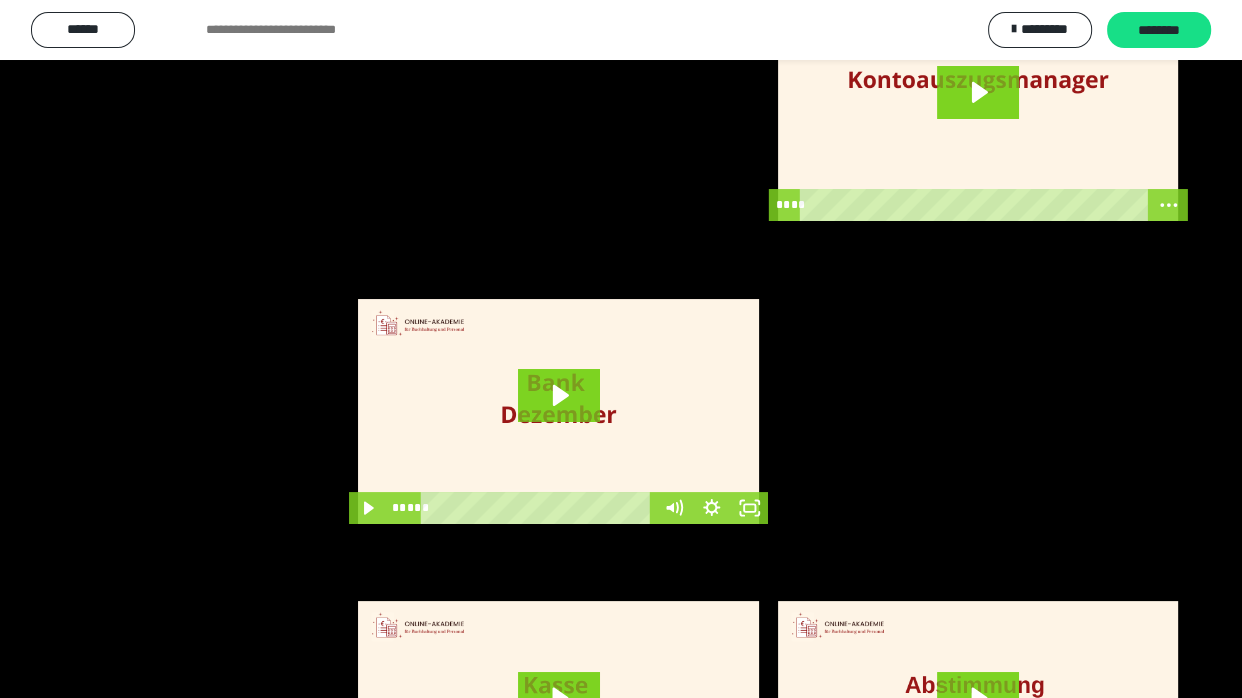 click at bounding box center [621, 349] 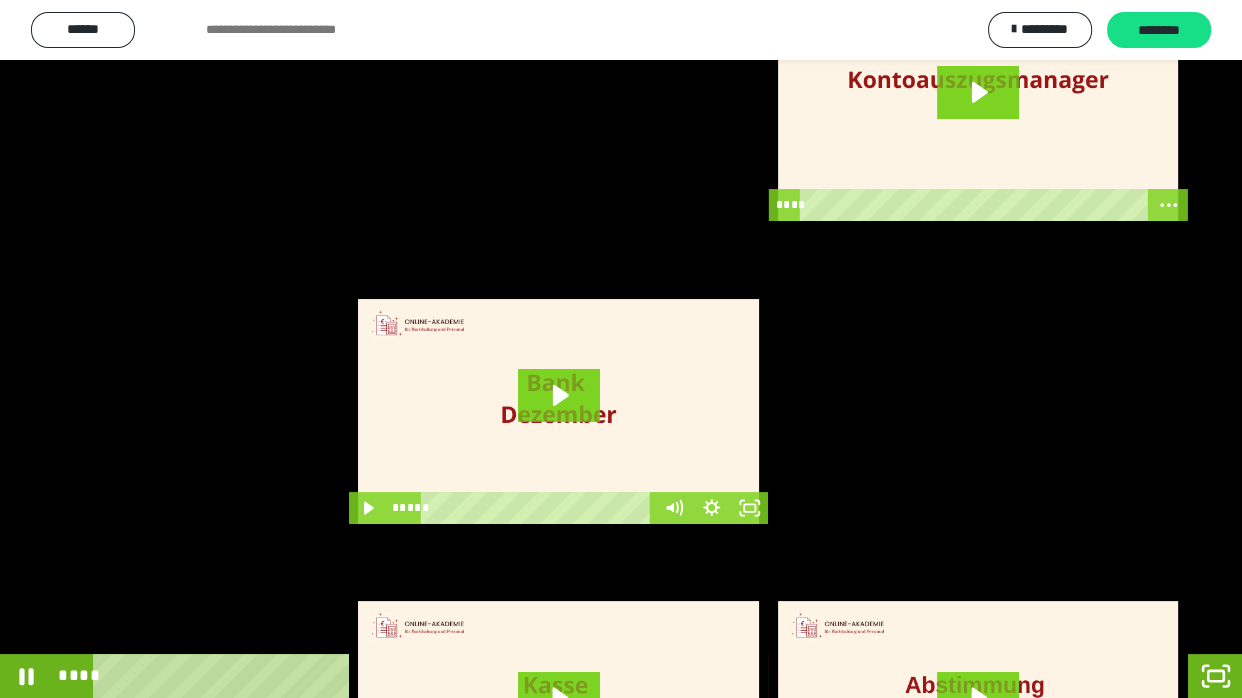 click at bounding box center [621, 349] 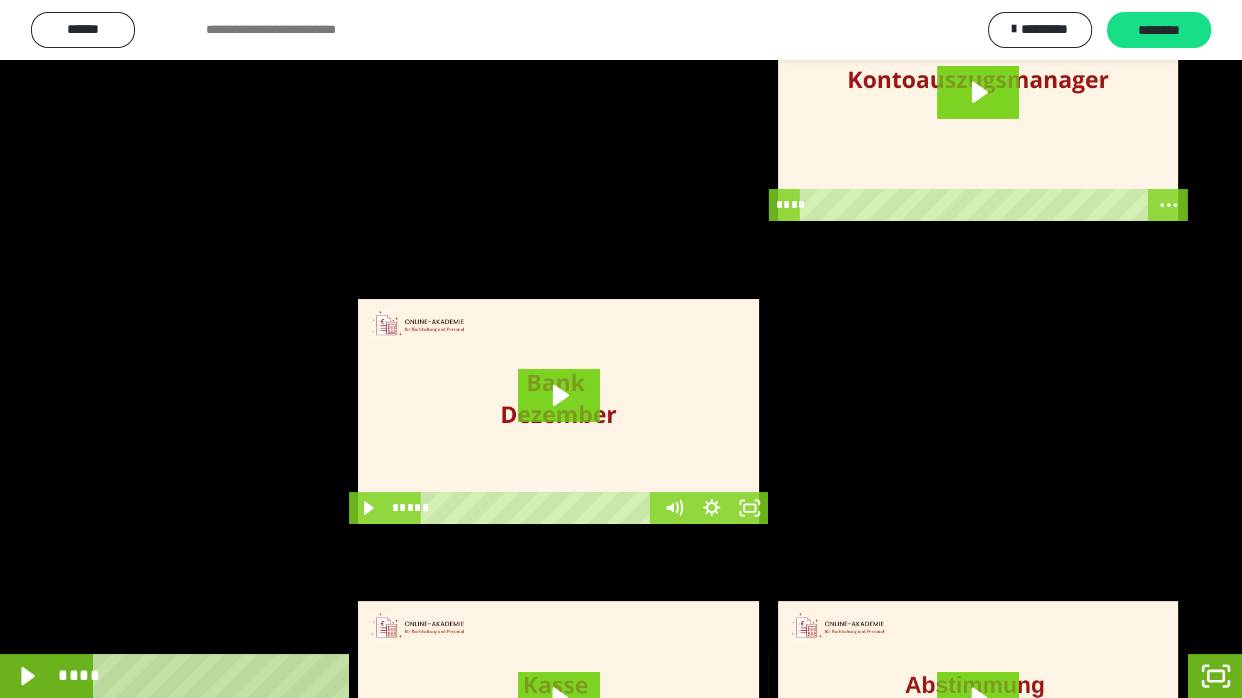 click at bounding box center [621, 349] 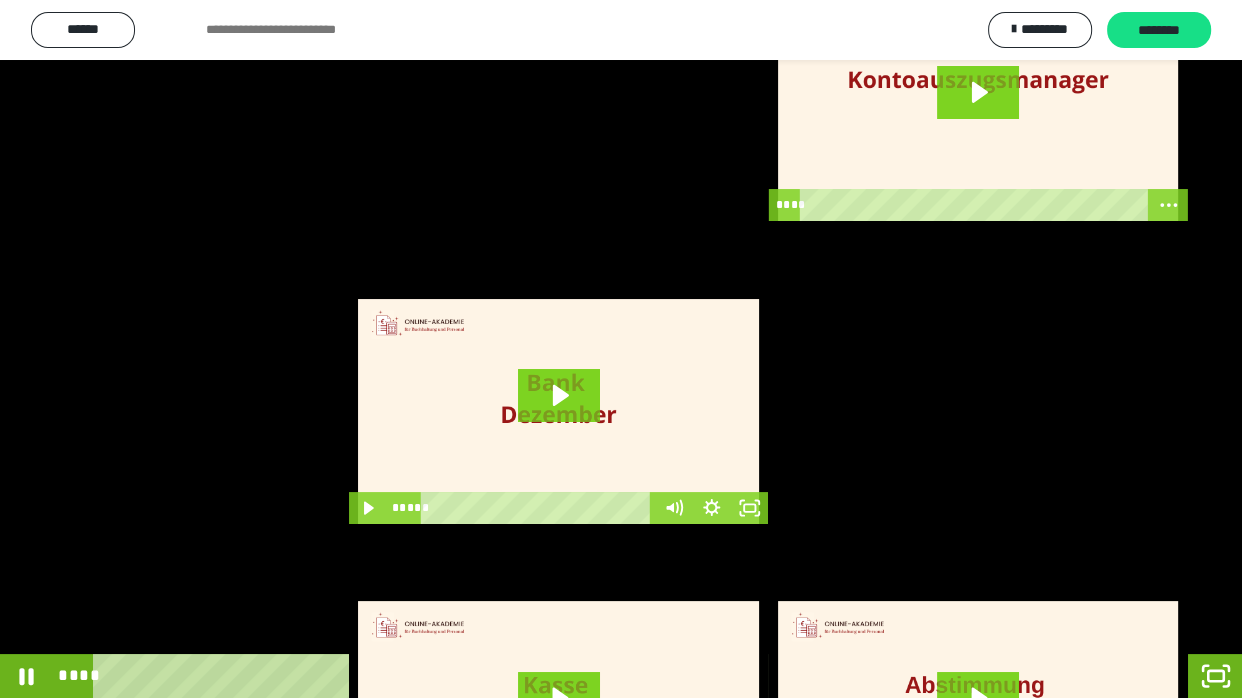 click at bounding box center [621, 349] 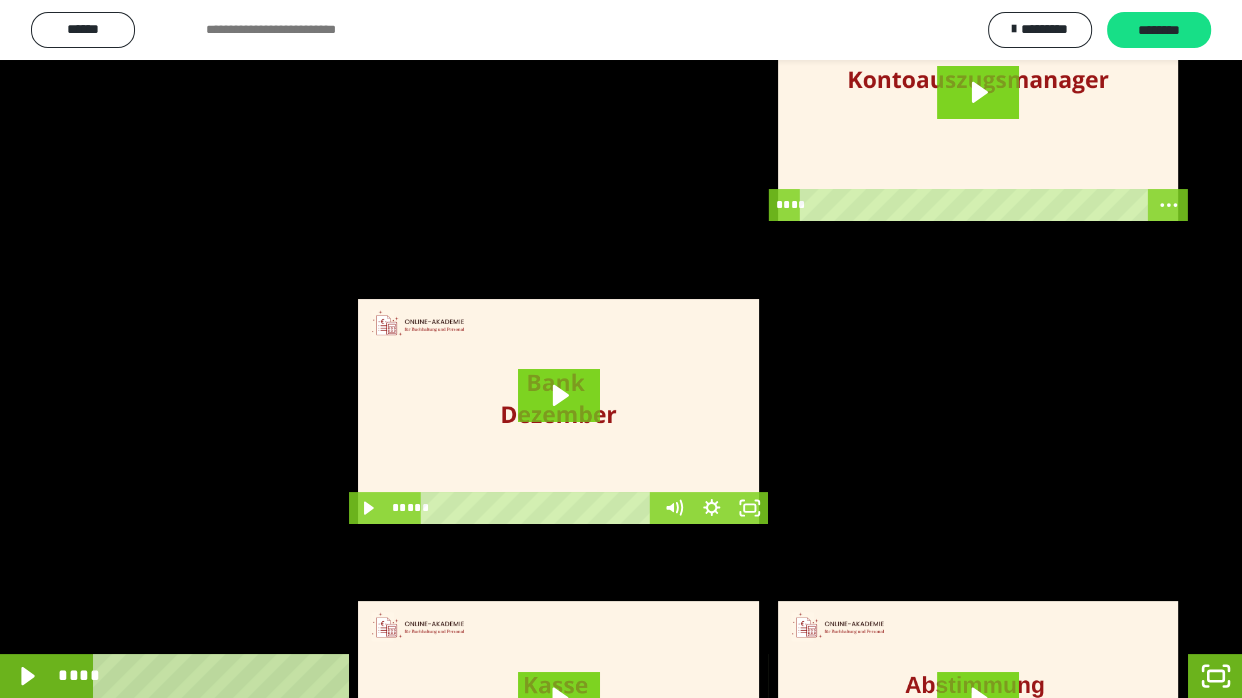 click at bounding box center [621, 349] 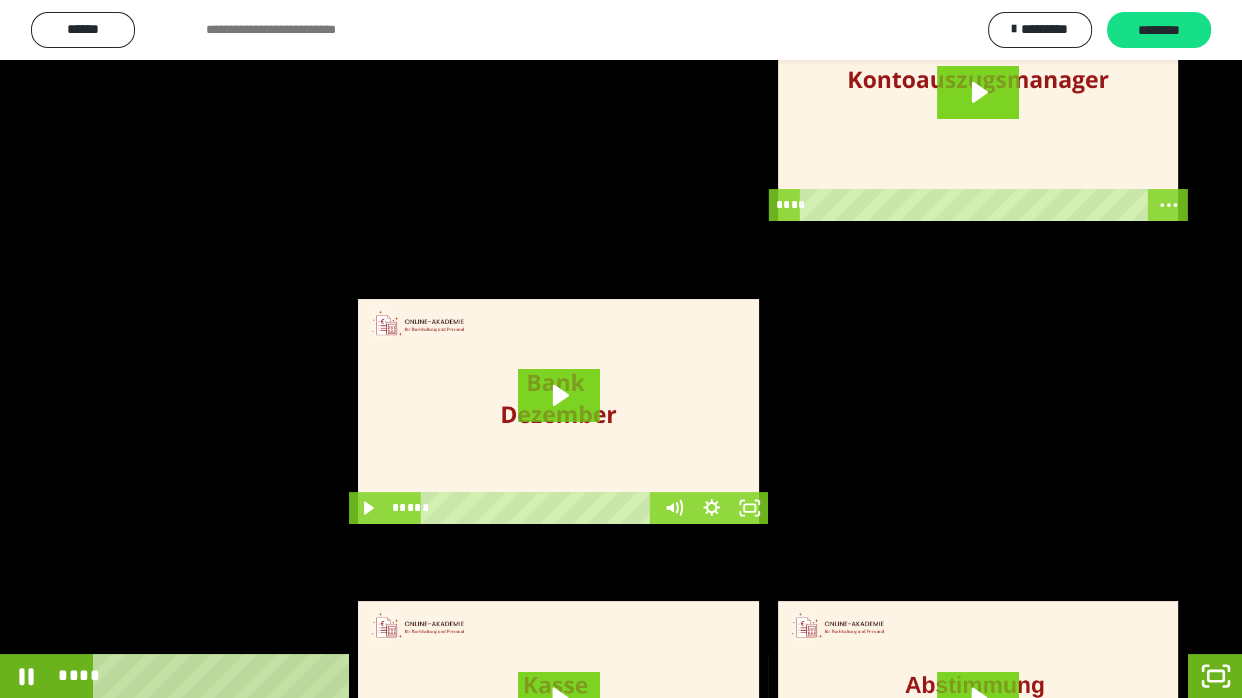 click at bounding box center (621, 349) 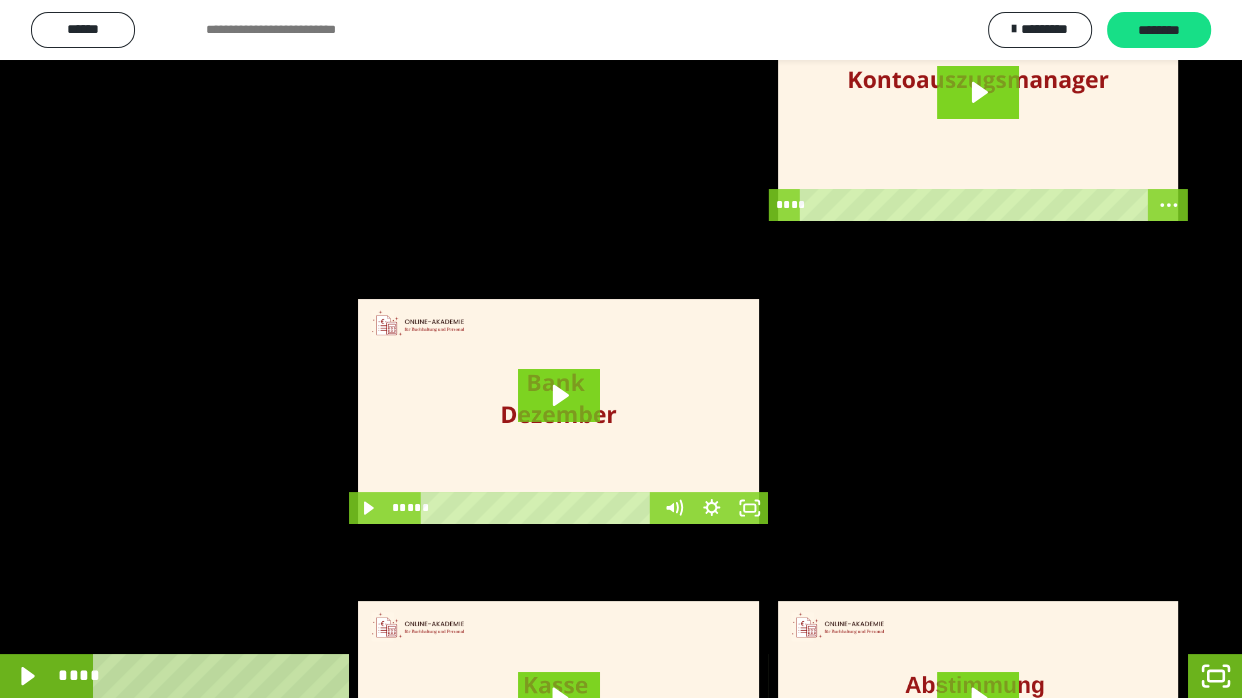 click at bounding box center (621, 349) 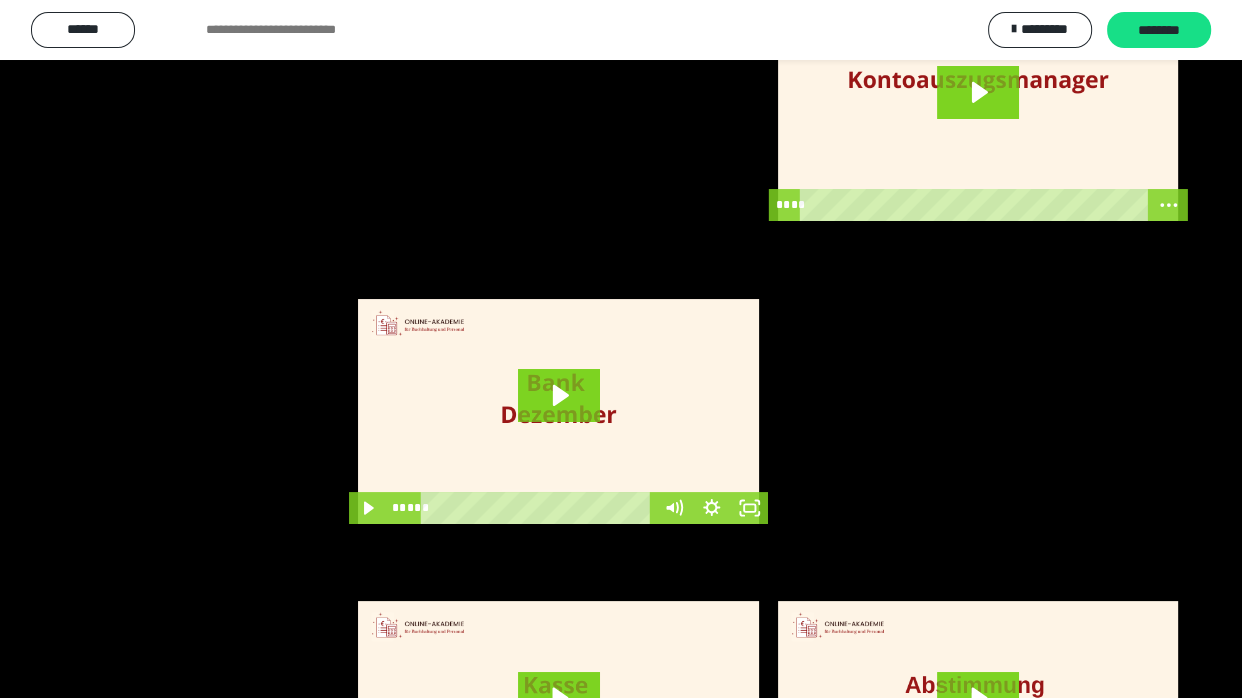 click at bounding box center (621, 349) 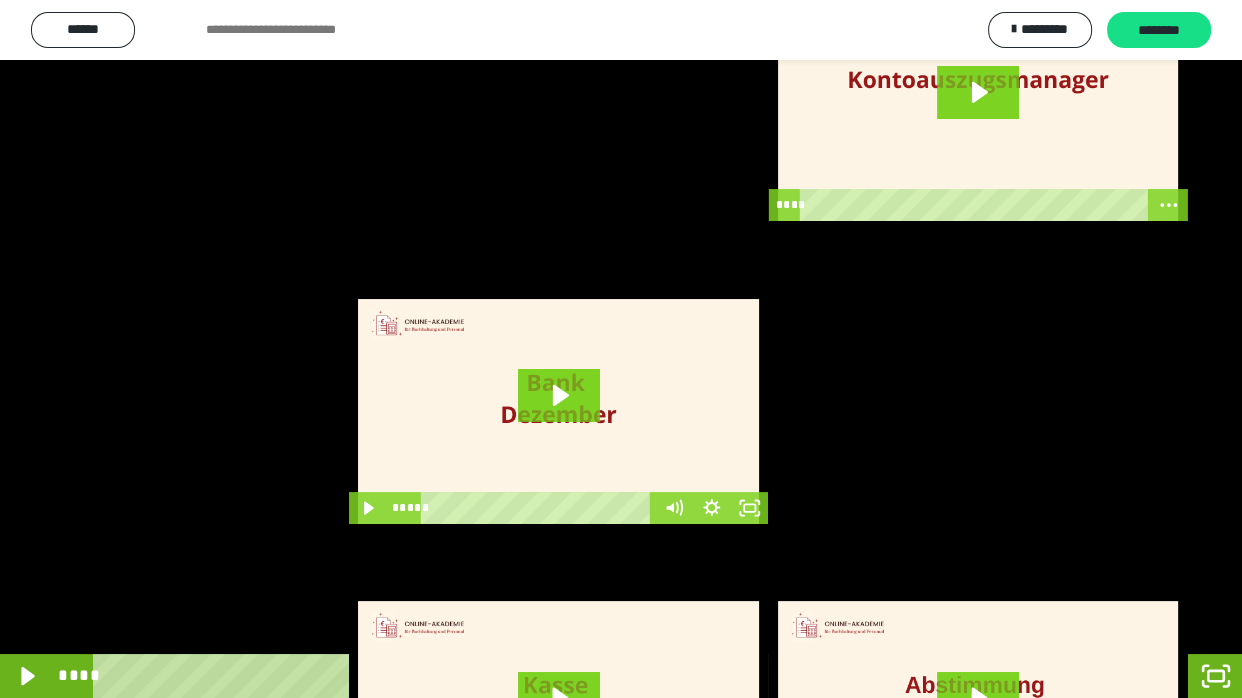 click at bounding box center [621, 349] 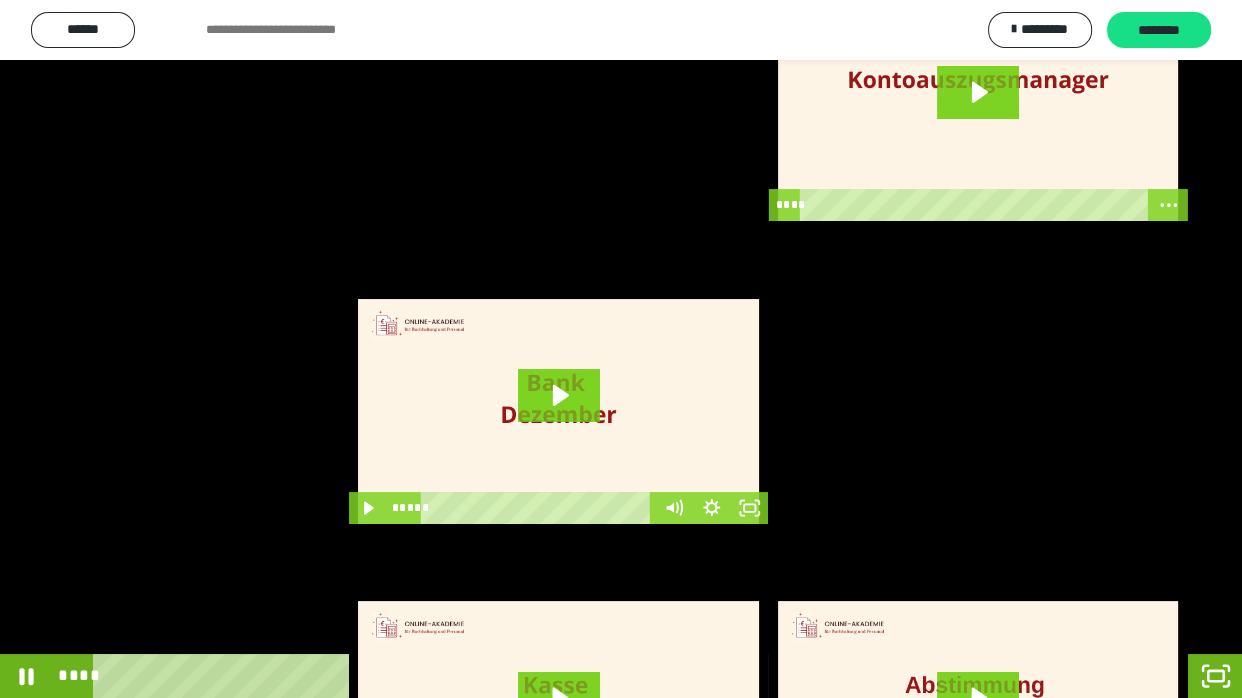click at bounding box center (621, 349) 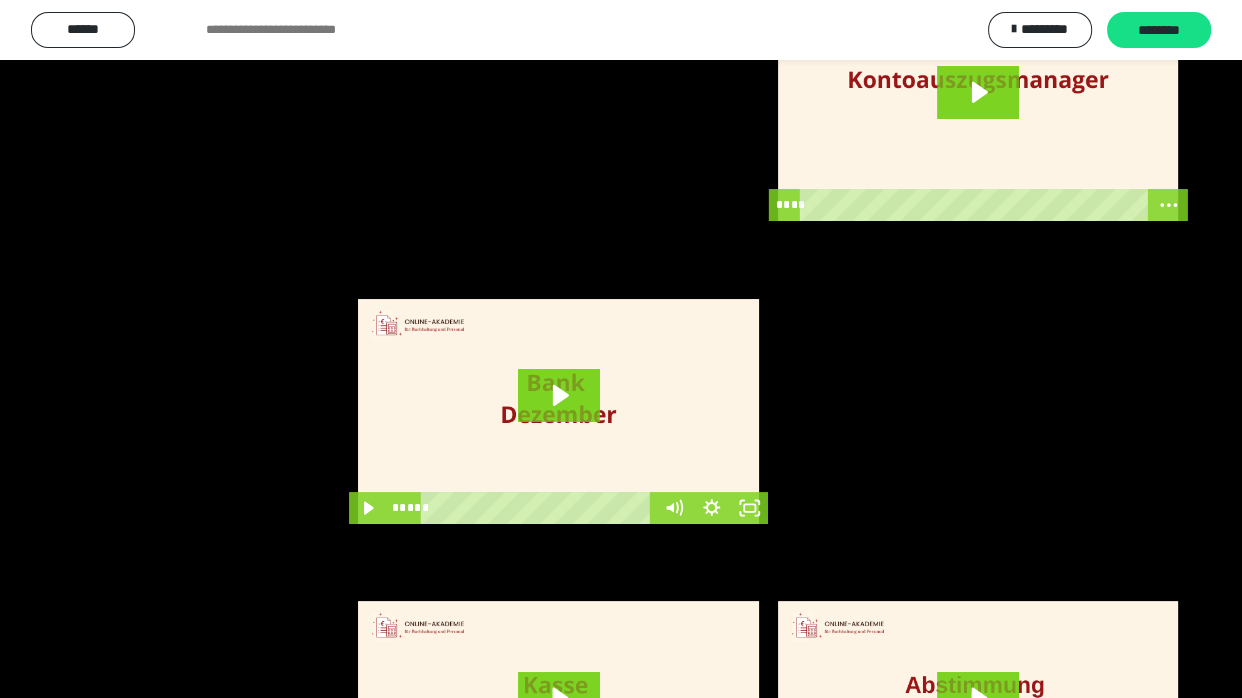 click at bounding box center (621, 349) 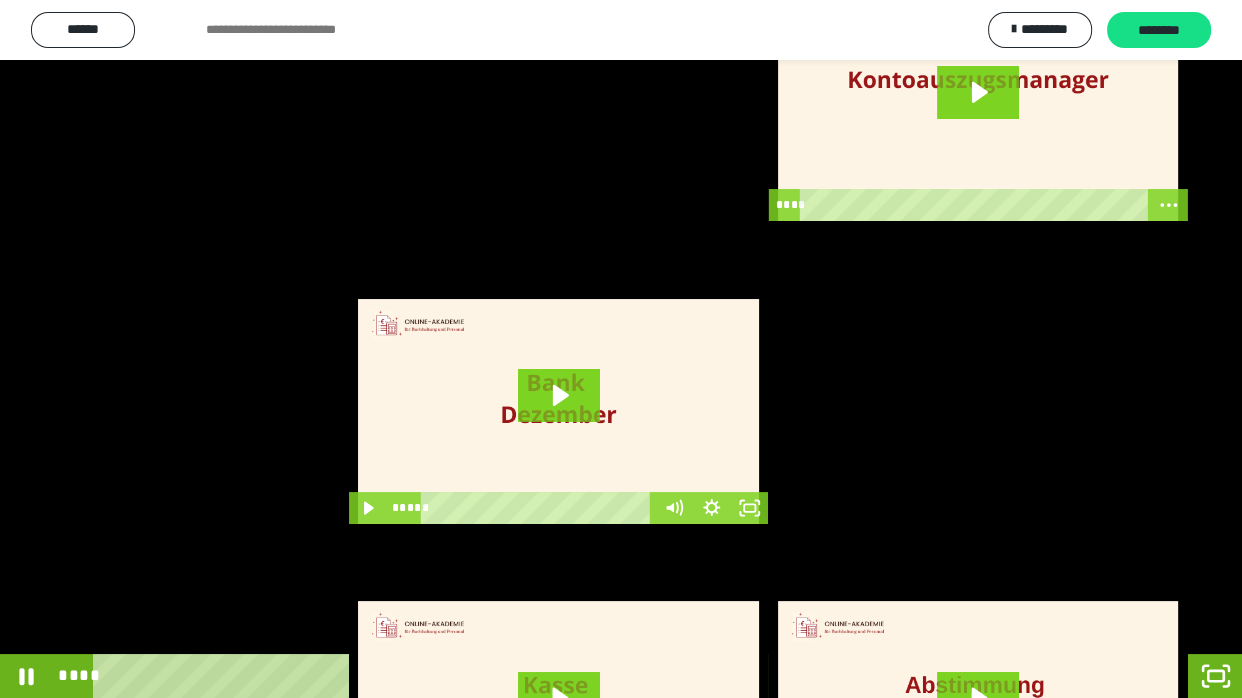 click at bounding box center (621, 349) 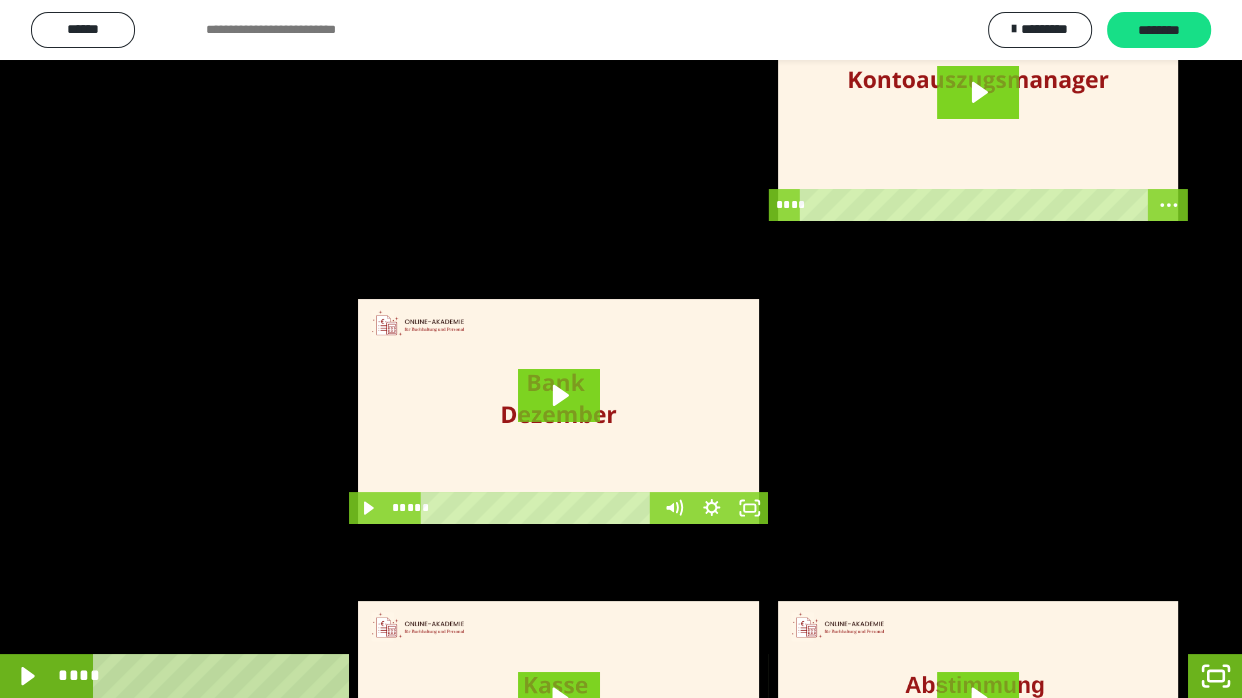 click at bounding box center (621, 349) 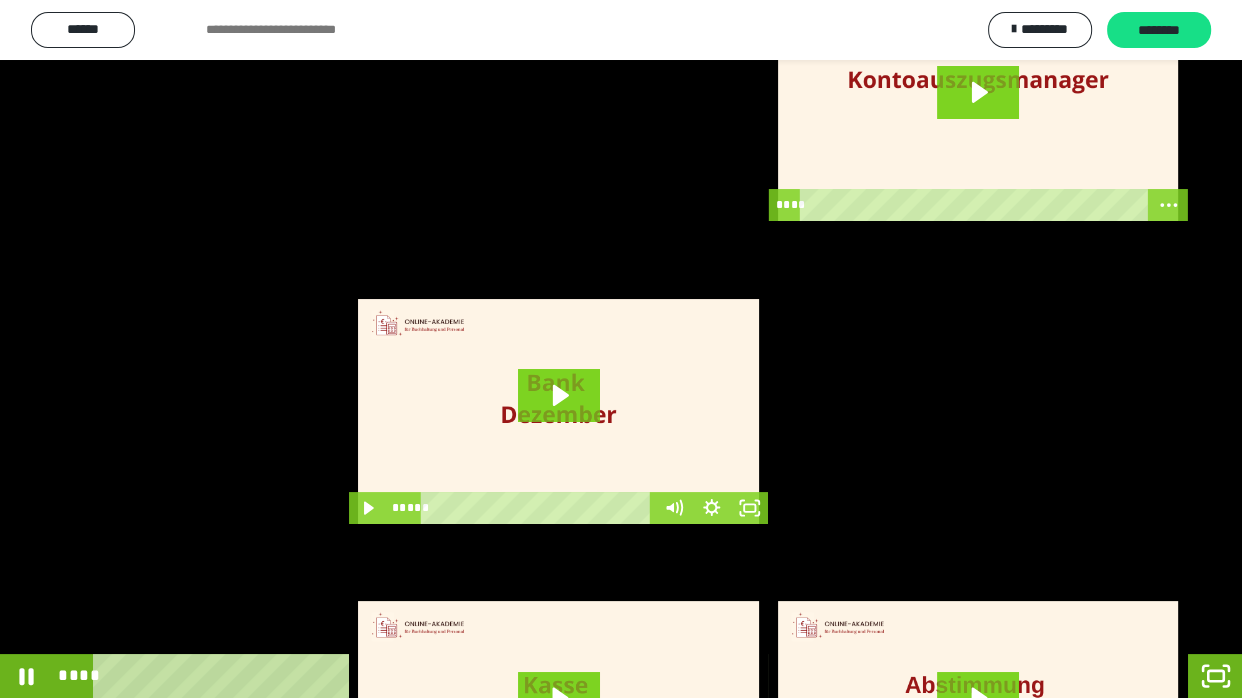 click at bounding box center [621, 349] 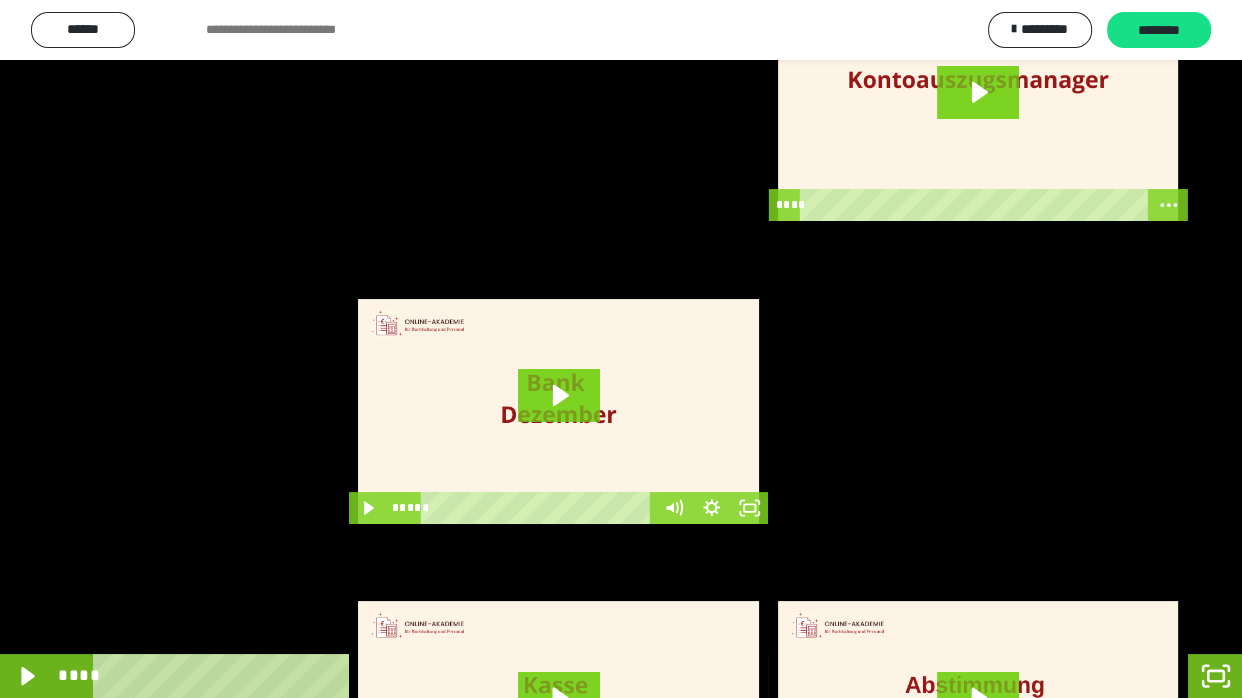 click at bounding box center [621, 349] 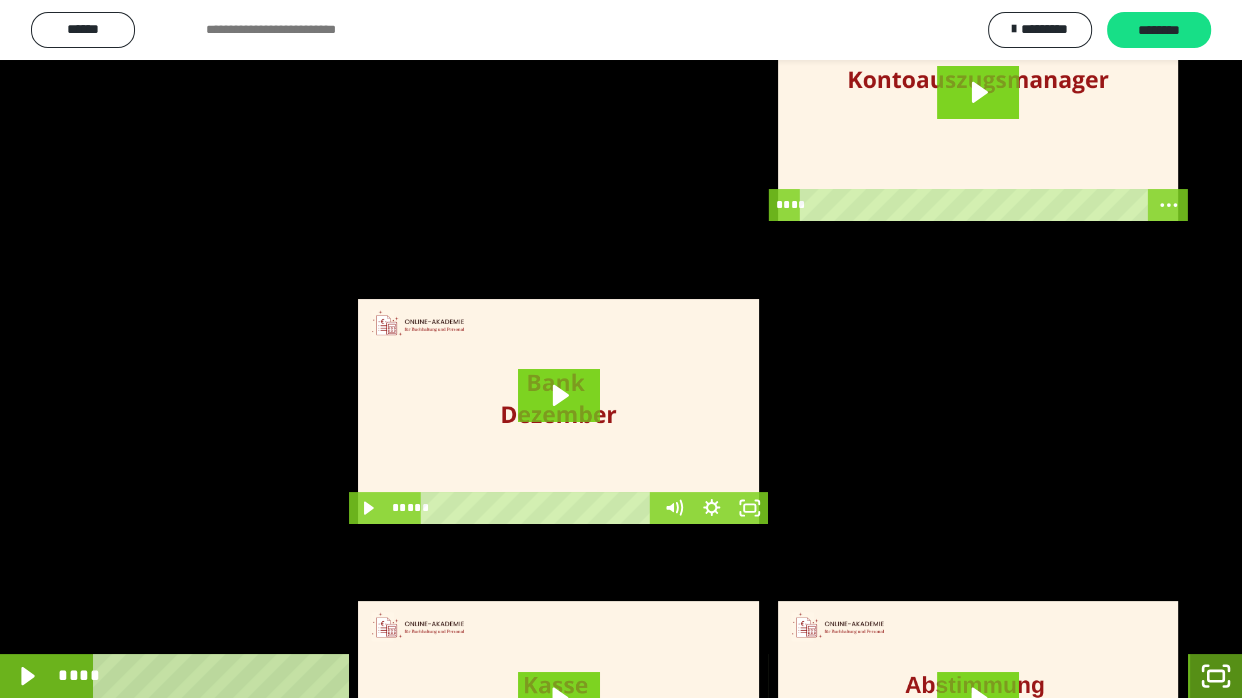 click 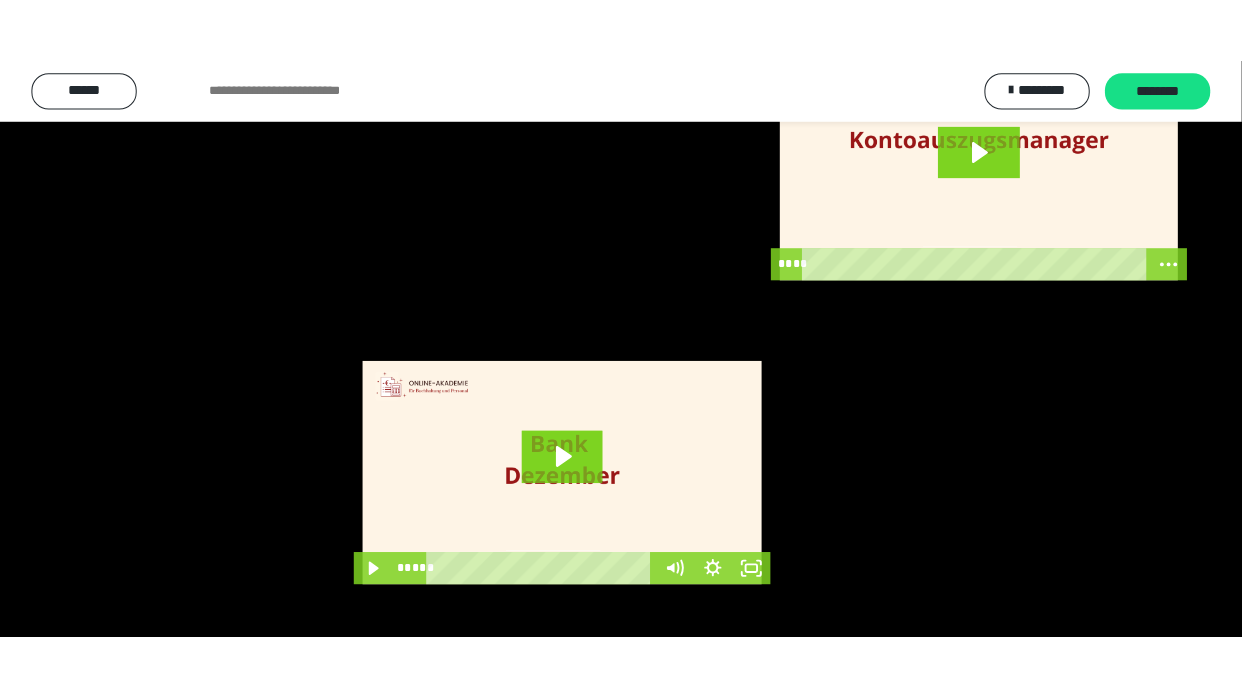 scroll, scrollTop: 4116, scrollLeft: 0, axis: vertical 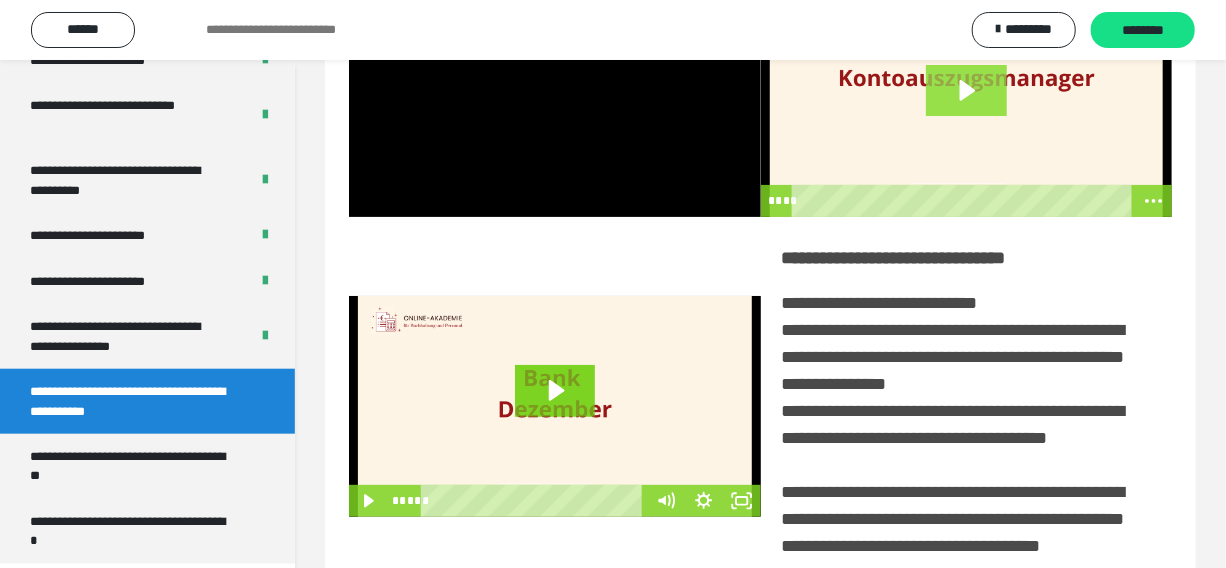 click 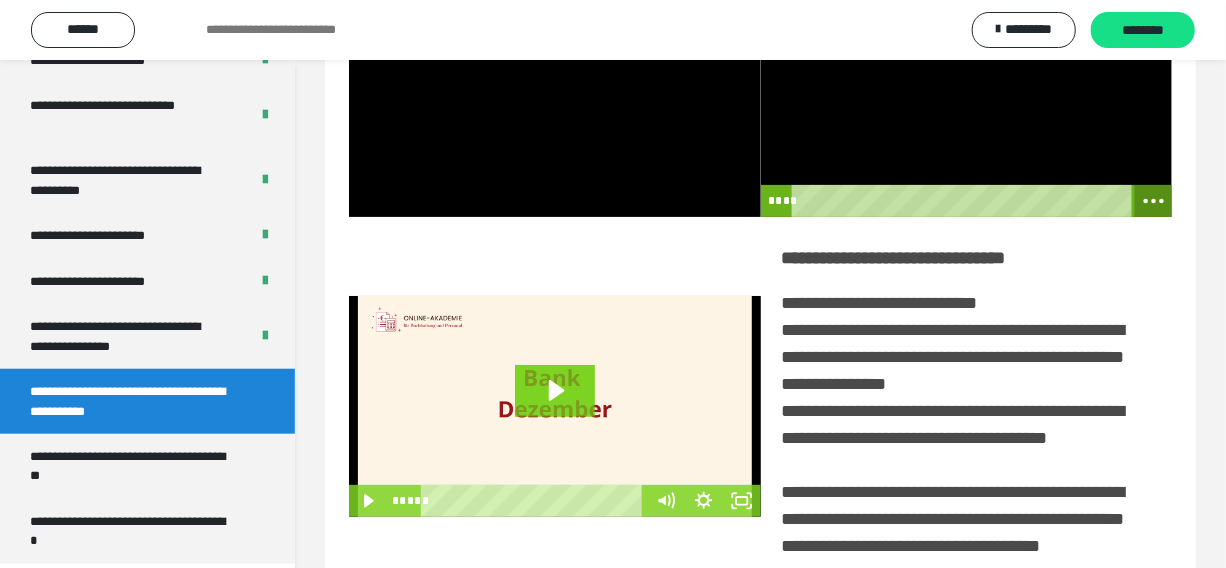 click 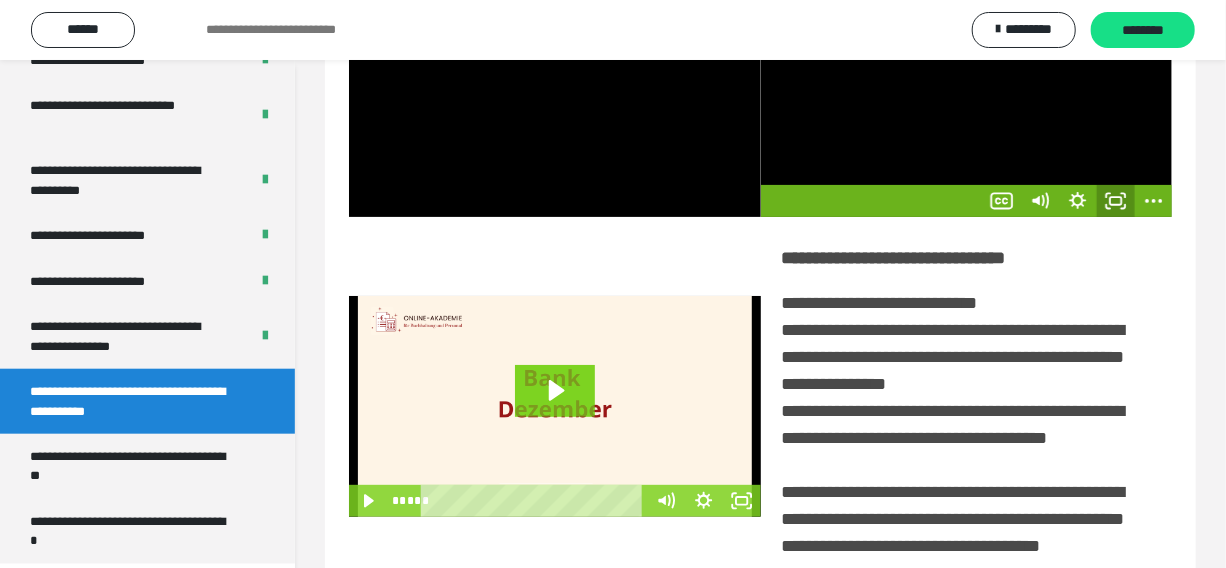 click 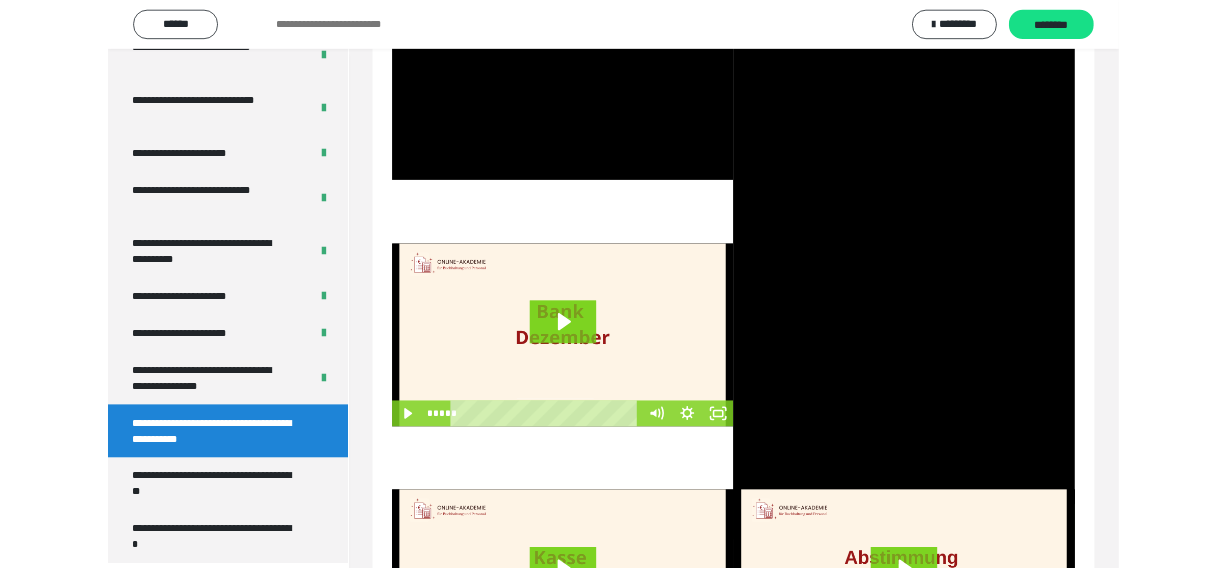 scroll, scrollTop: 3986, scrollLeft: 0, axis: vertical 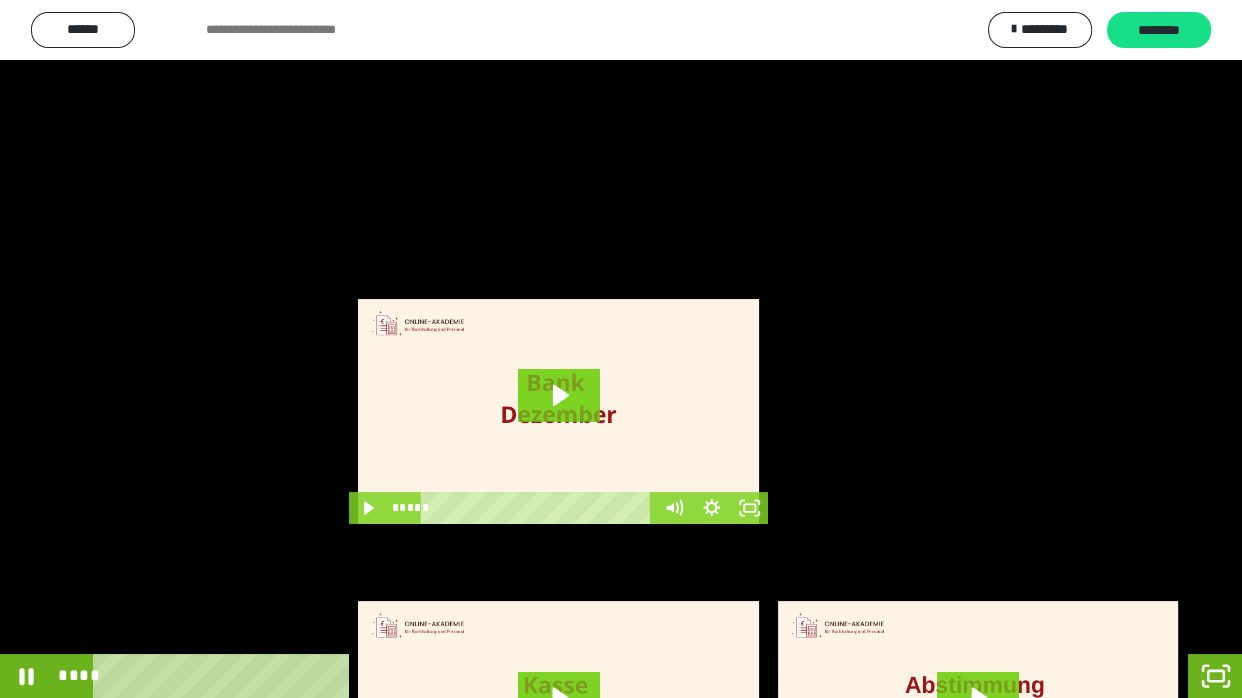 click at bounding box center [621, 349] 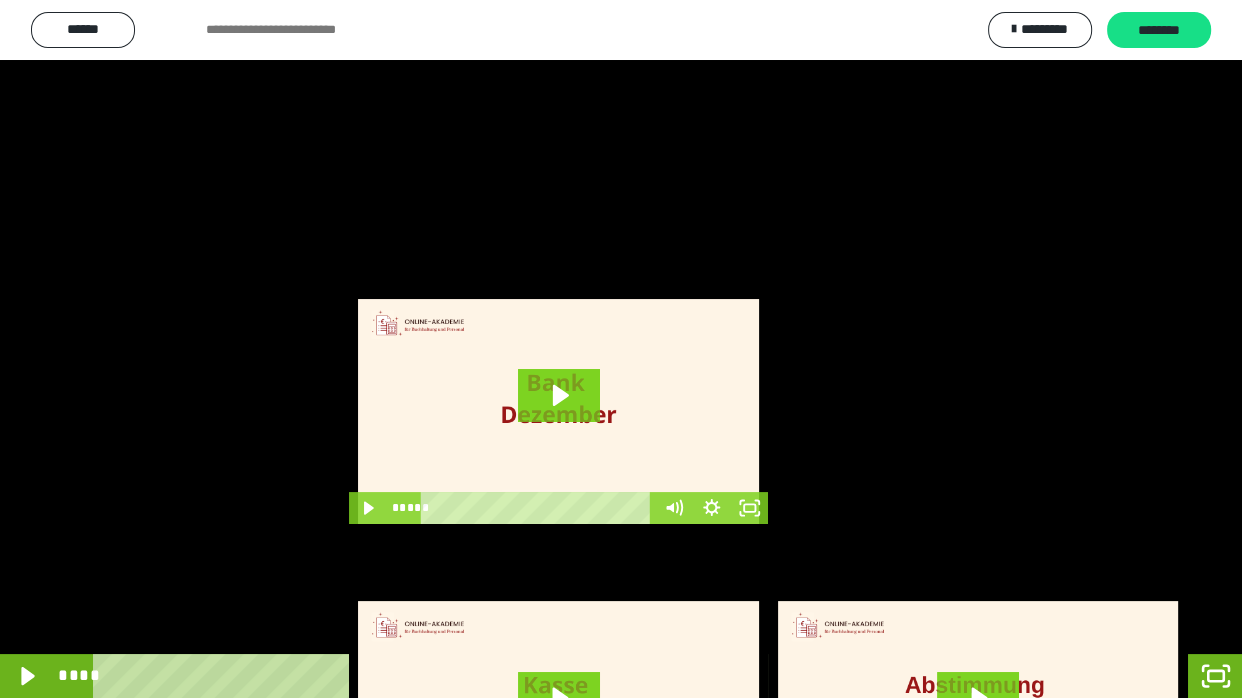 click at bounding box center [621, 349] 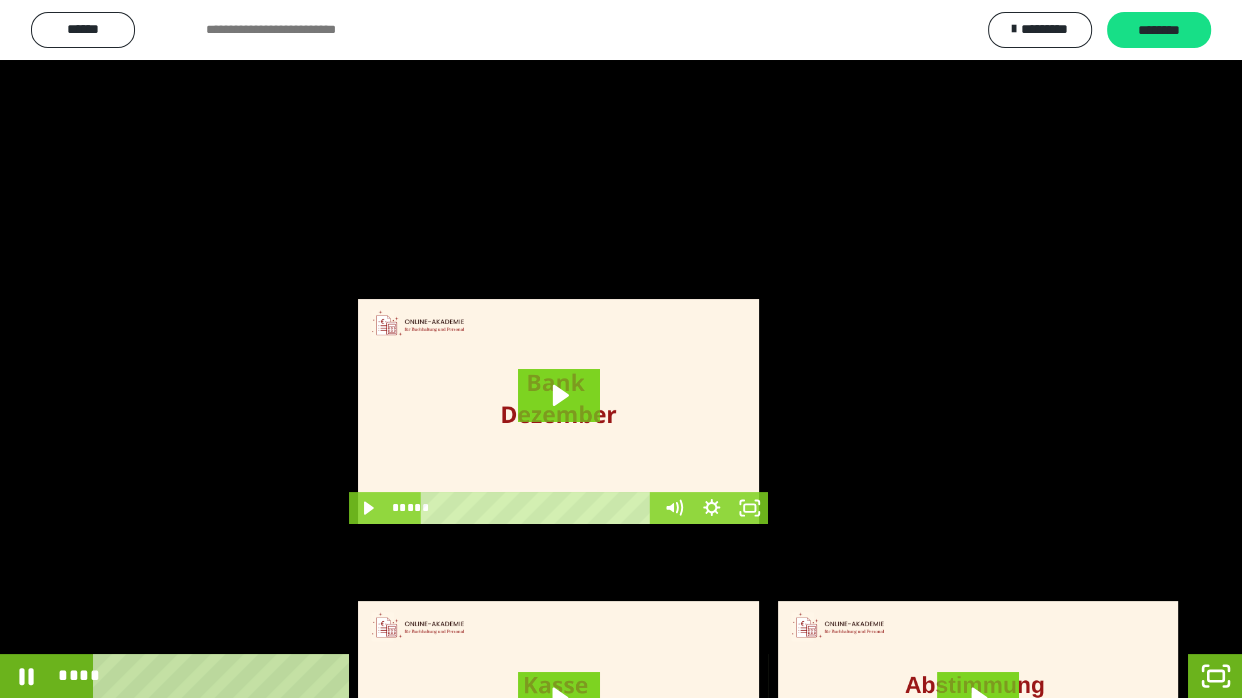 click at bounding box center (621, 349) 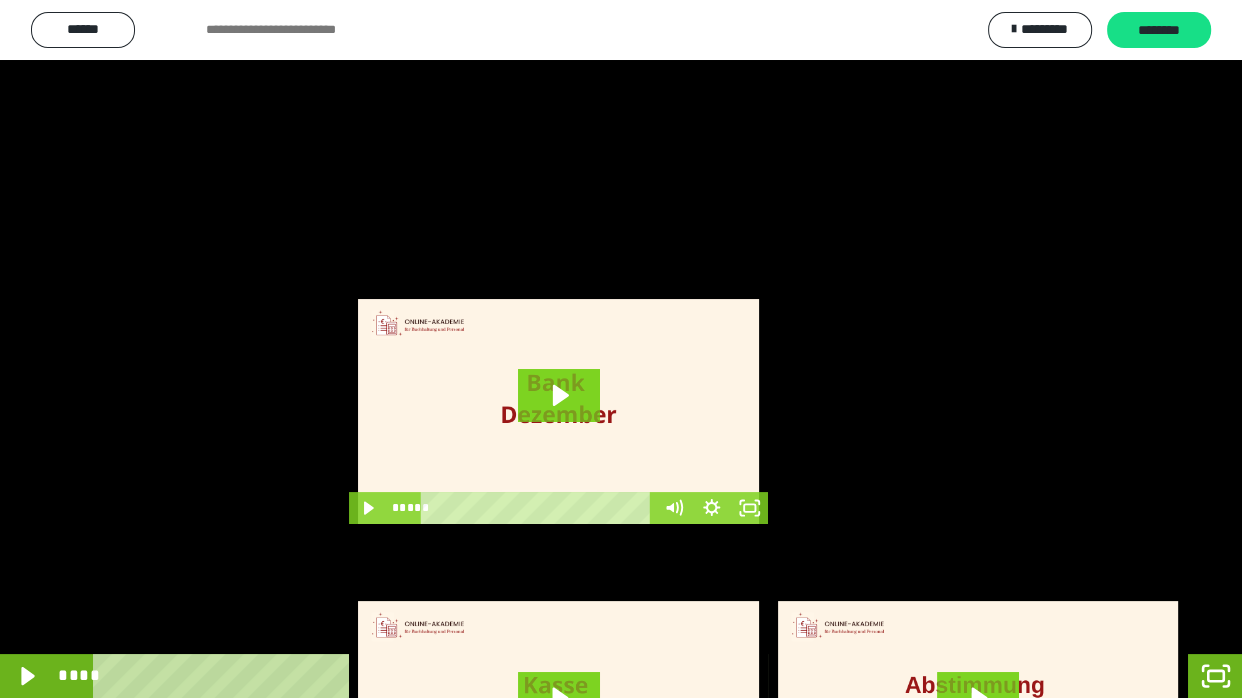 click at bounding box center [621, 349] 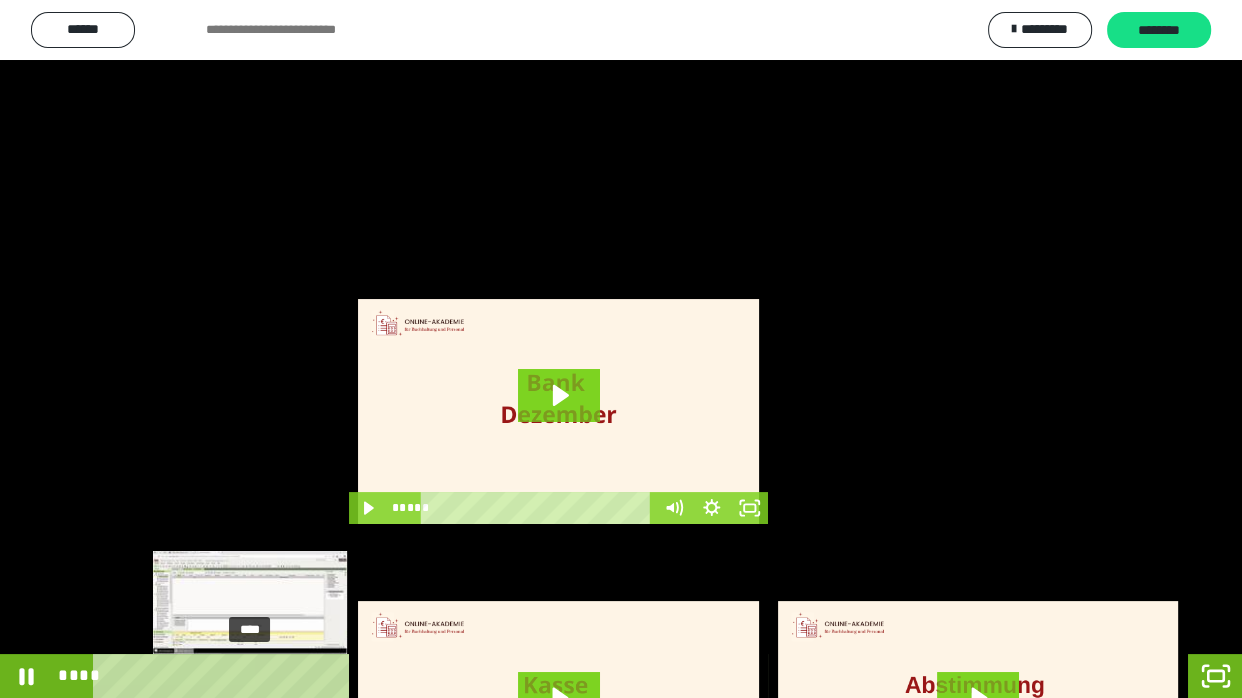 click on "****" at bounding box center [567, 676] 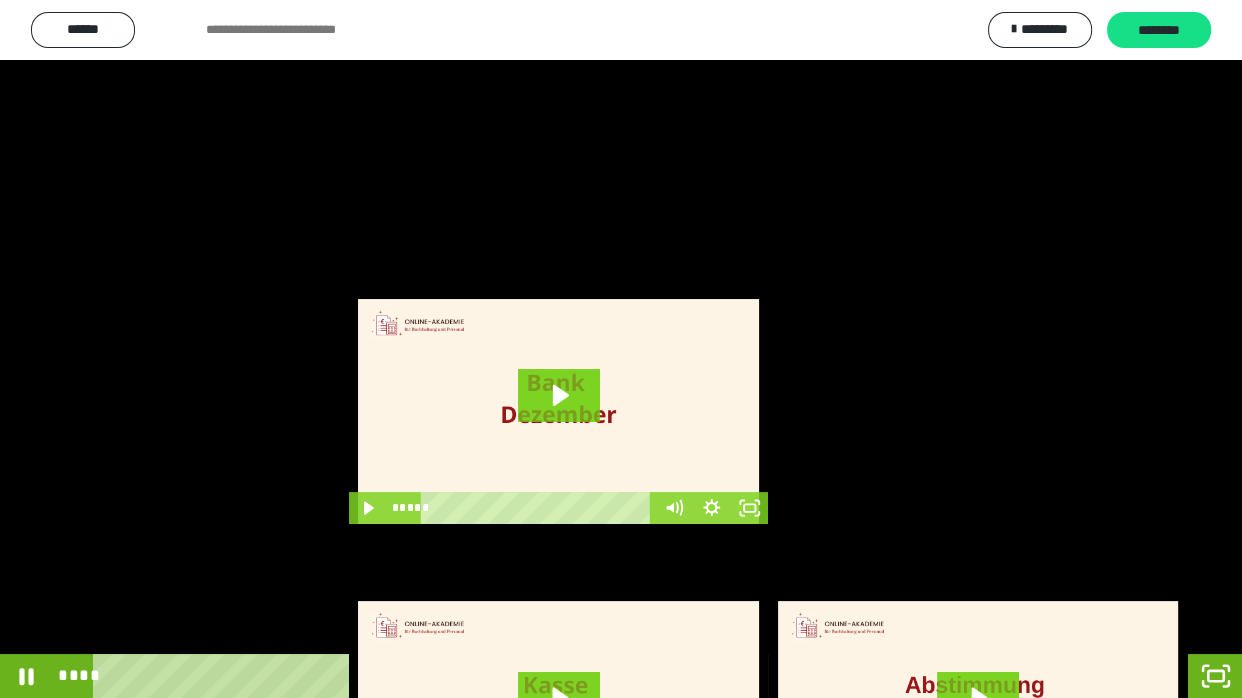click at bounding box center [621, 349] 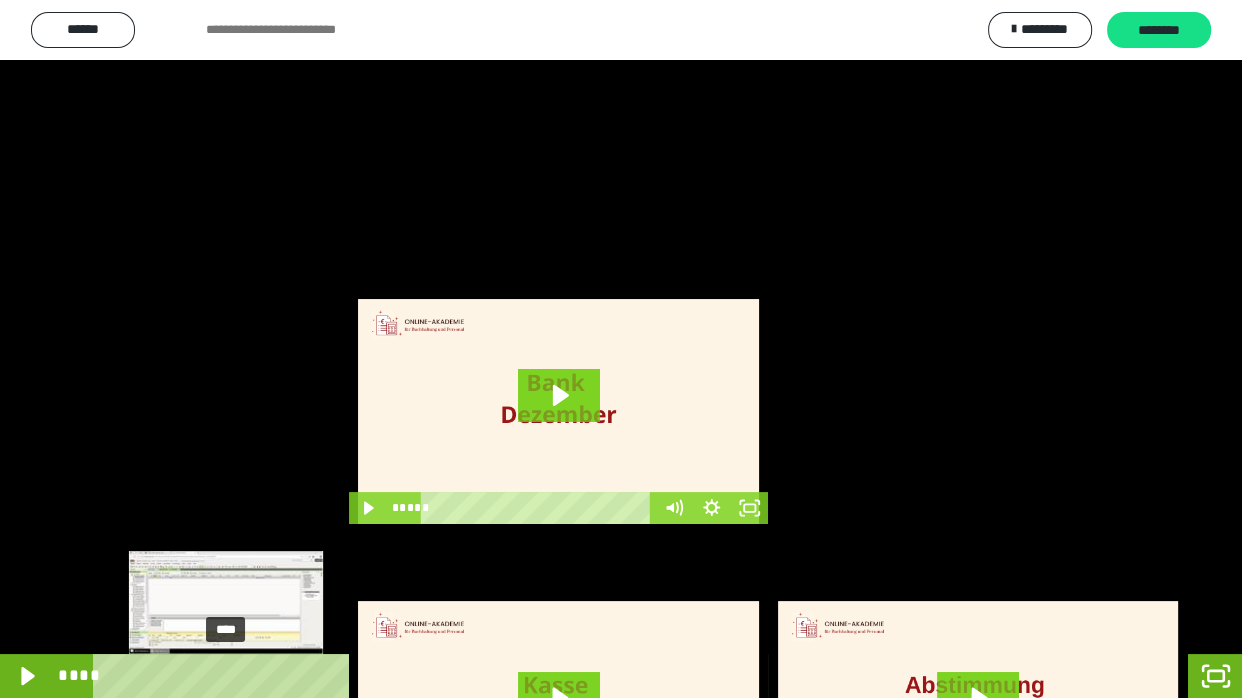 click on "****" at bounding box center [567, 676] 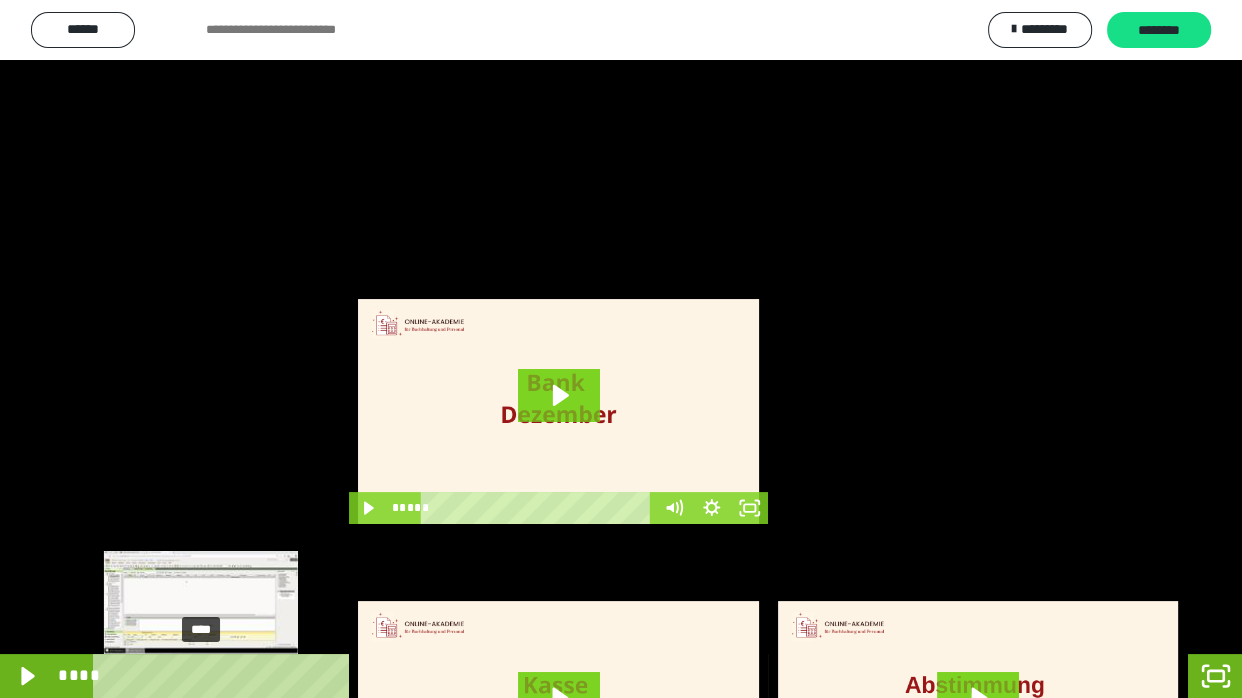 click on "****" at bounding box center [567, 676] 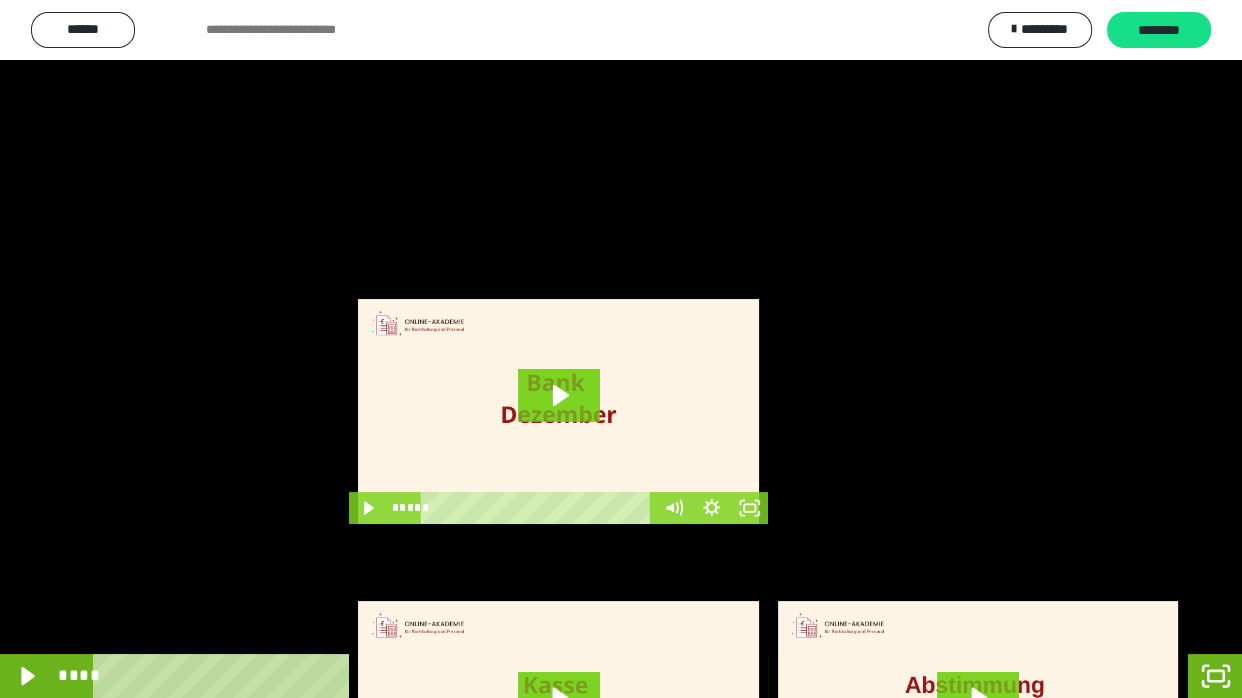 click at bounding box center (621, 349) 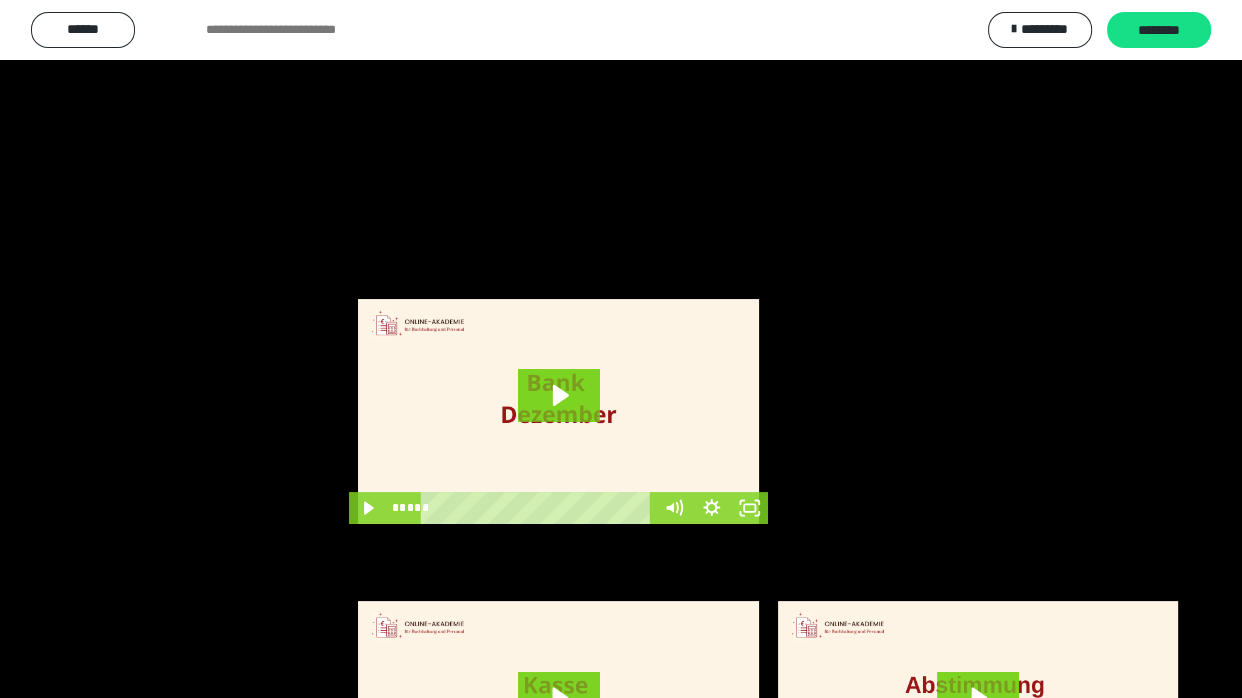 drag, startPoint x: 464, startPoint y: 460, endPoint x: 294, endPoint y: 462, distance: 170.01176 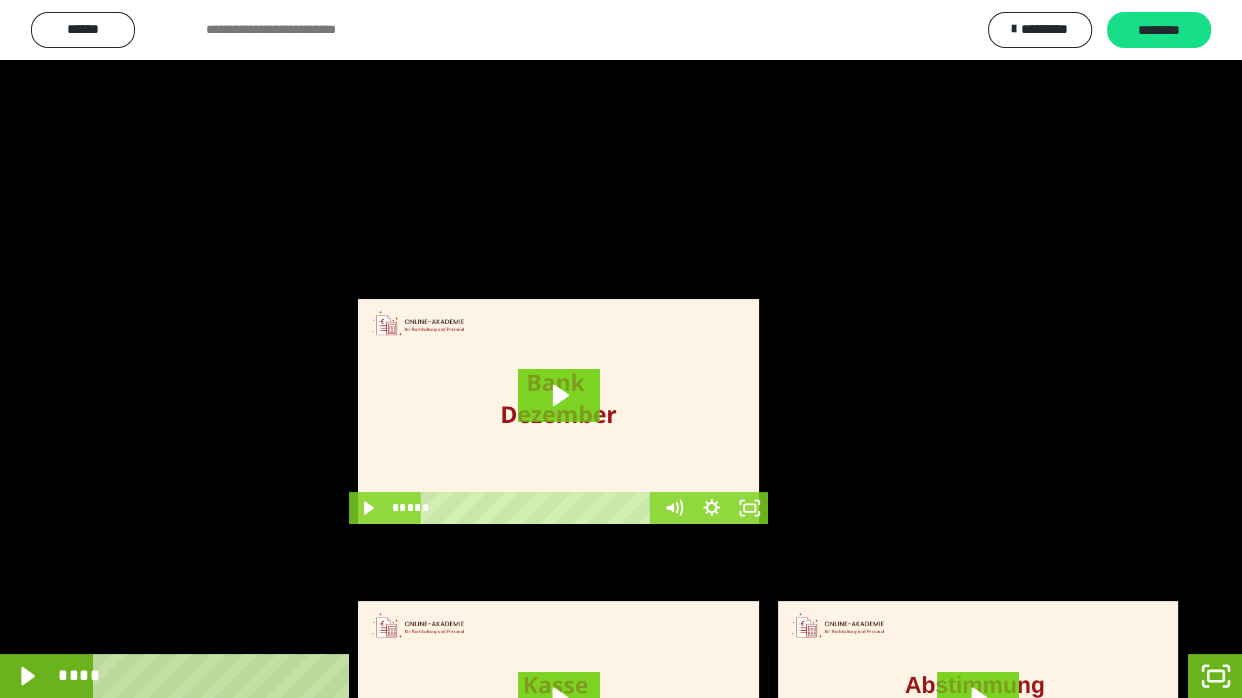 click at bounding box center [621, 349] 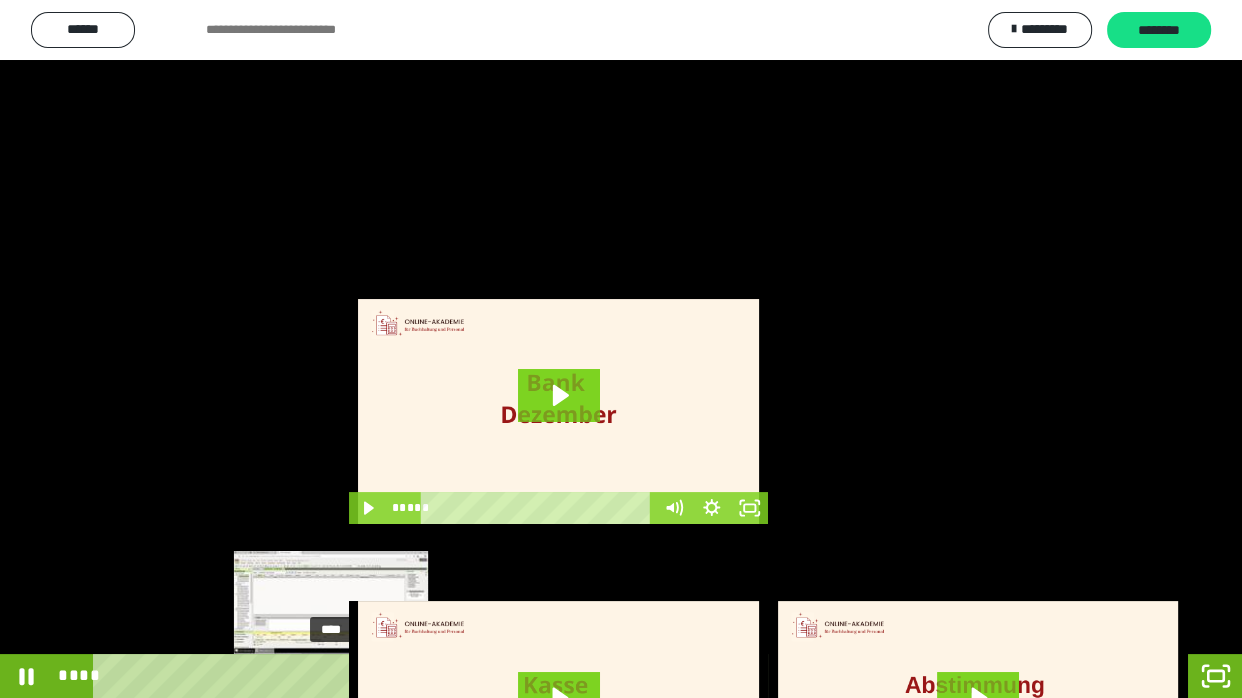 click on "****" at bounding box center (567, 676) 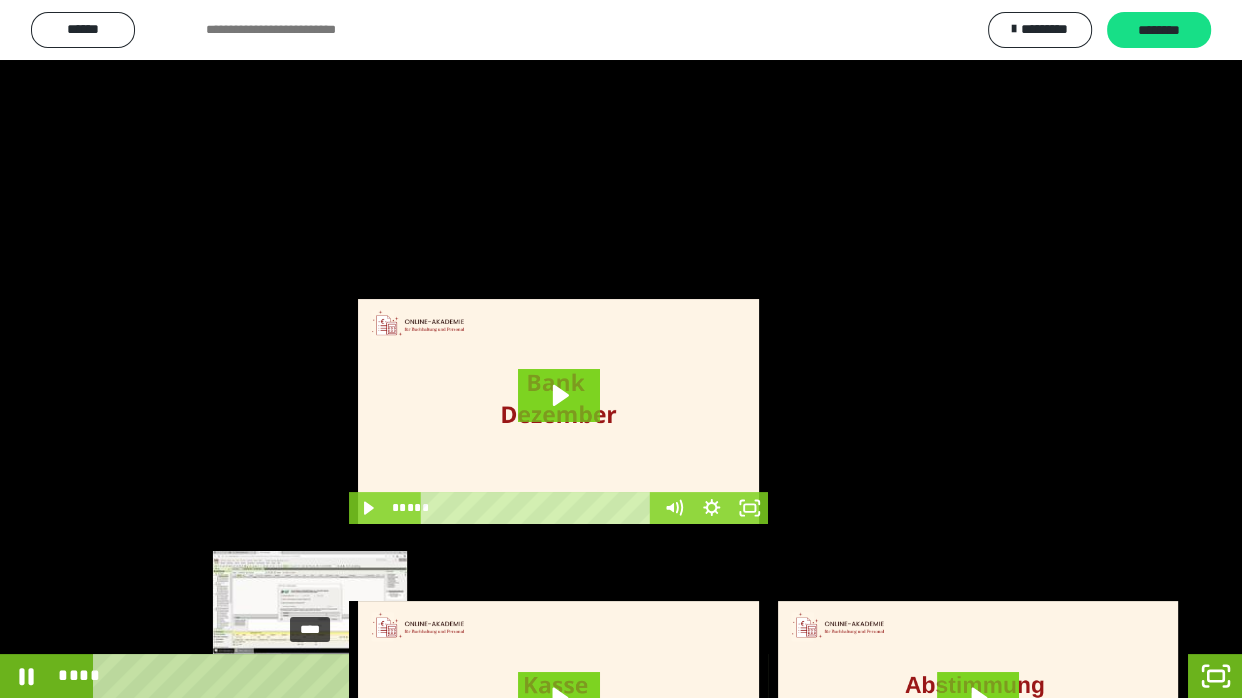 click on "****" at bounding box center [567, 676] 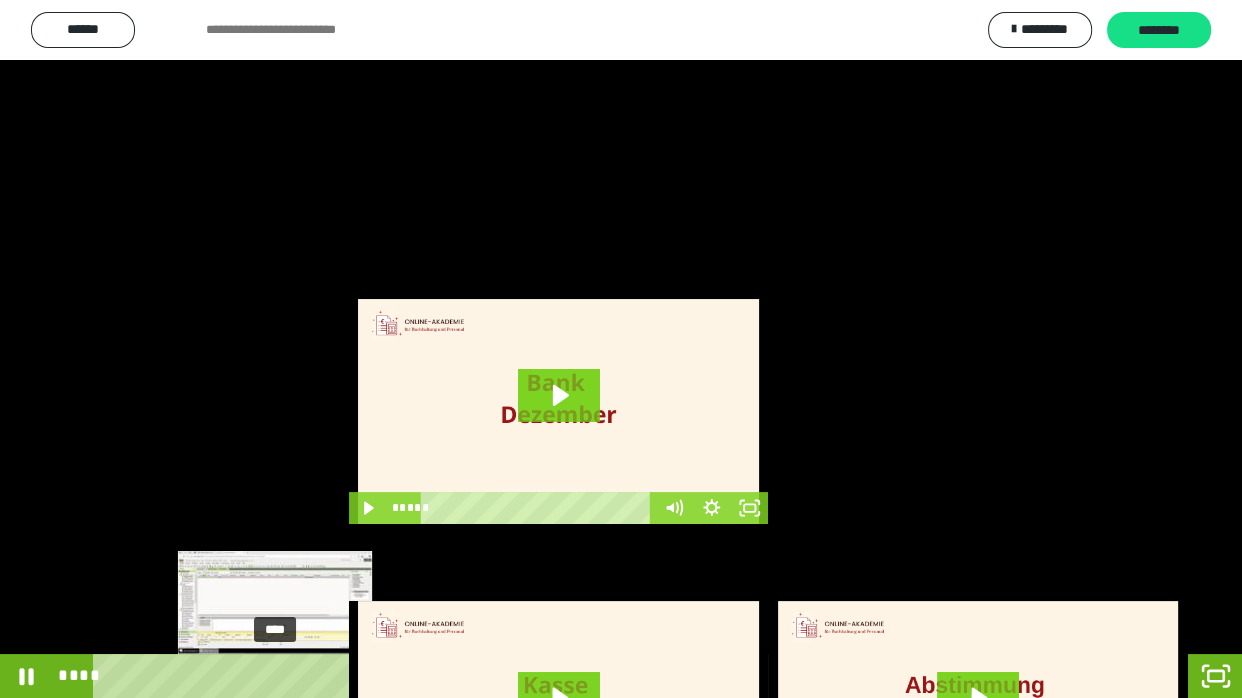 click on "****" at bounding box center (567, 676) 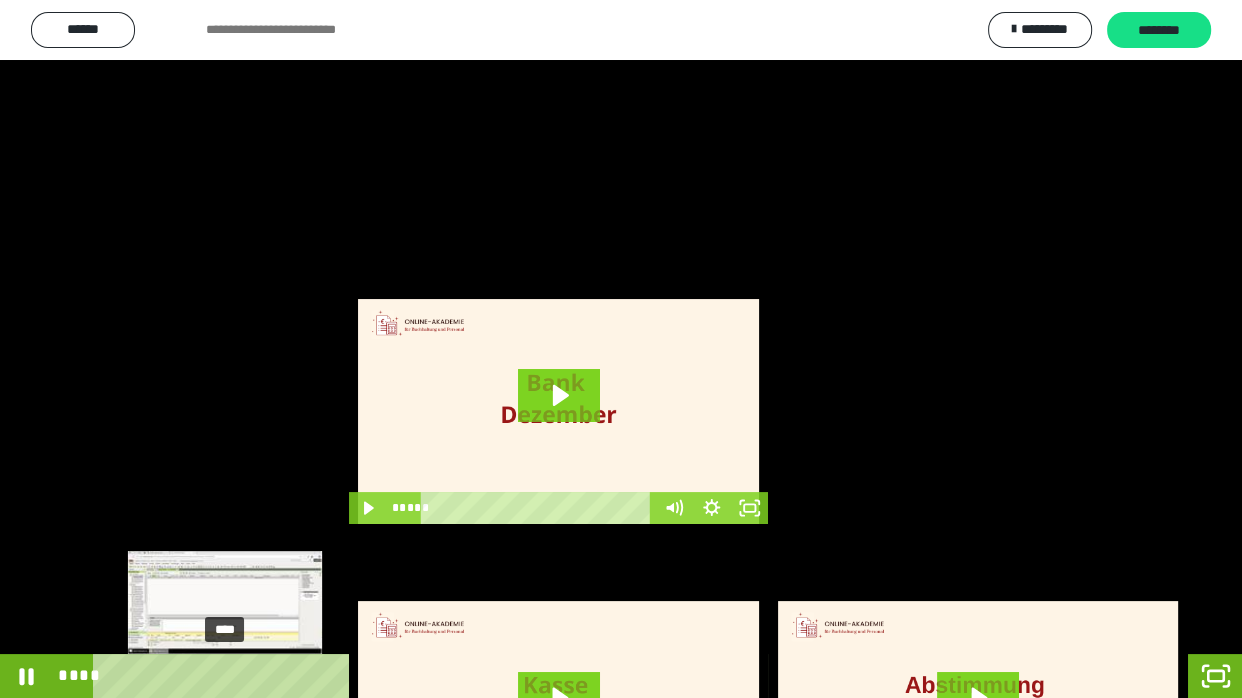 click on "****" at bounding box center (567, 676) 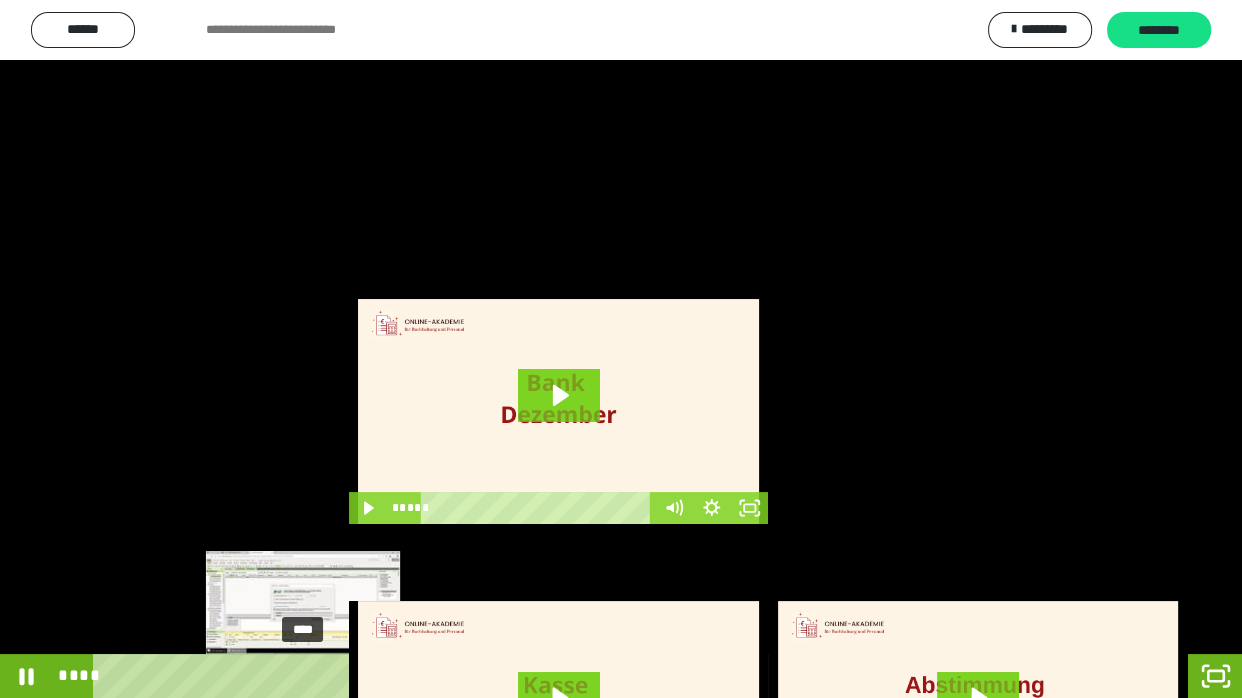 click on "****" at bounding box center (567, 676) 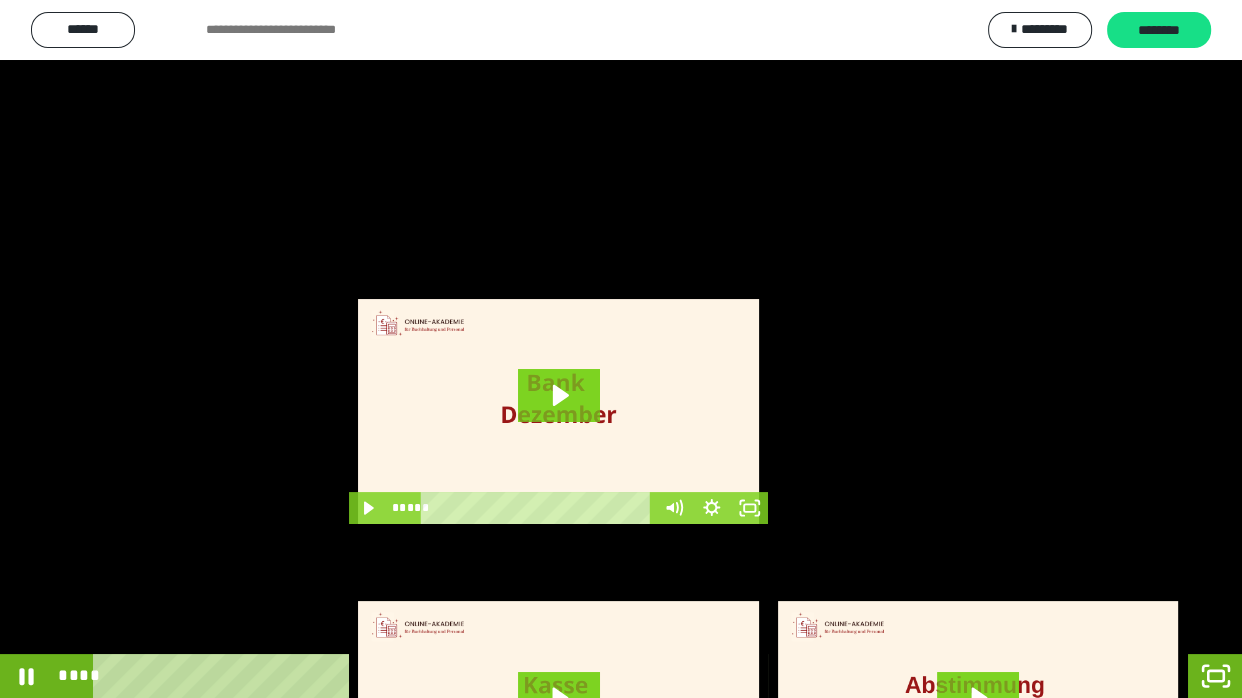 click at bounding box center (621, 349) 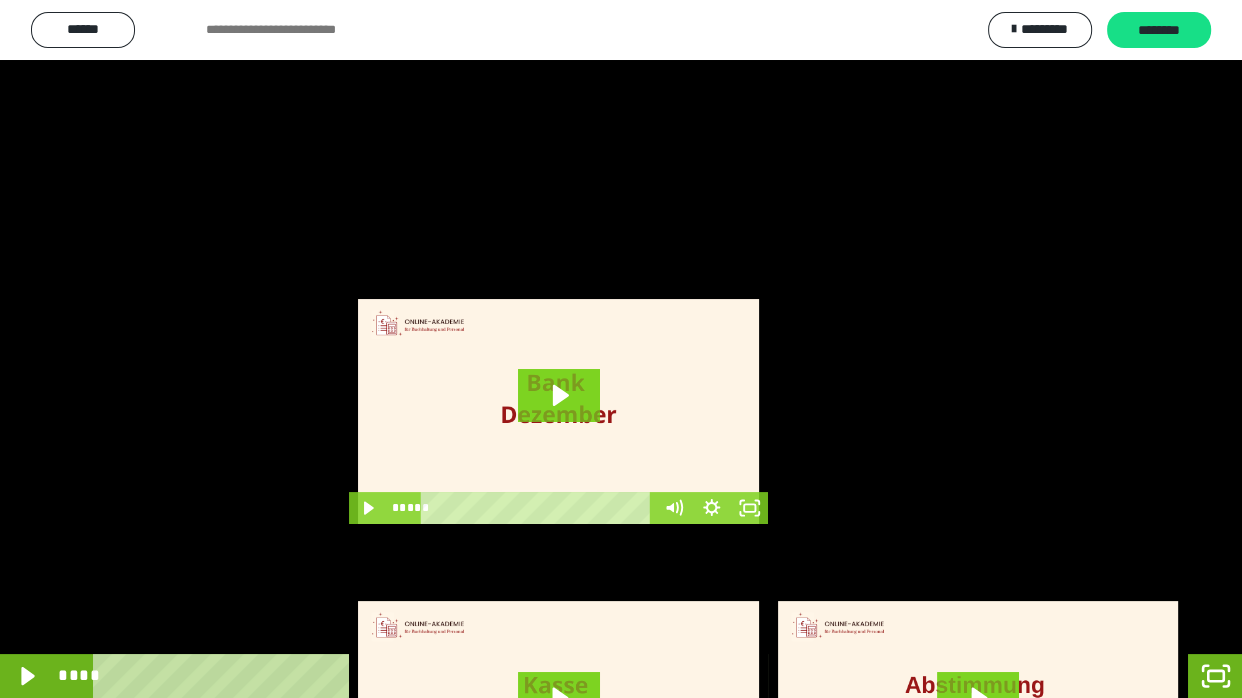 click at bounding box center [621, 349] 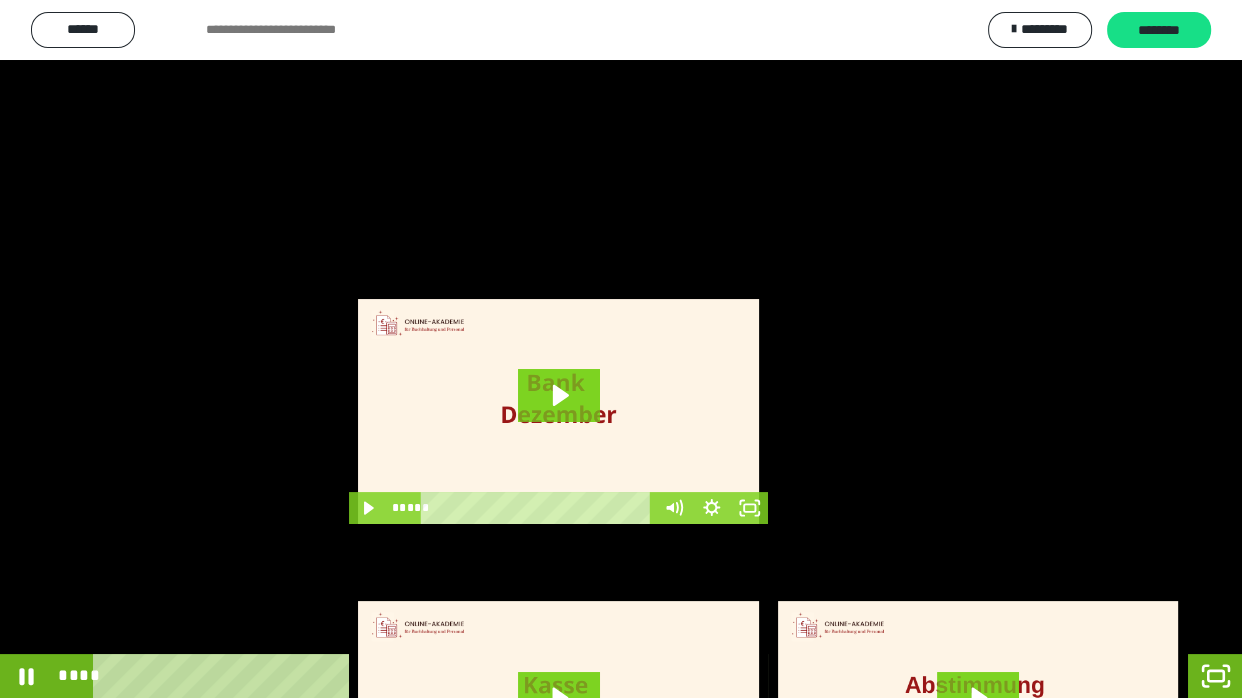 click at bounding box center (621, 349) 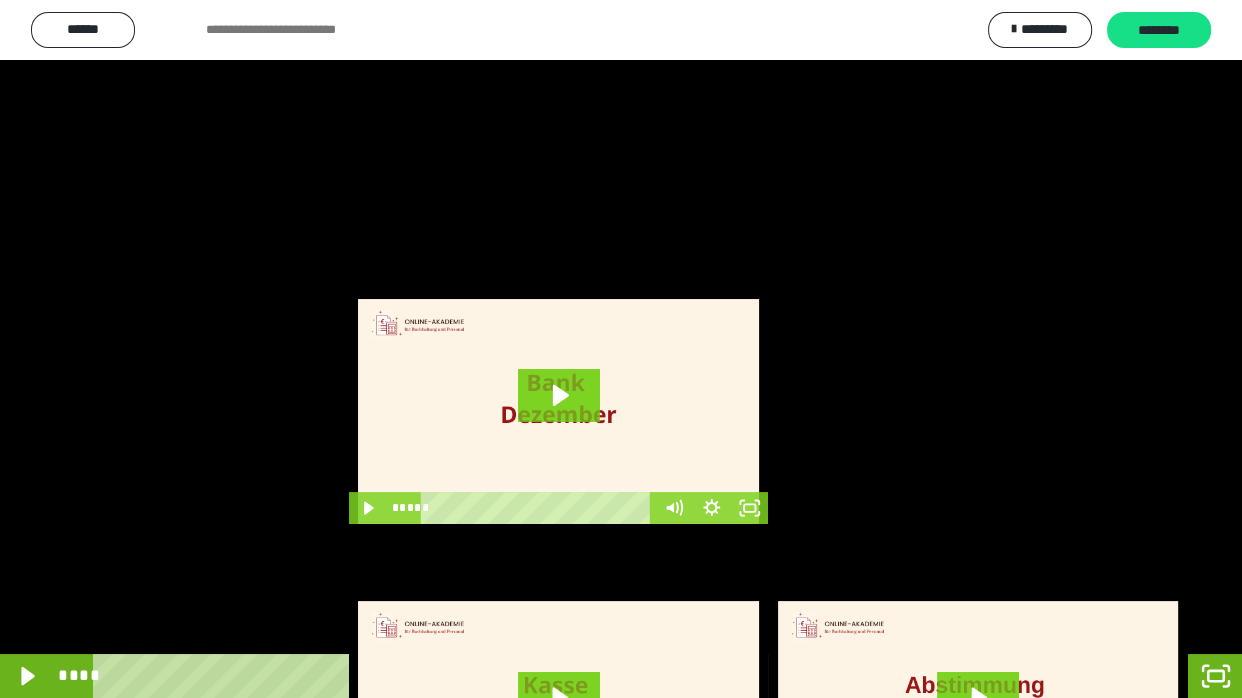 click at bounding box center [621, 349] 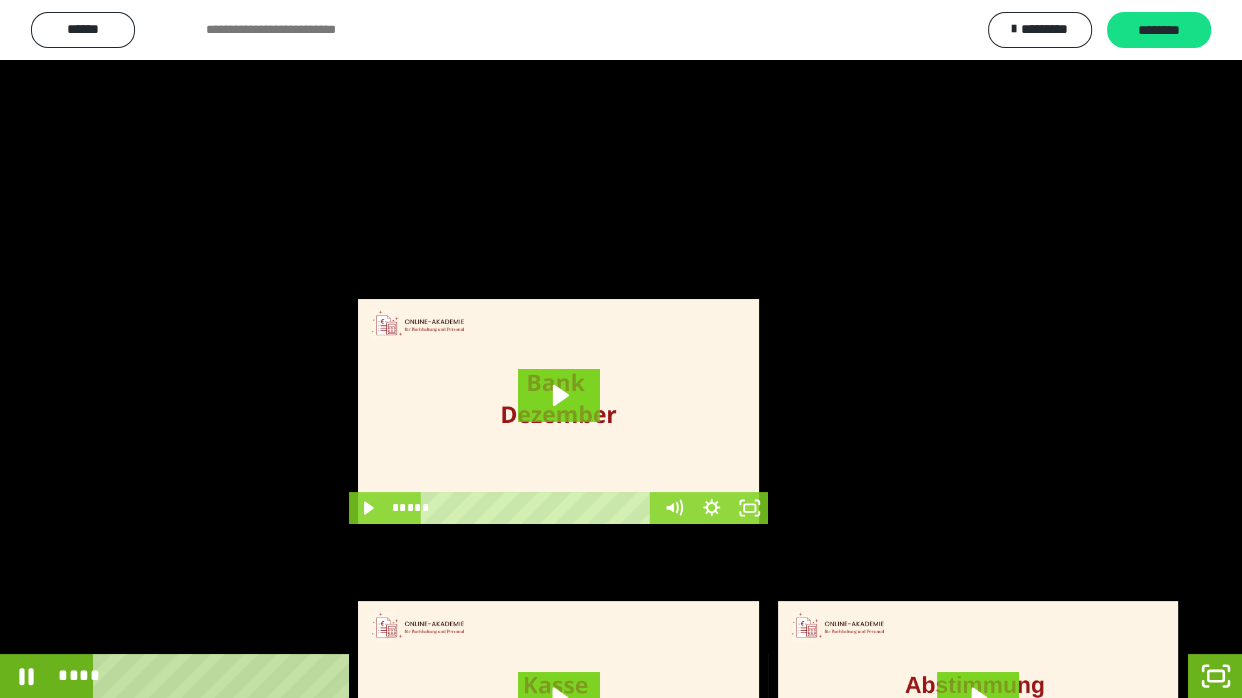 click at bounding box center (621, 349) 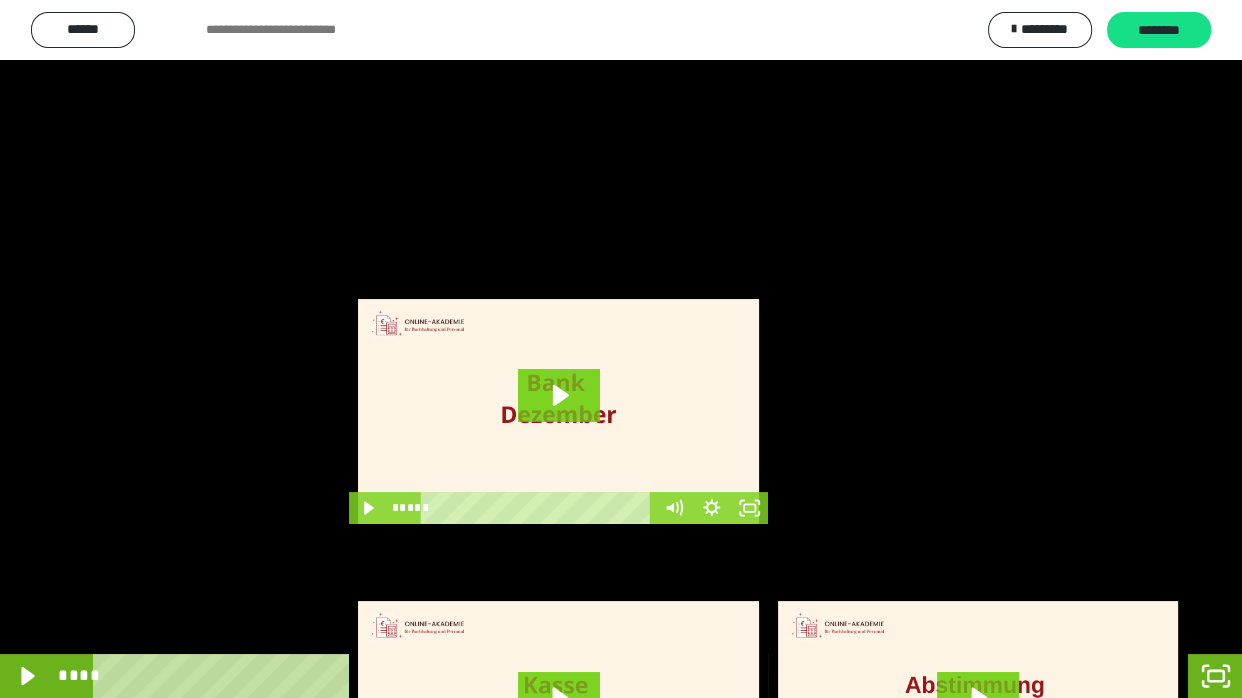 click at bounding box center [621, 349] 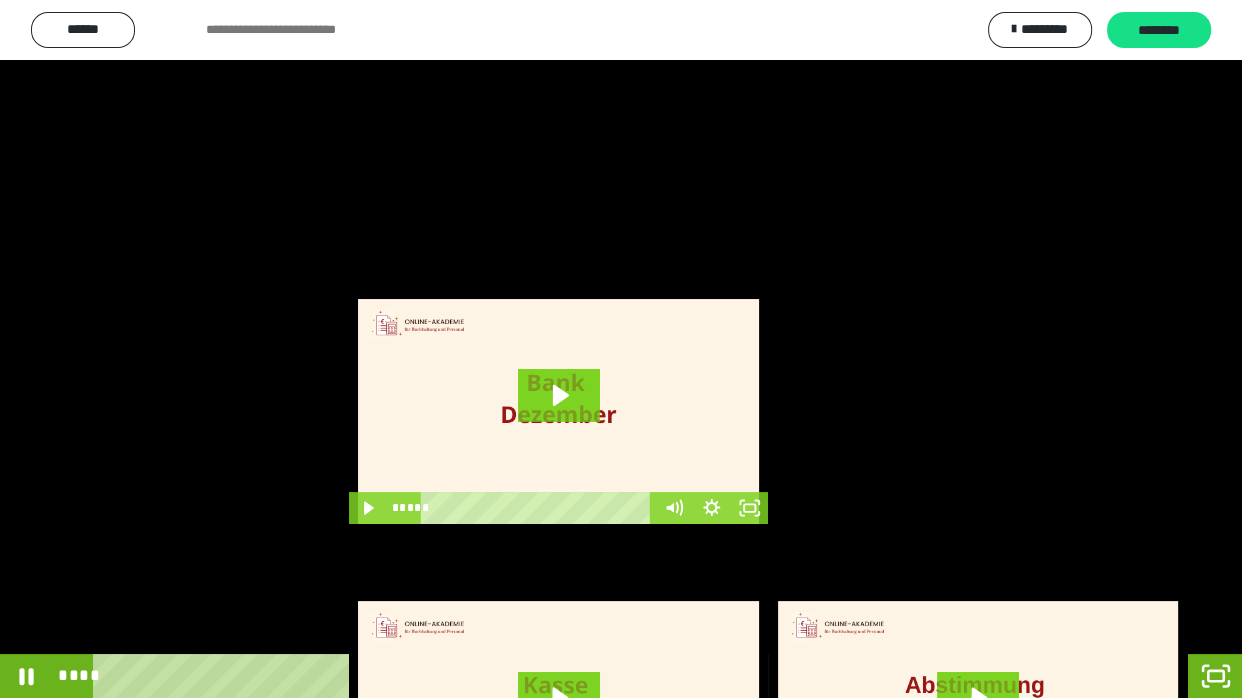click at bounding box center [621, 349] 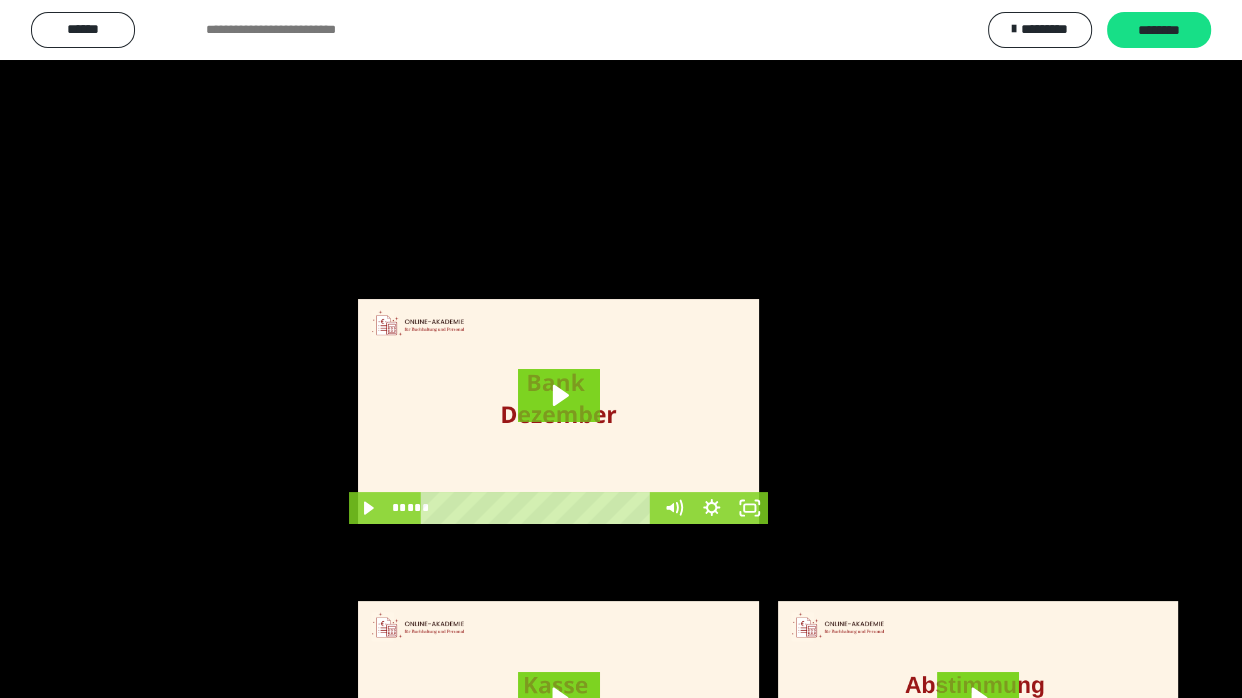 click at bounding box center [621, 349] 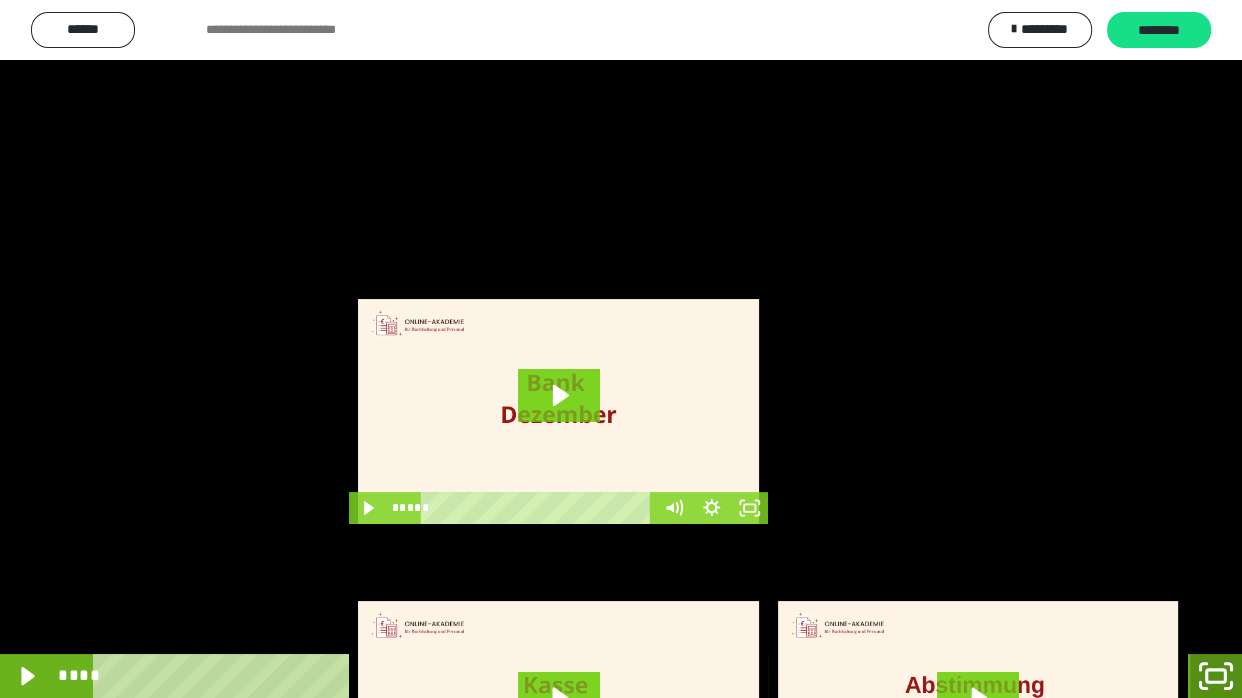 click 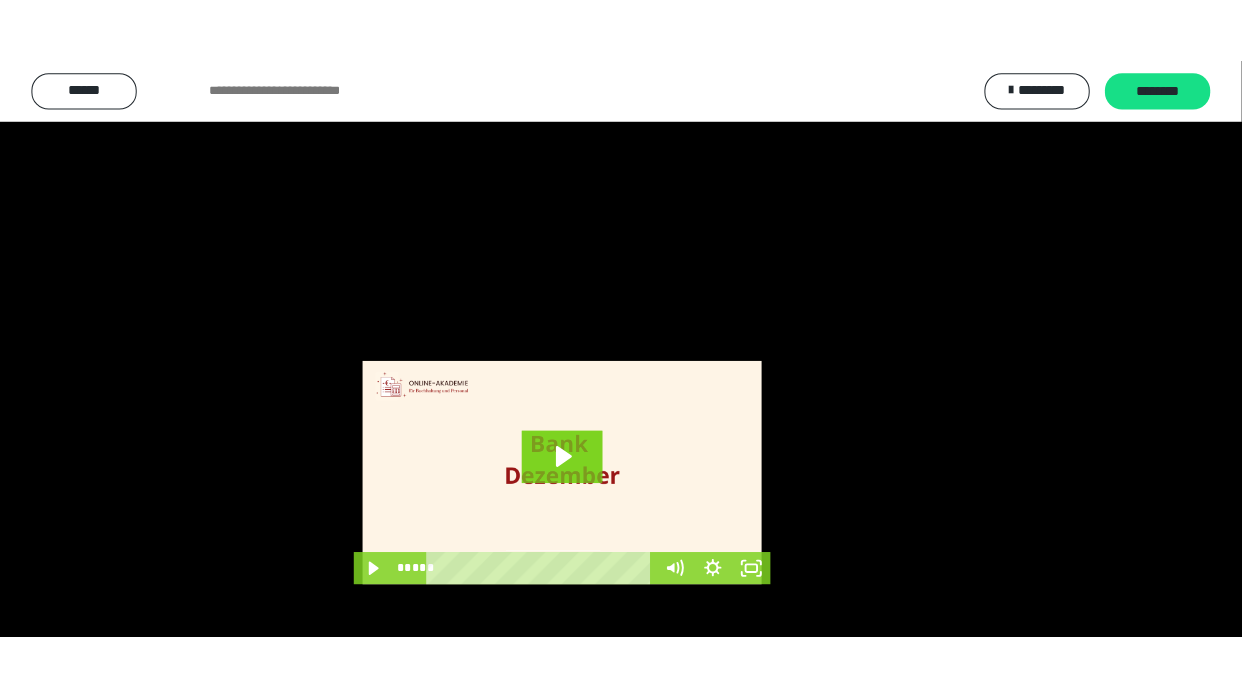 scroll, scrollTop: 4116, scrollLeft: 0, axis: vertical 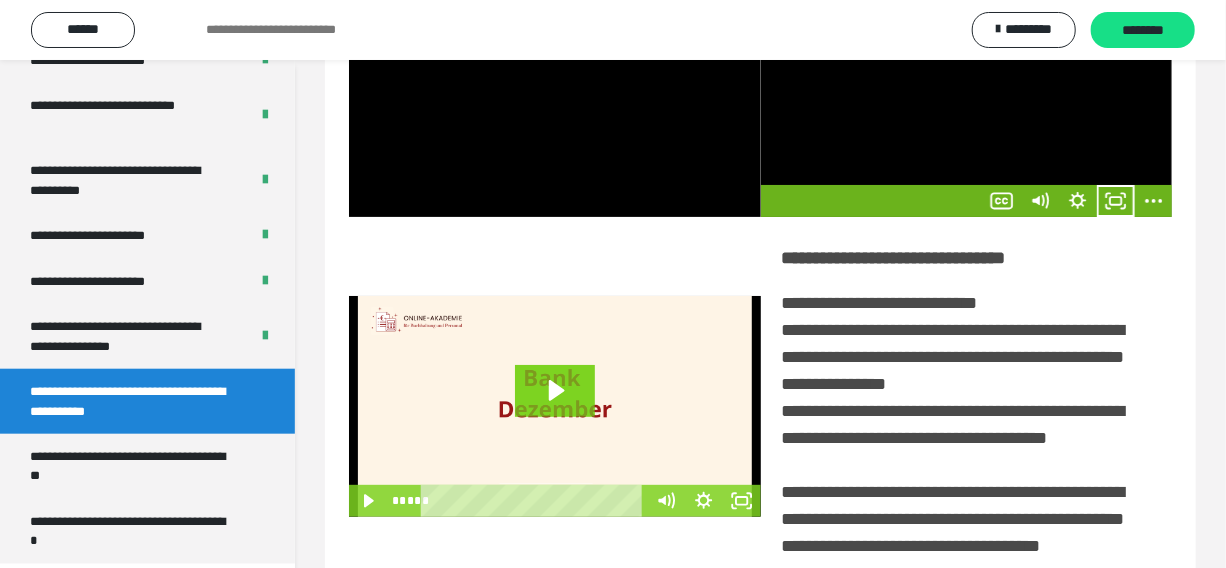 click at bounding box center (555, 406) 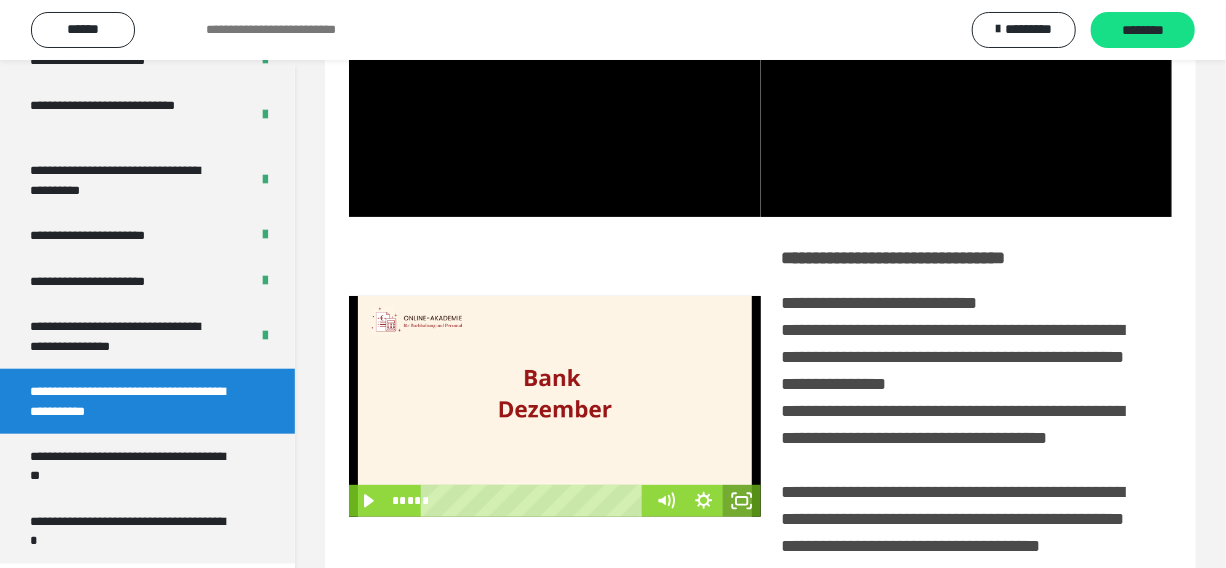 click 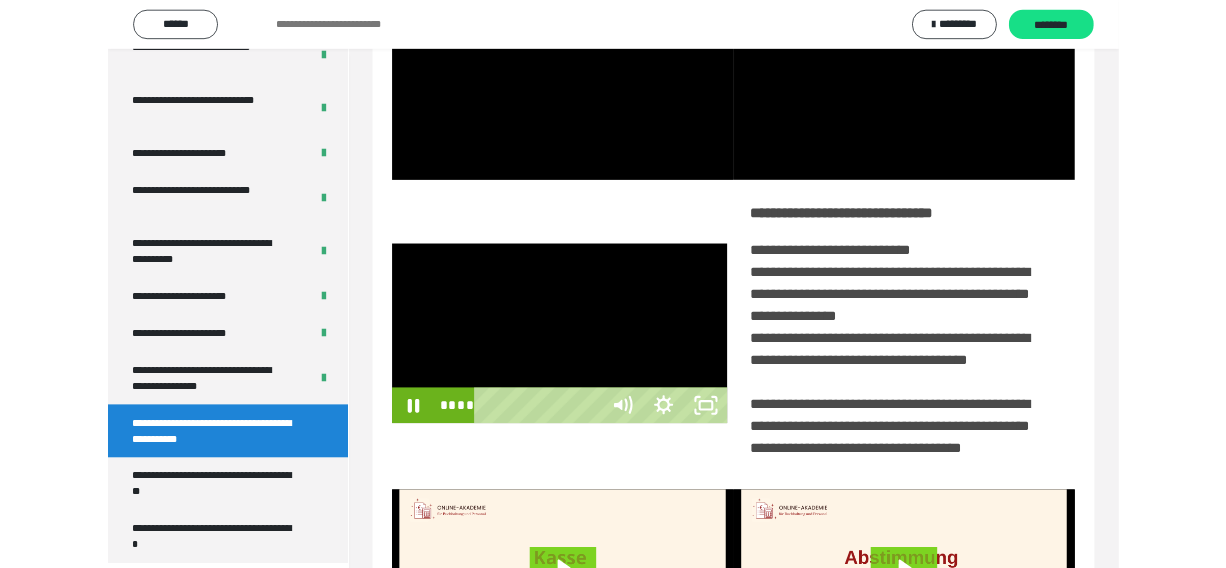 scroll, scrollTop: 3986, scrollLeft: 0, axis: vertical 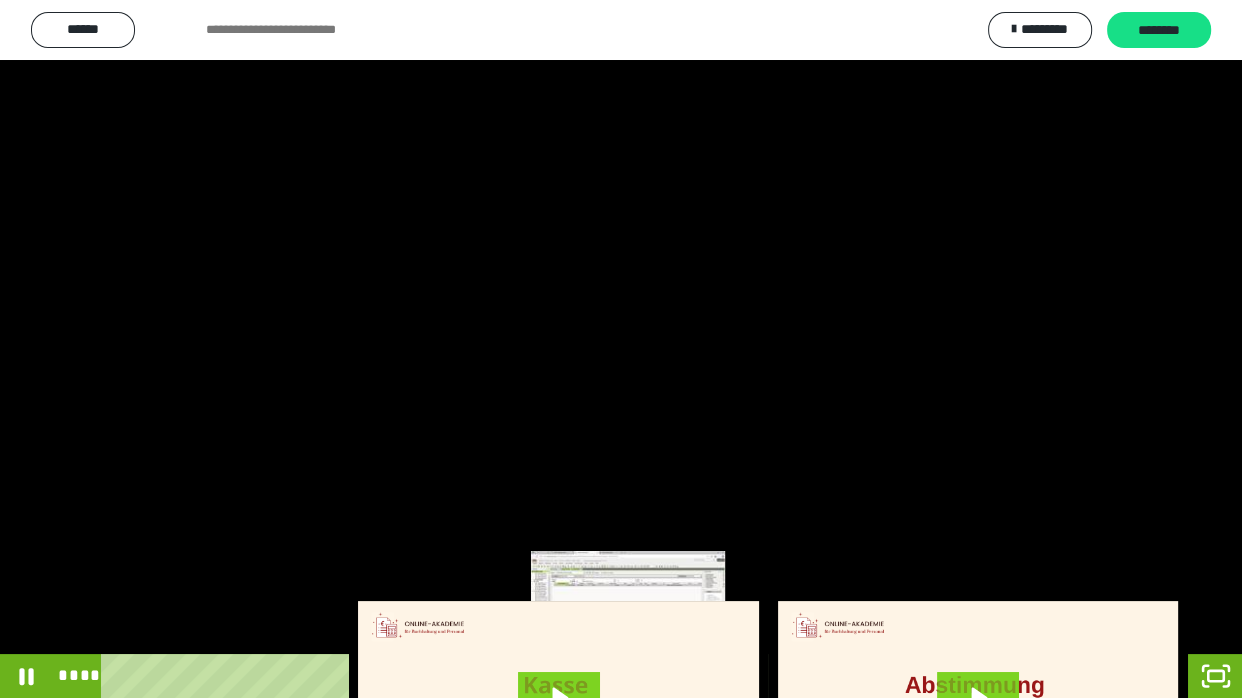 click on "****" at bounding box center [597, 676] 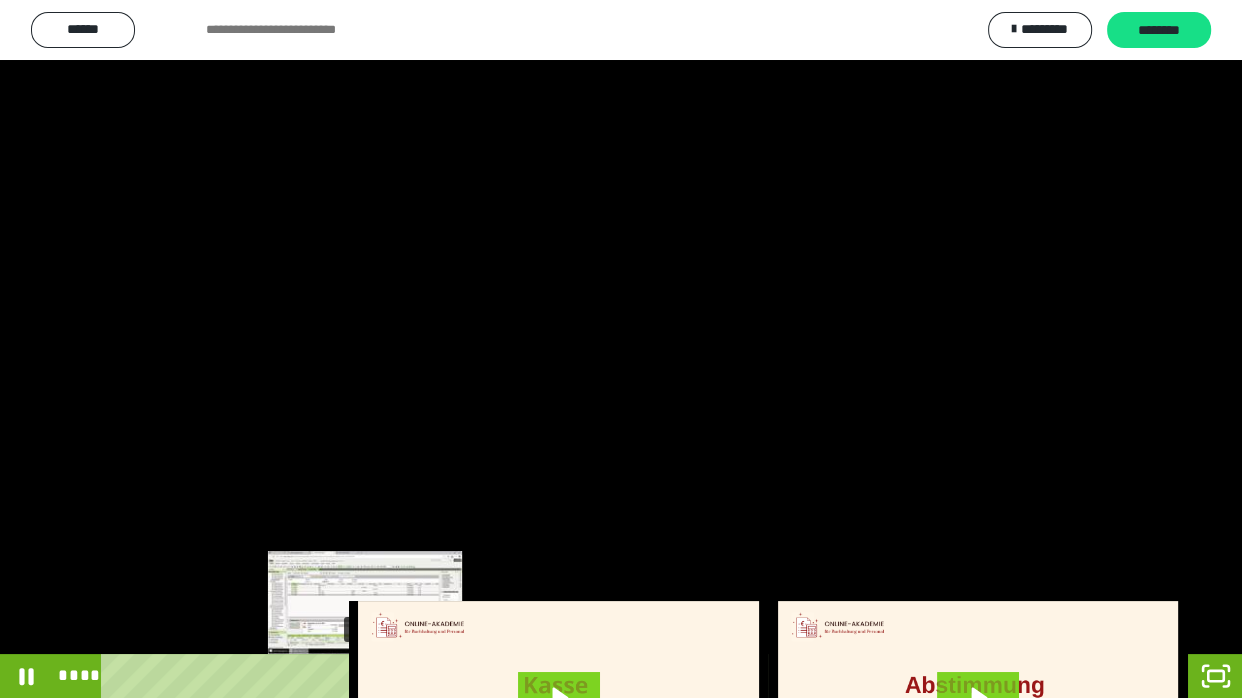 click on "****" at bounding box center [597, 676] 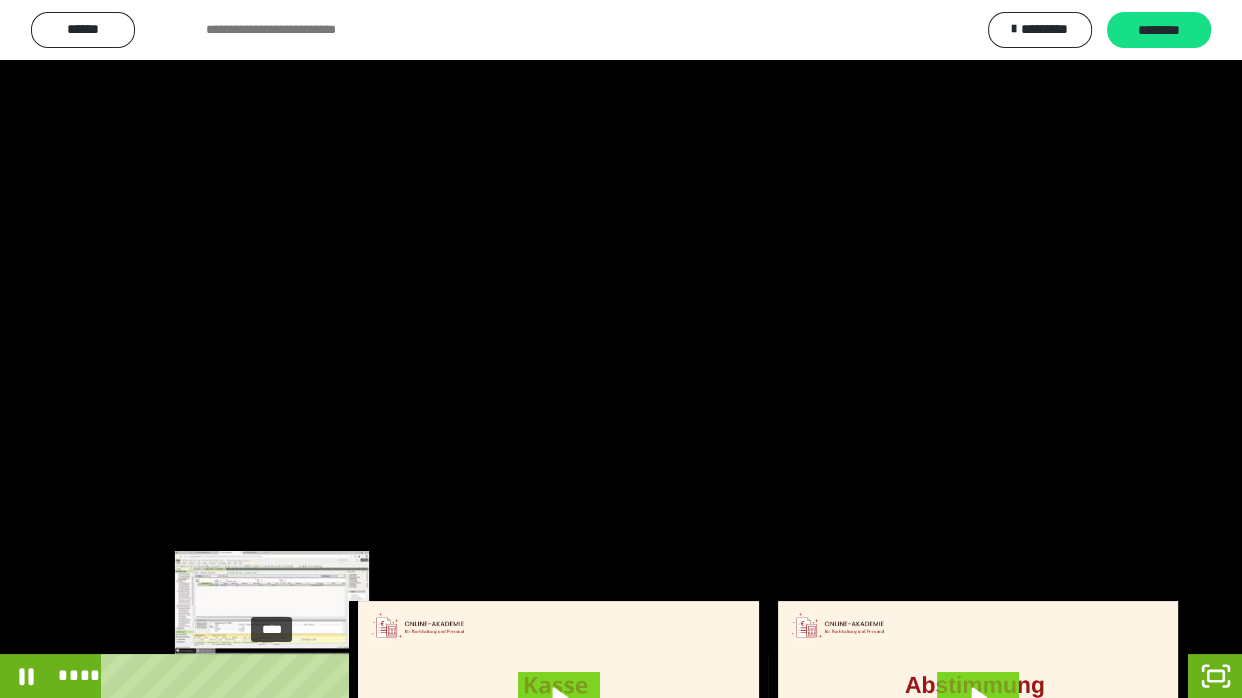 click on "****" at bounding box center [597, 676] 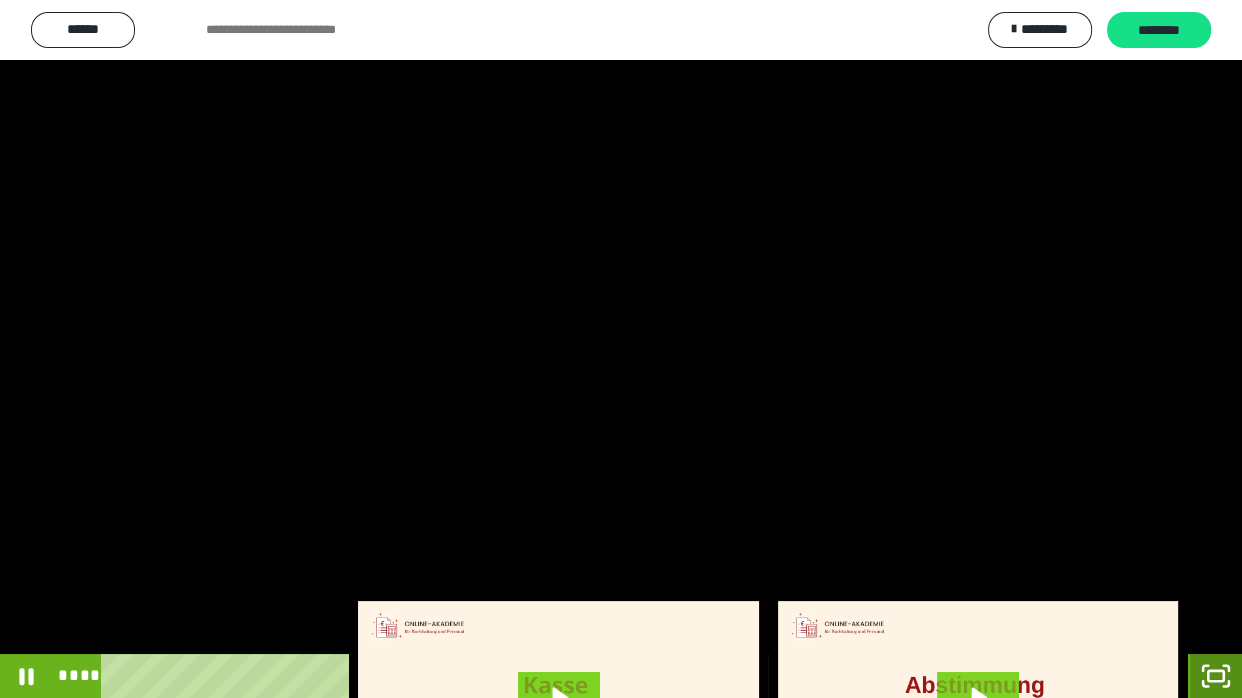 click 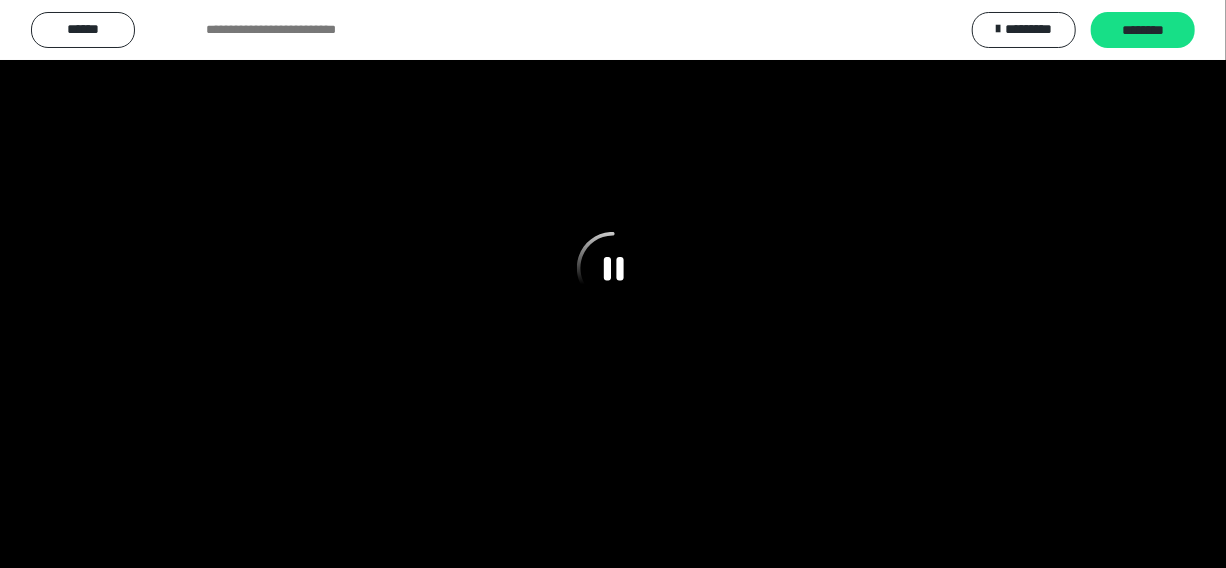 scroll, scrollTop: 4116, scrollLeft: 0, axis: vertical 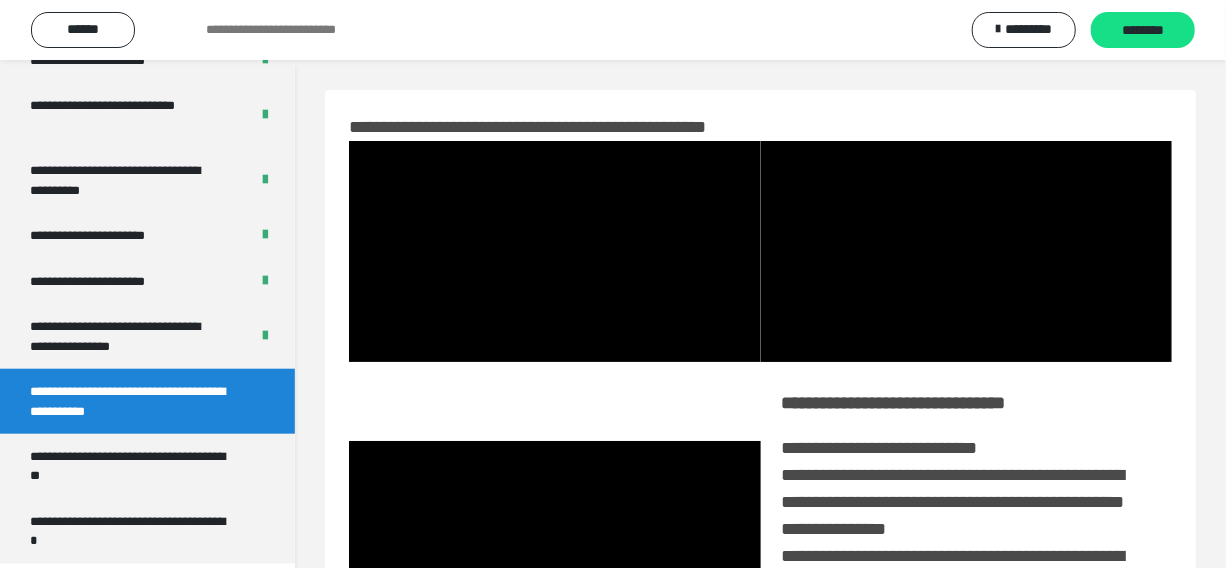 click at bounding box center [555, 551] 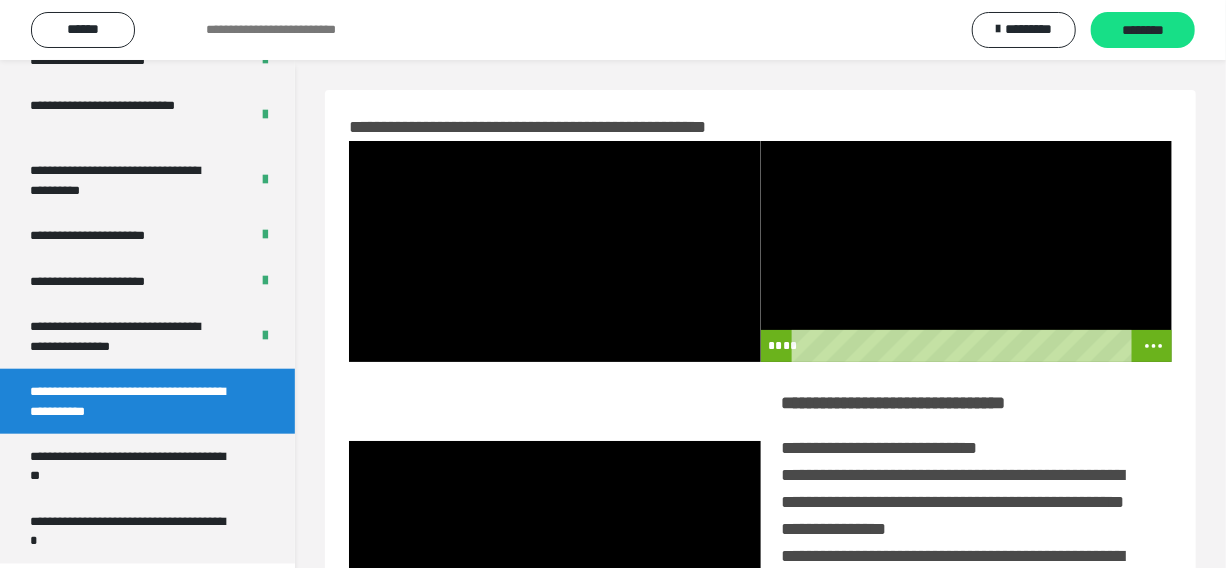 click at bounding box center [967, 251] 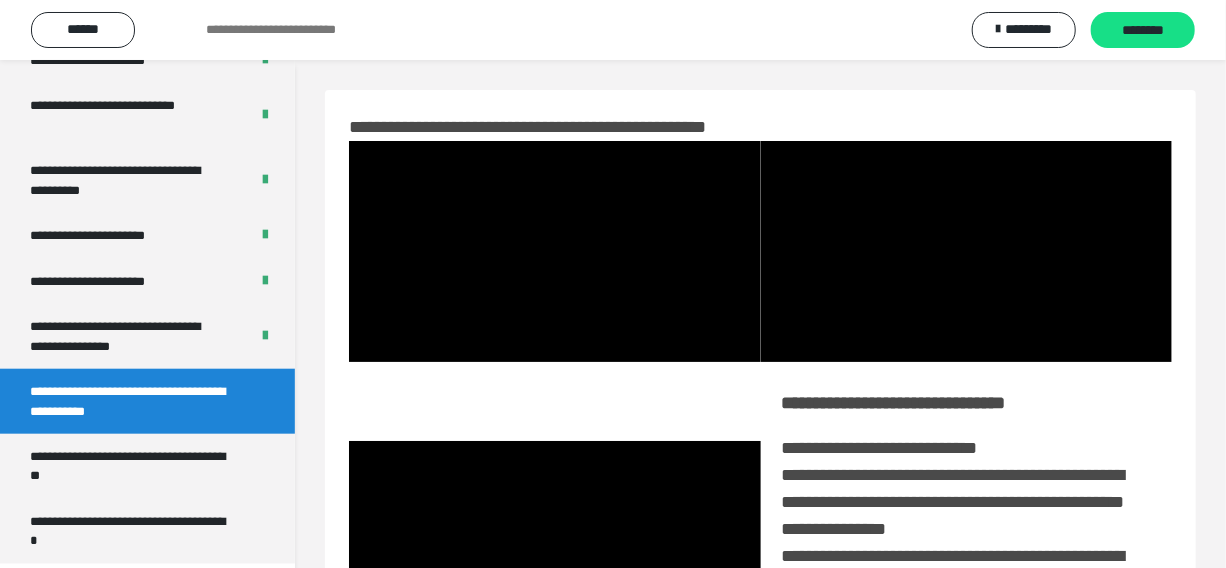 click at bounding box center (555, 551) 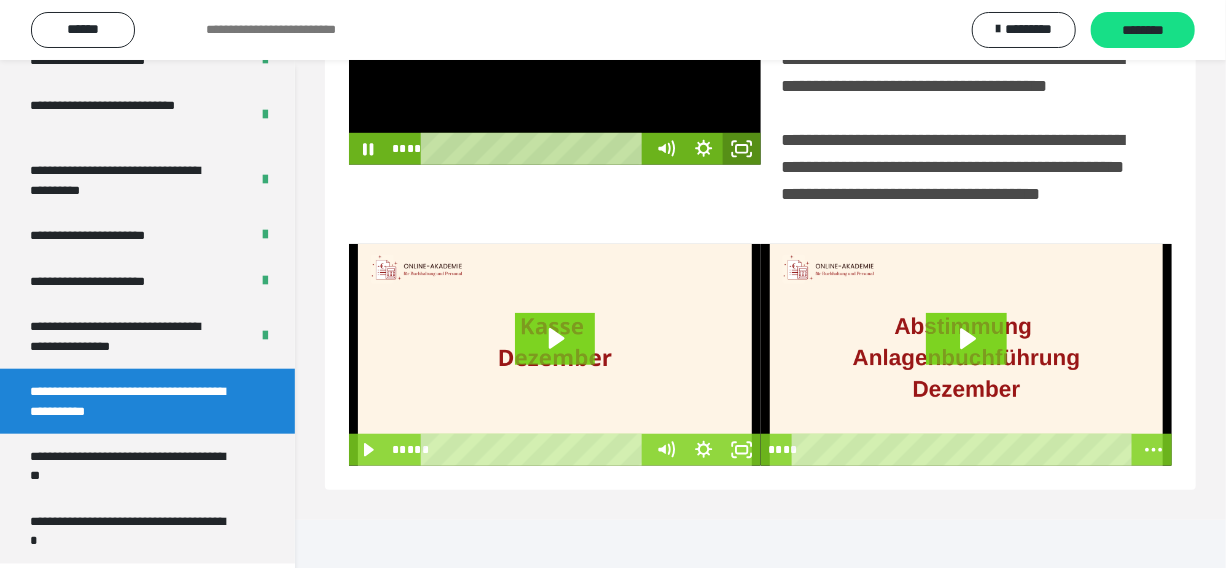 click 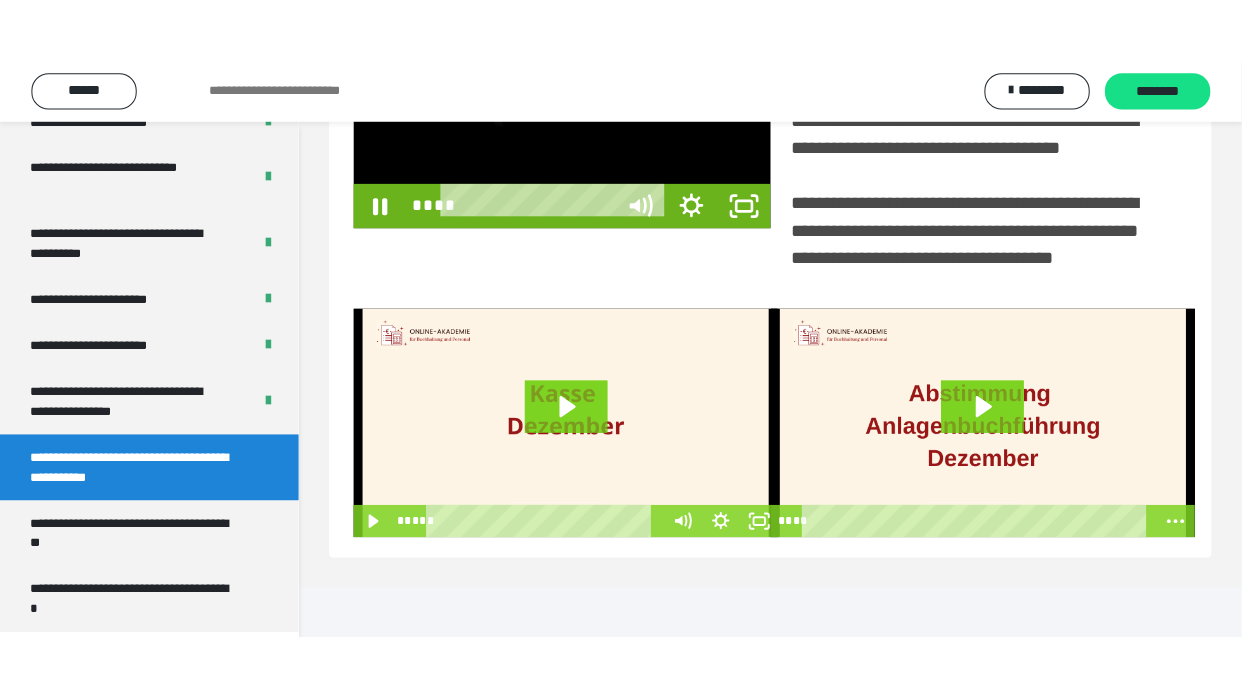 scroll, scrollTop: 381, scrollLeft: 0, axis: vertical 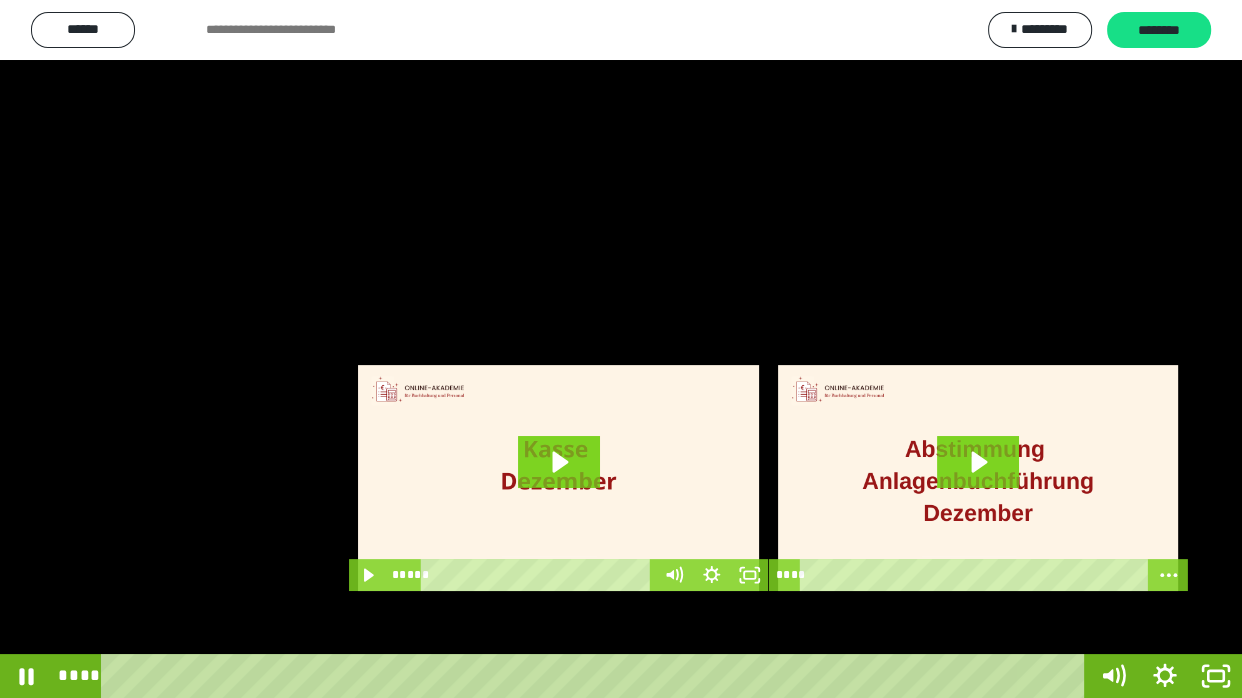 click at bounding box center [621, 349] 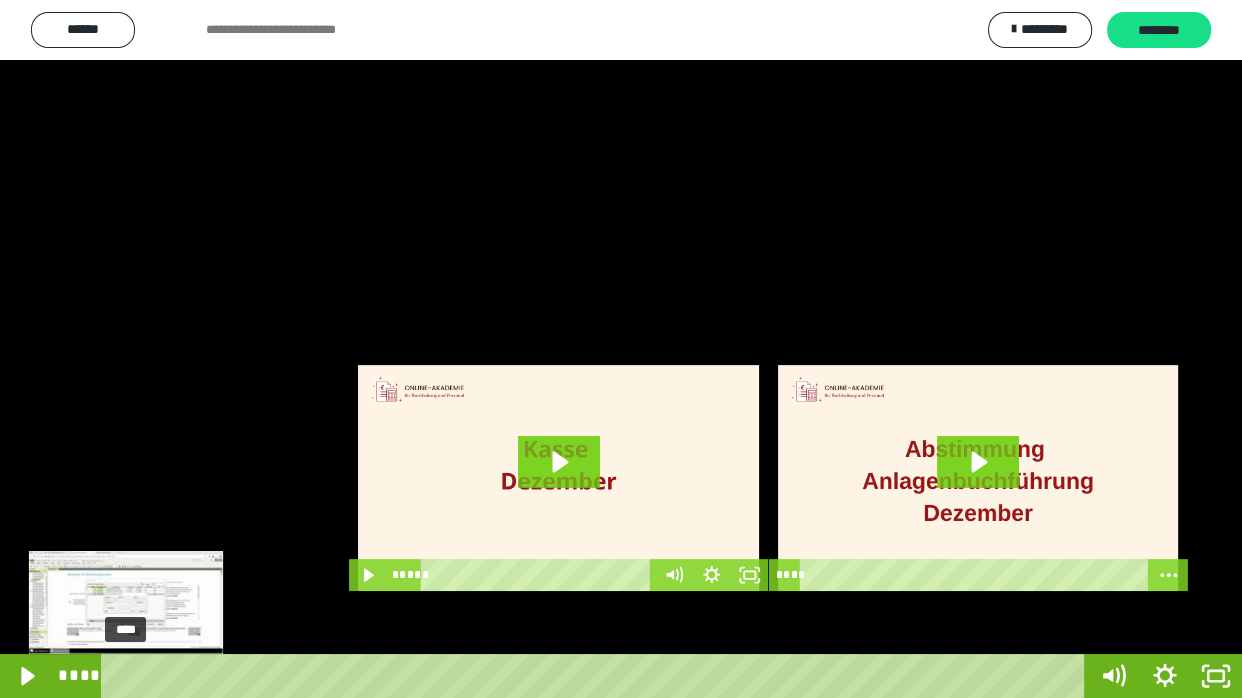 click on "****" at bounding box center (597, 676) 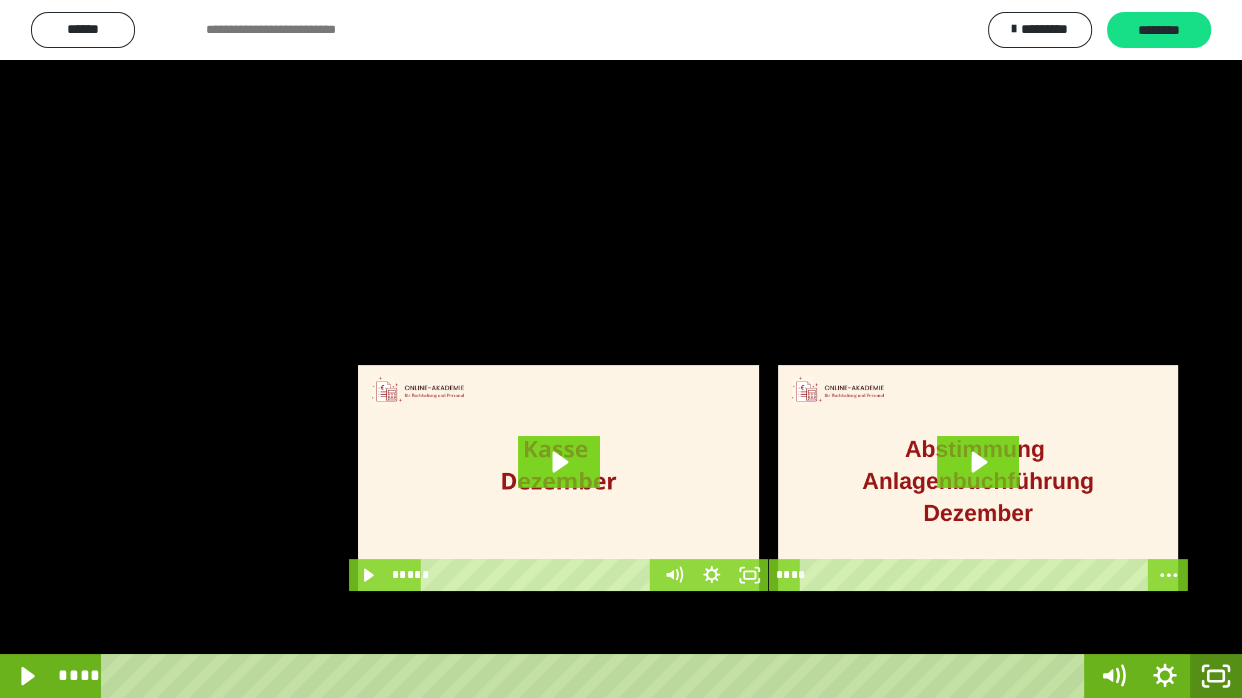 click 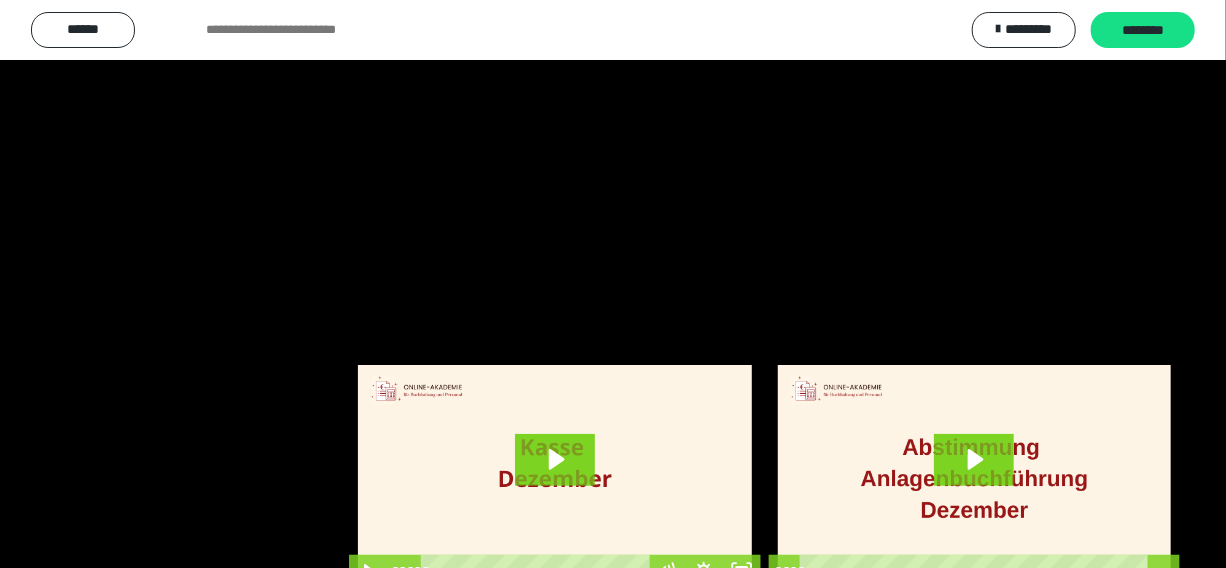 scroll, scrollTop: 4116, scrollLeft: 0, axis: vertical 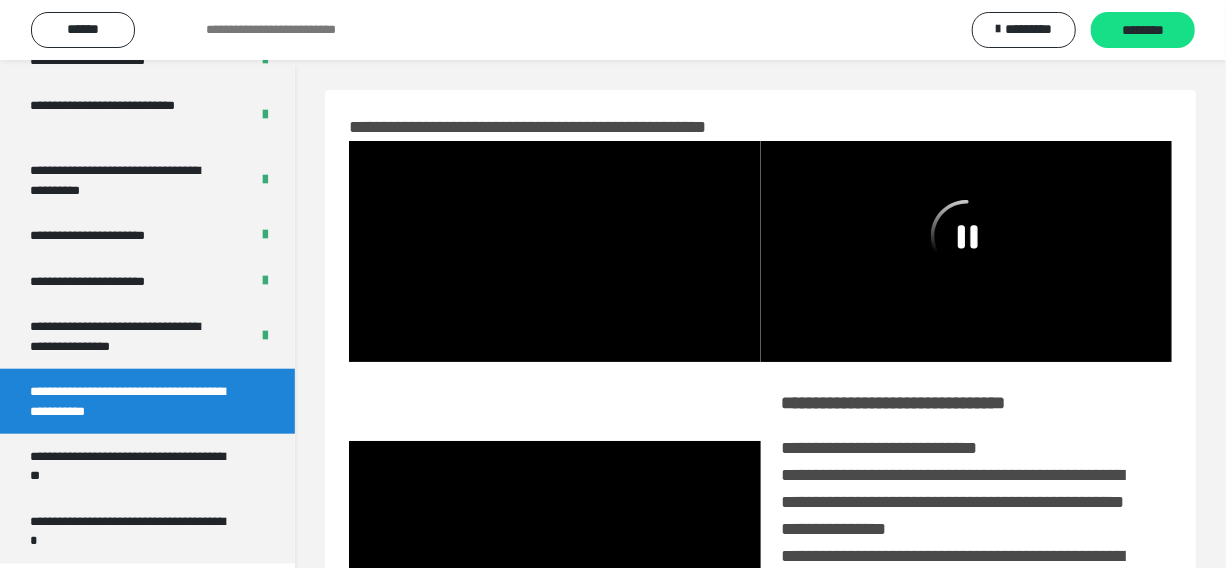 click at bounding box center [555, 551] 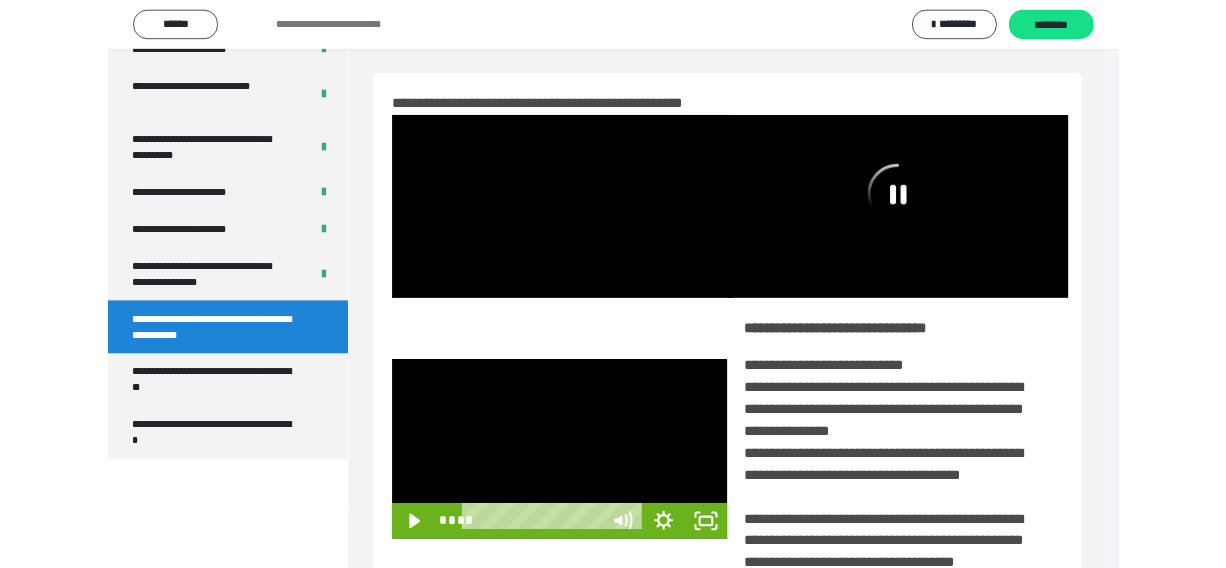 scroll, scrollTop: 3986, scrollLeft: 0, axis: vertical 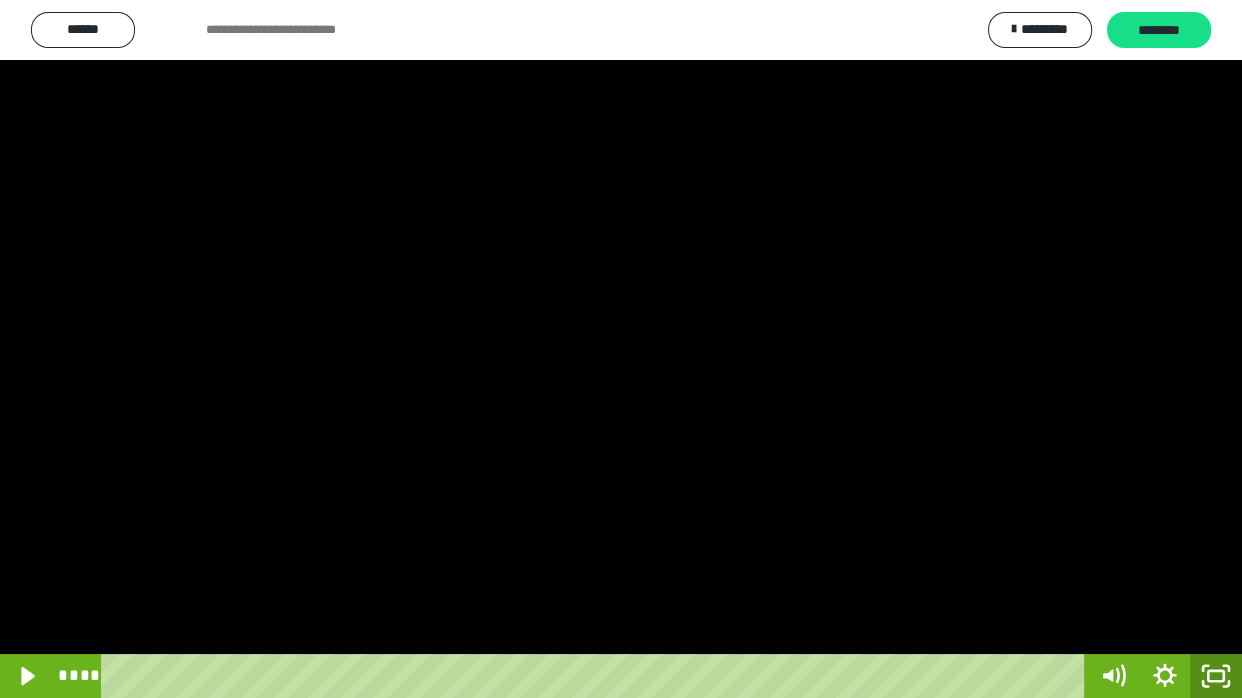click 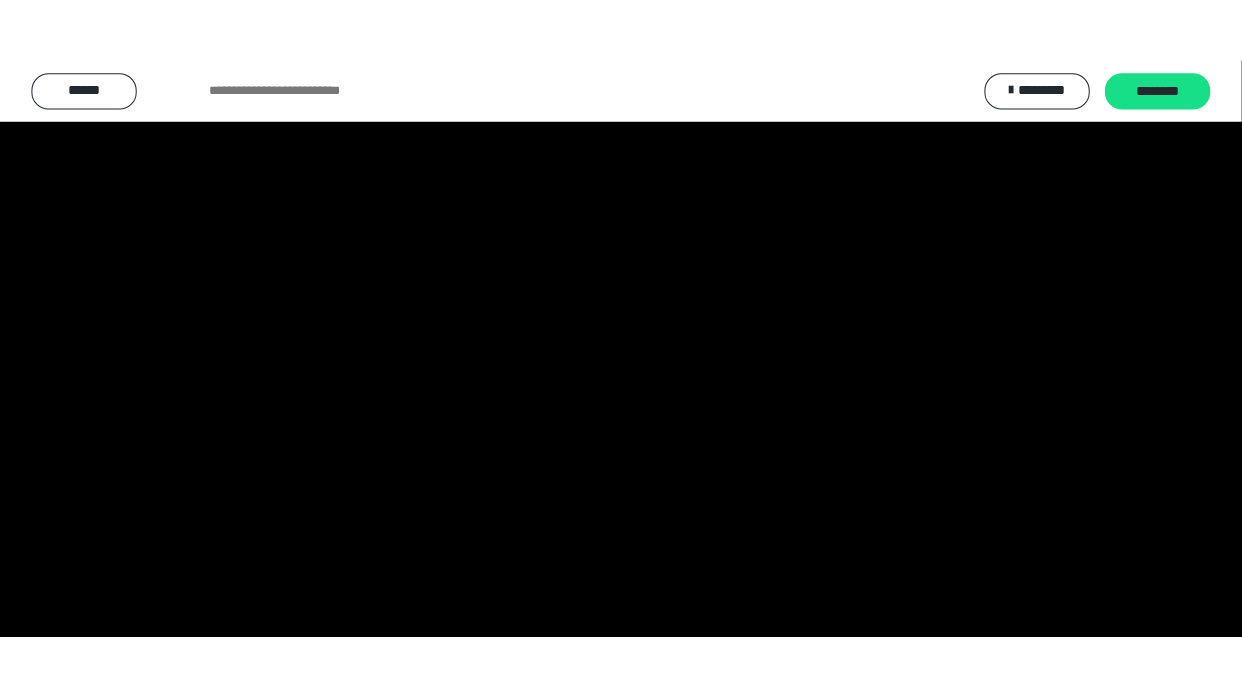 scroll, scrollTop: 4116, scrollLeft: 0, axis: vertical 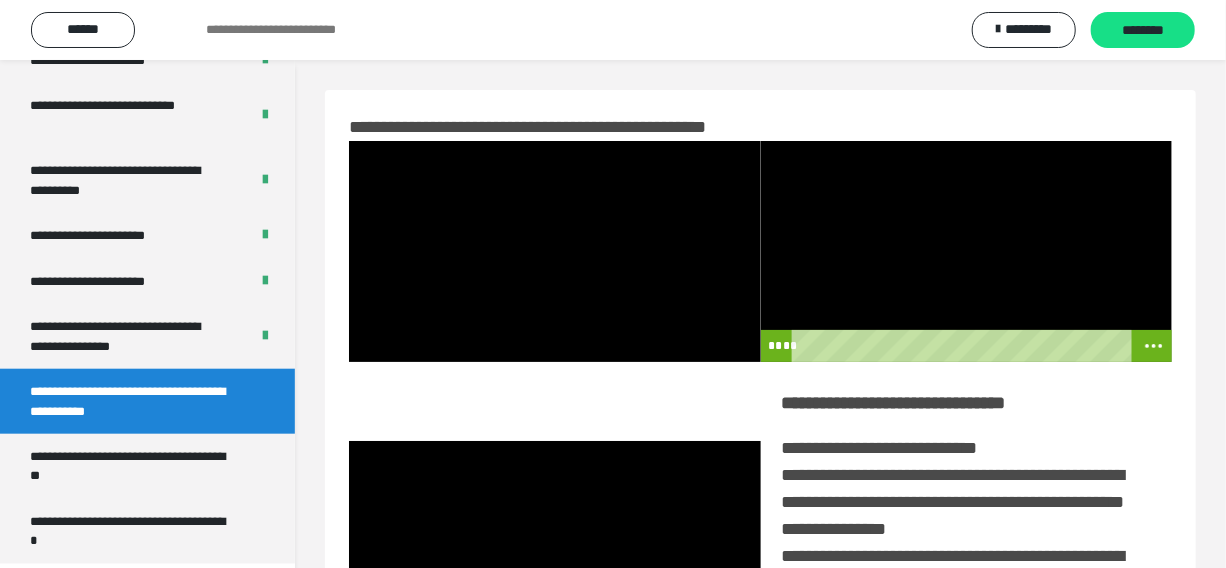 click at bounding box center (967, 251) 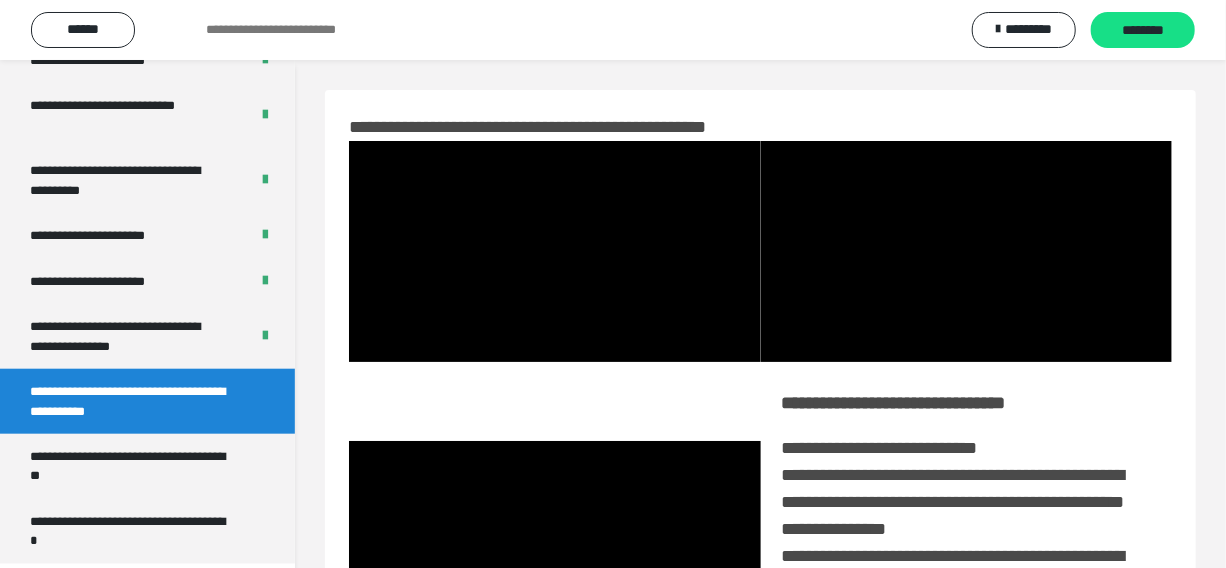 click at bounding box center (555, 551) 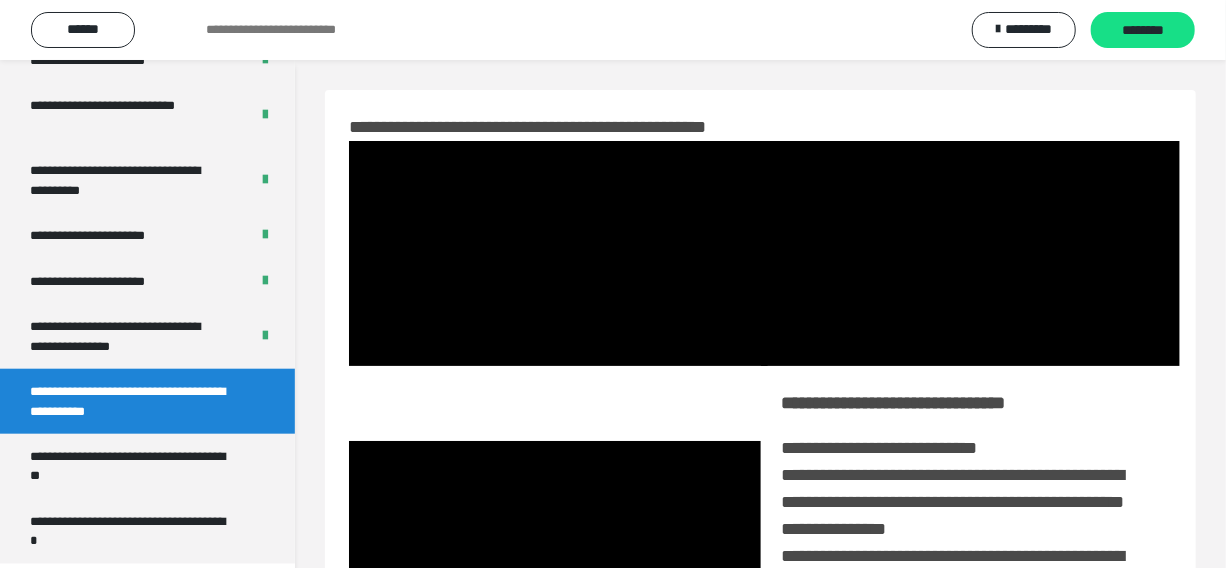 scroll, scrollTop: 3986, scrollLeft: 0, axis: vertical 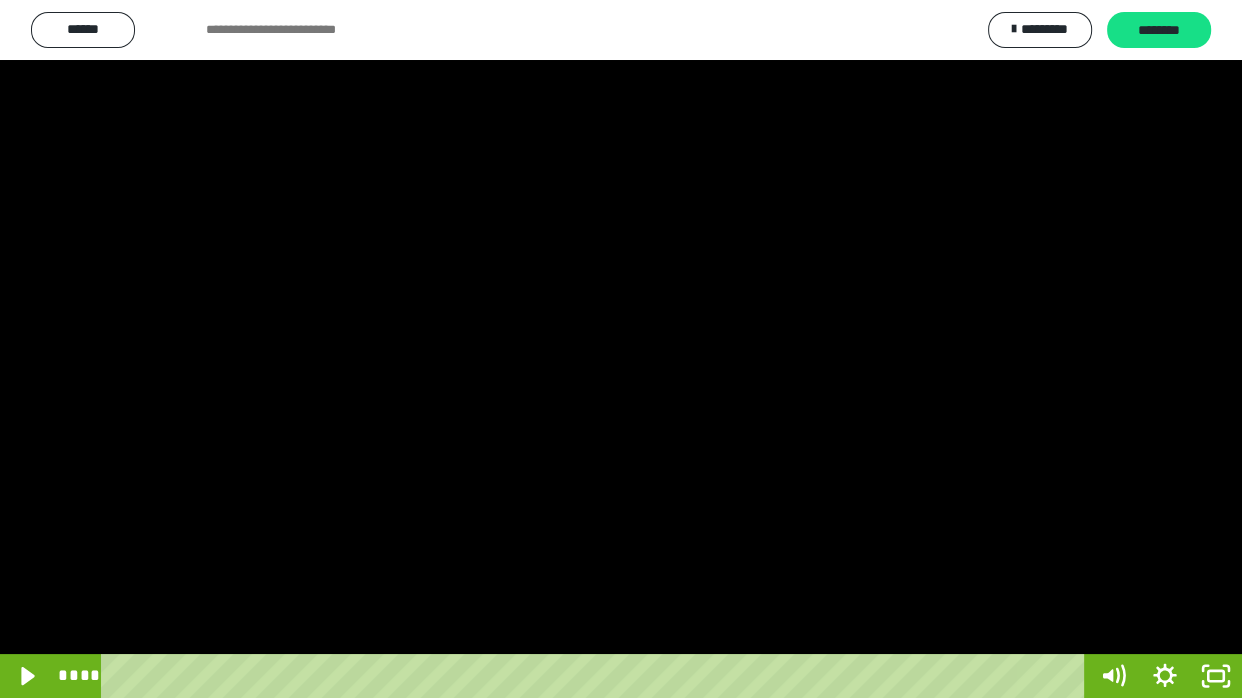 click at bounding box center [621, 349] 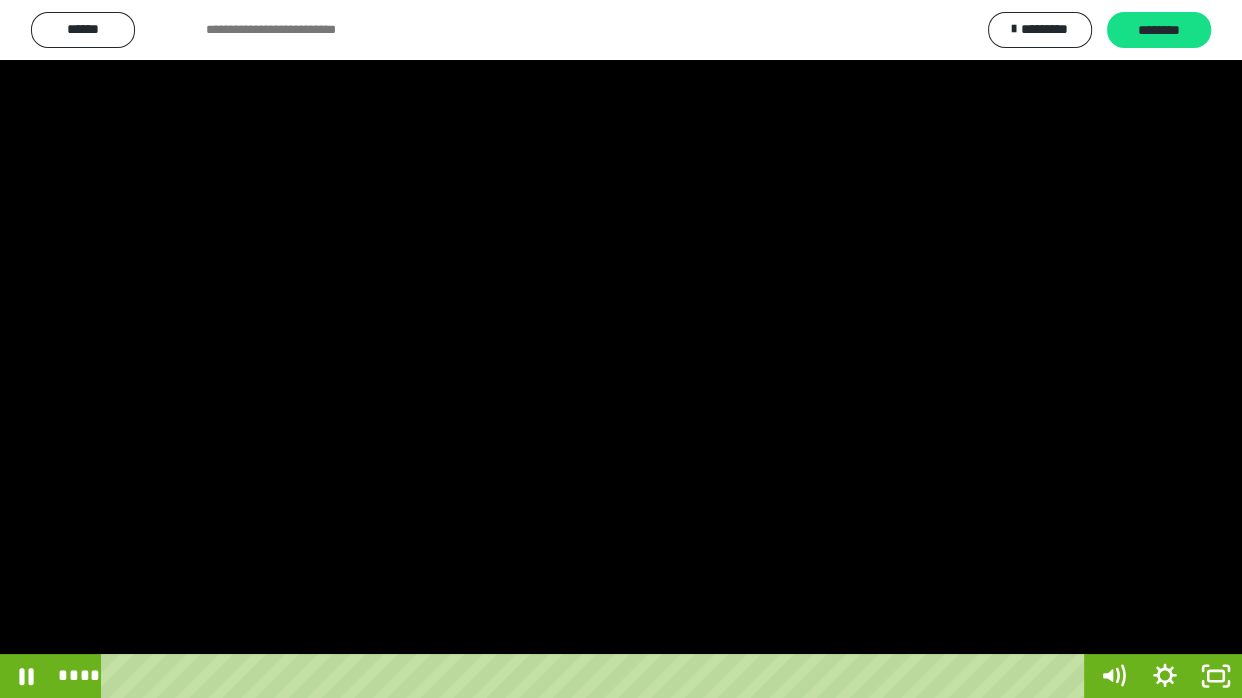 click at bounding box center (621, 349) 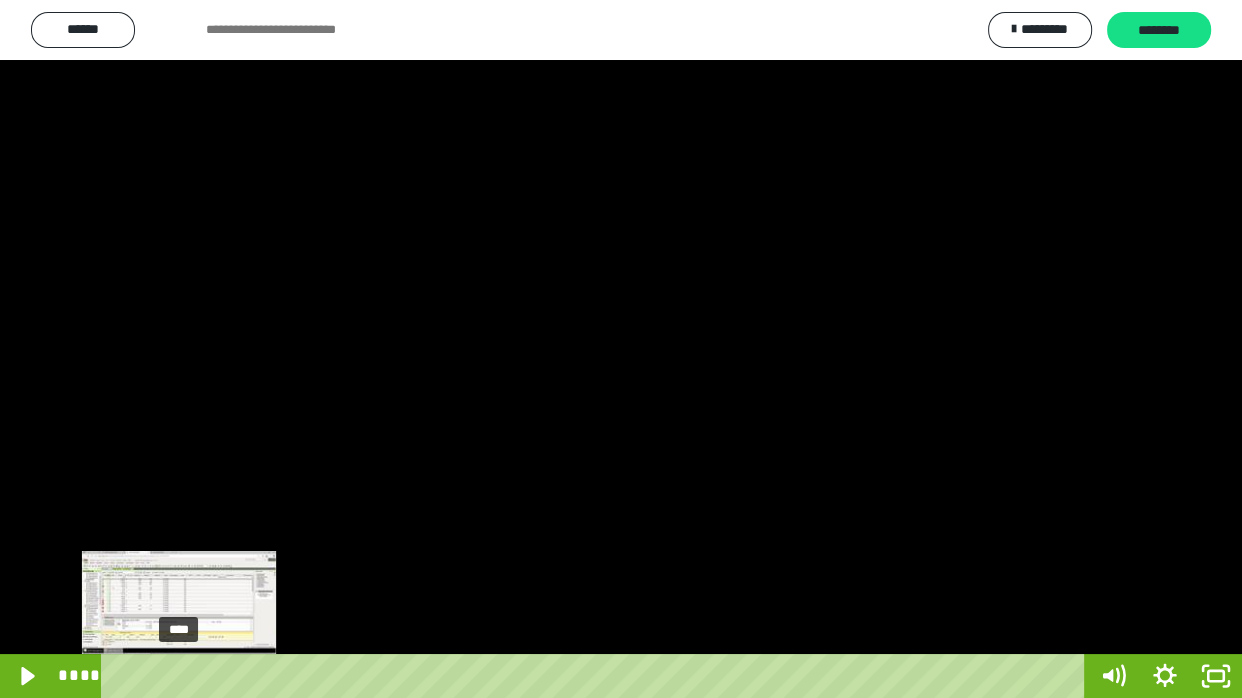 click on "****" at bounding box center [597, 676] 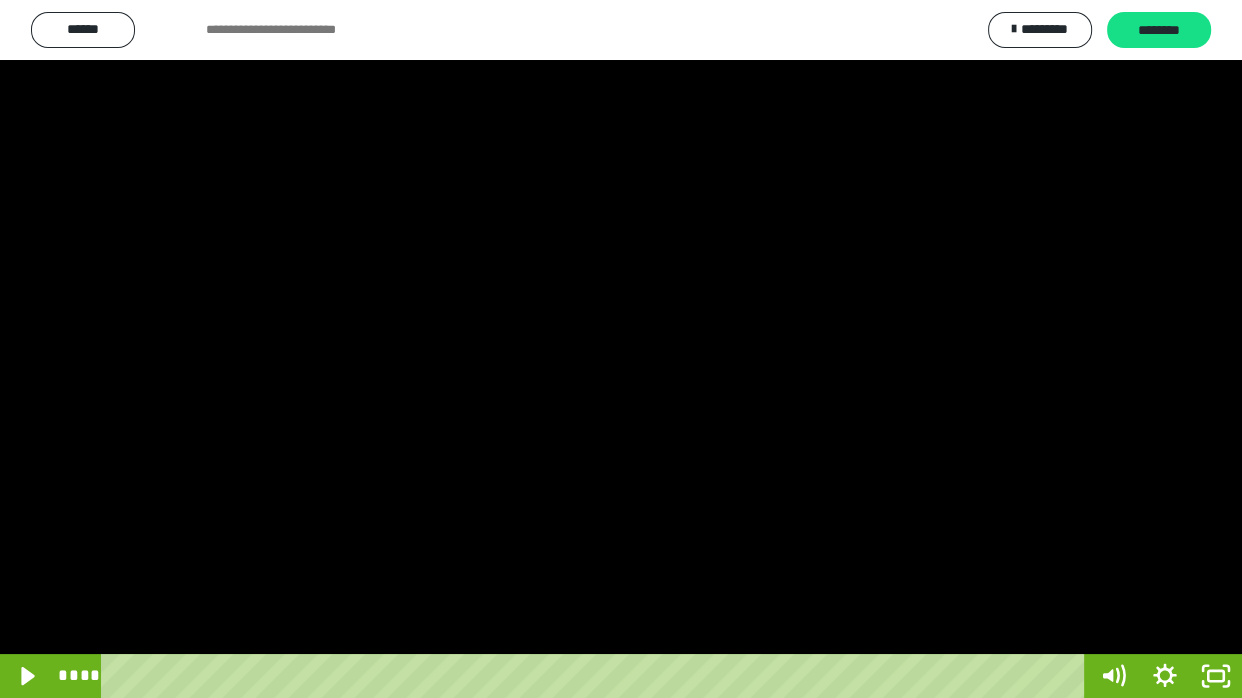 click at bounding box center [621, 349] 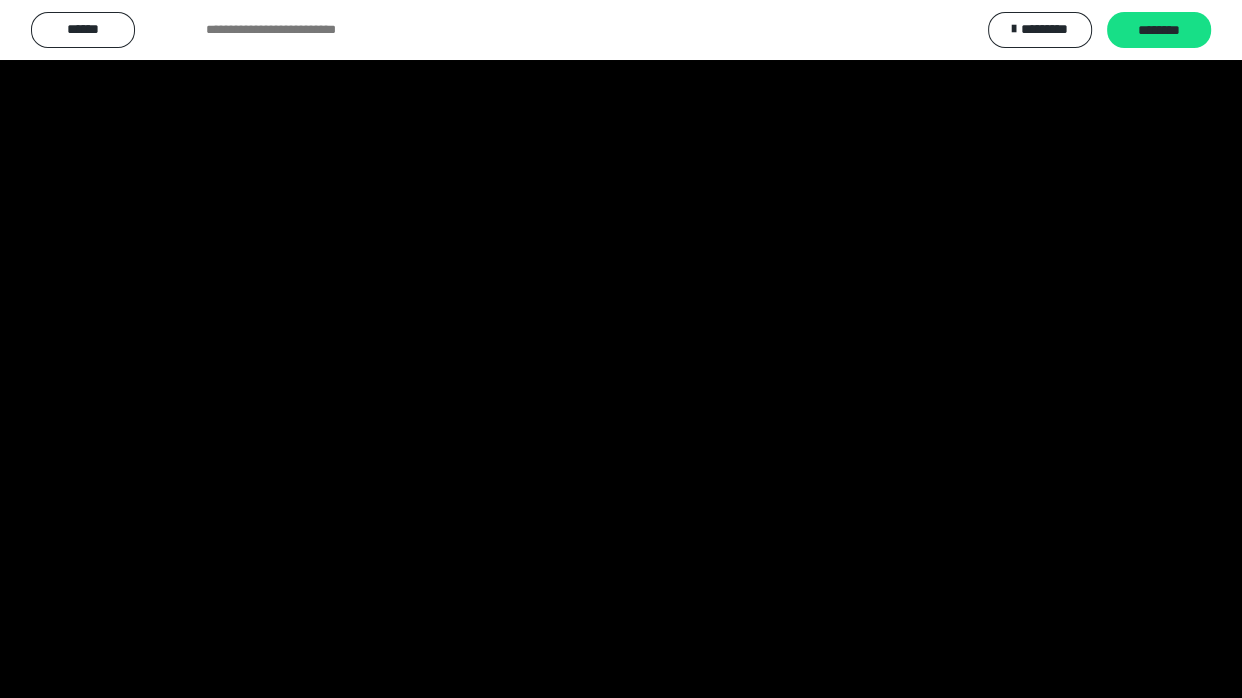 click at bounding box center [621, 349] 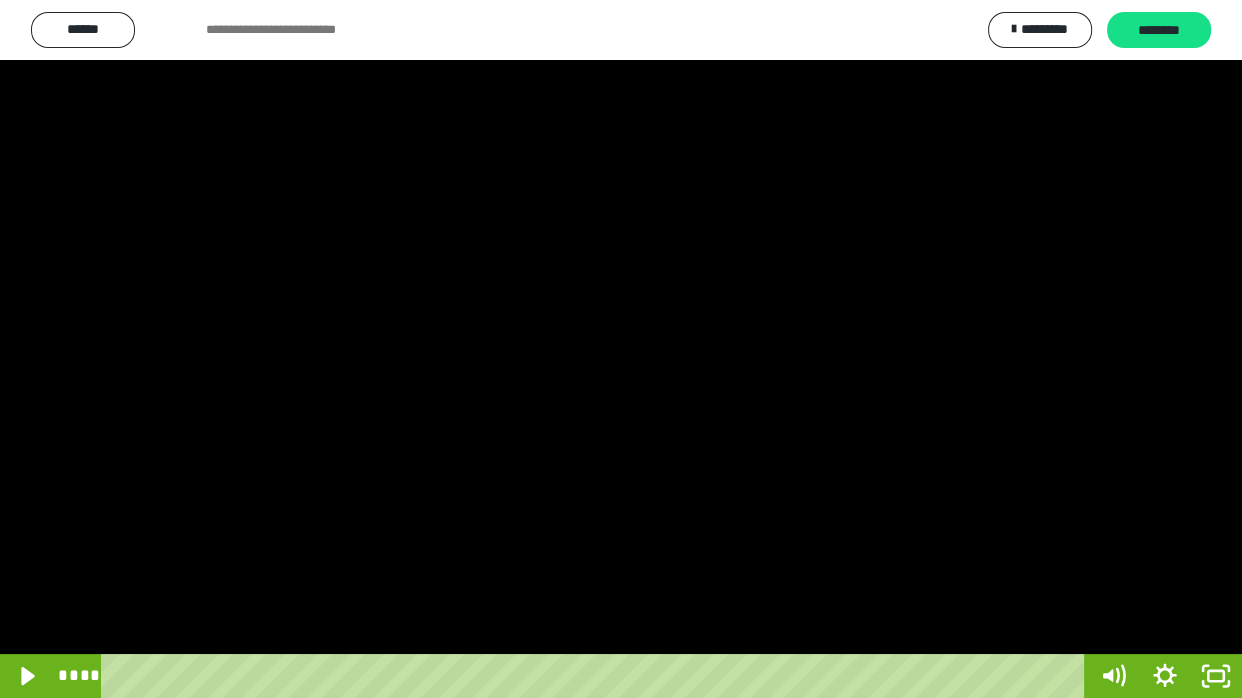 click at bounding box center [621, 349] 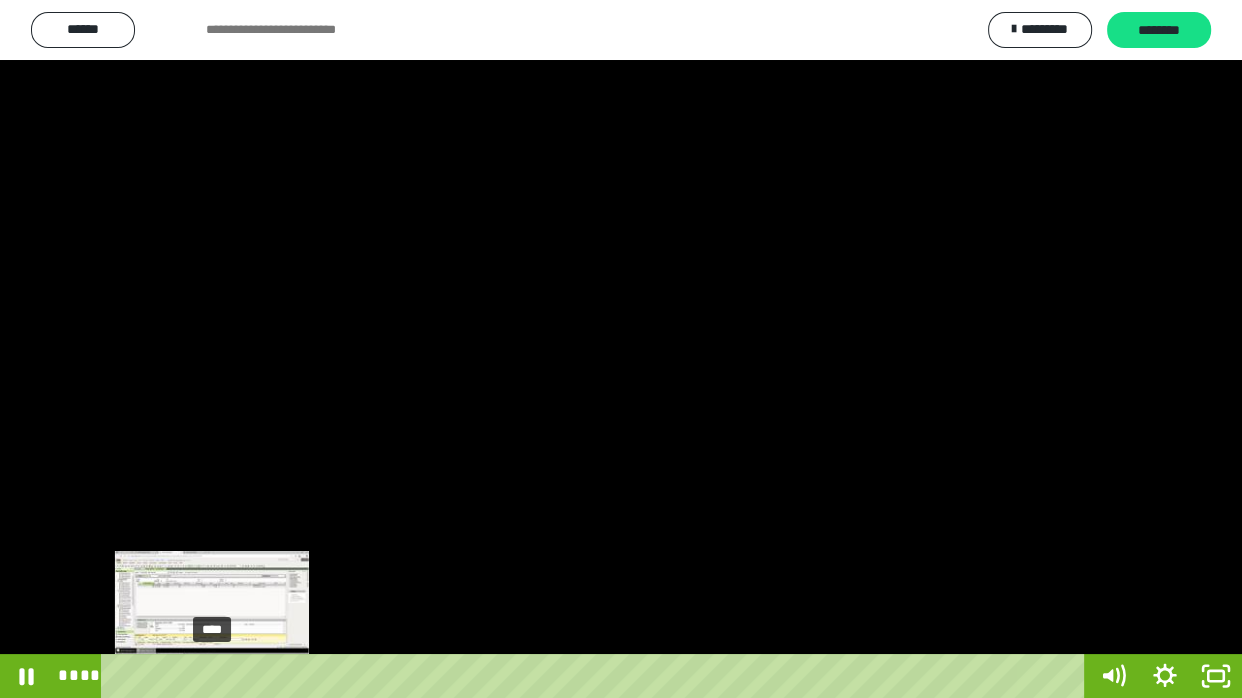 click on "****" at bounding box center [597, 676] 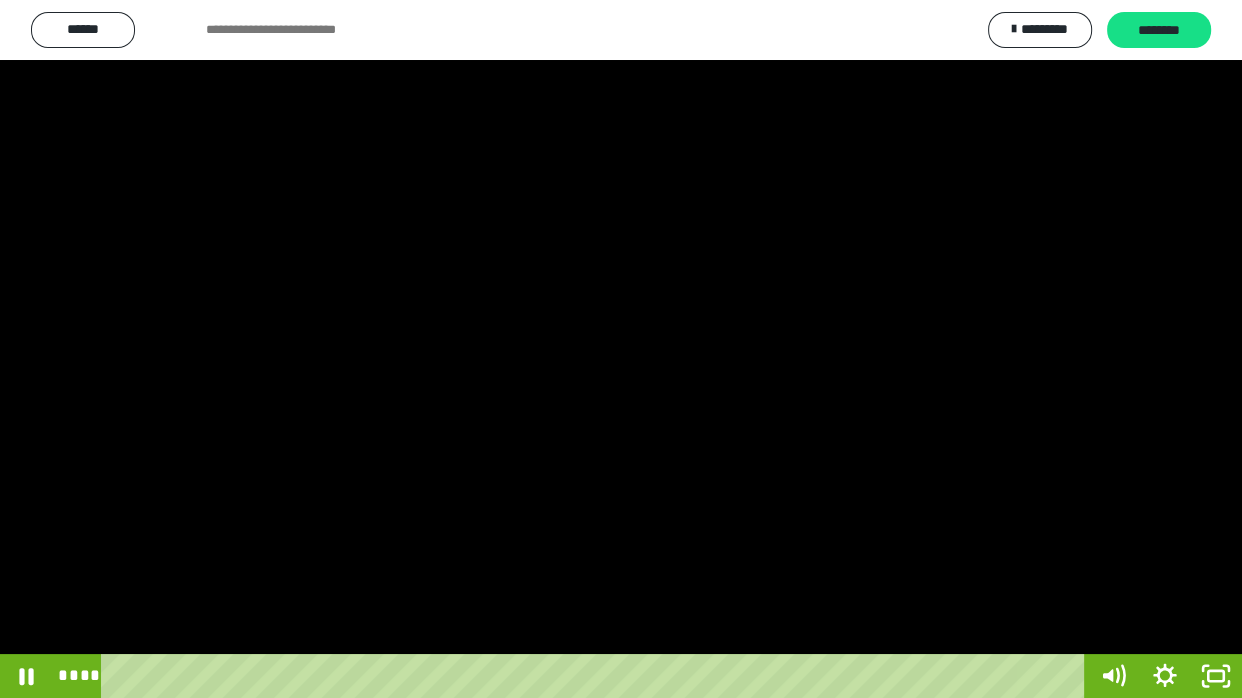 click at bounding box center [621, 349] 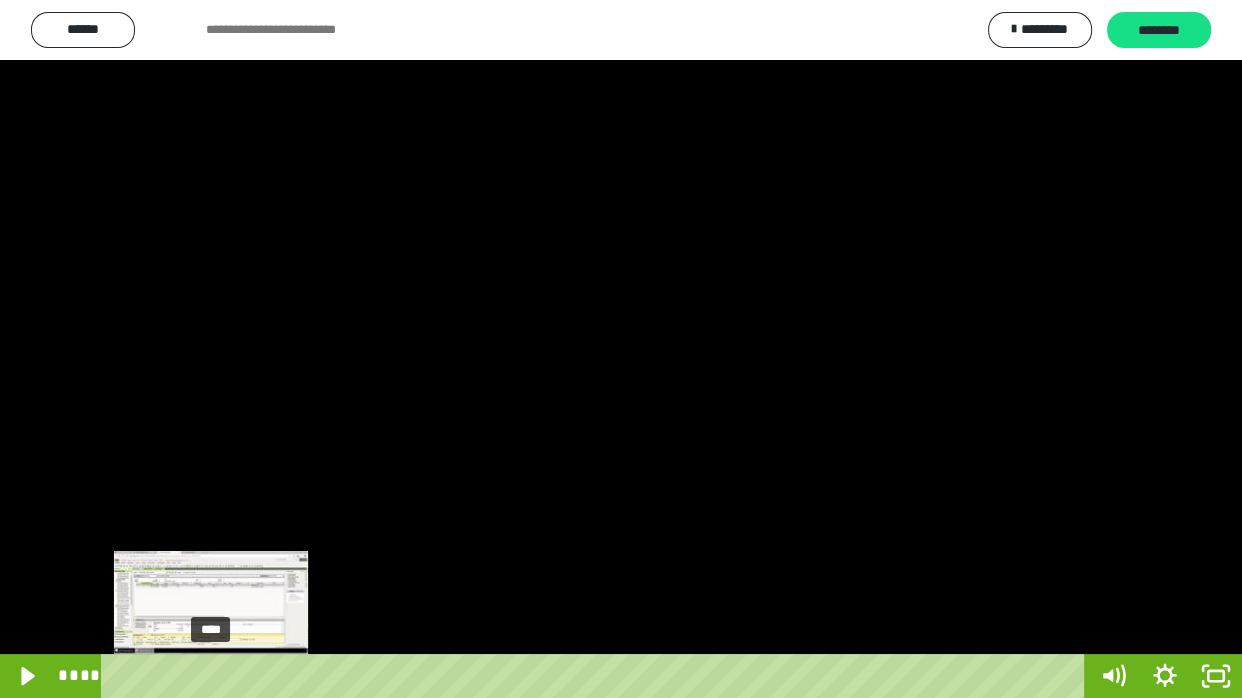 click at bounding box center (217, 676) 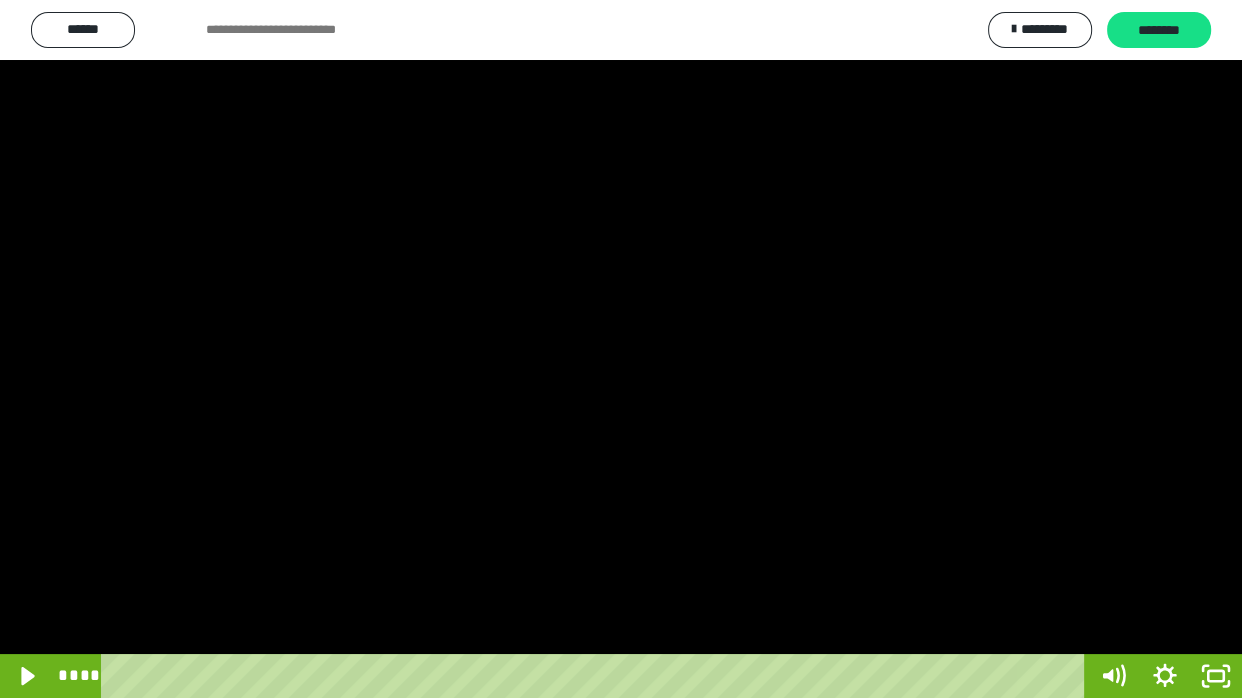 click at bounding box center (621, 349) 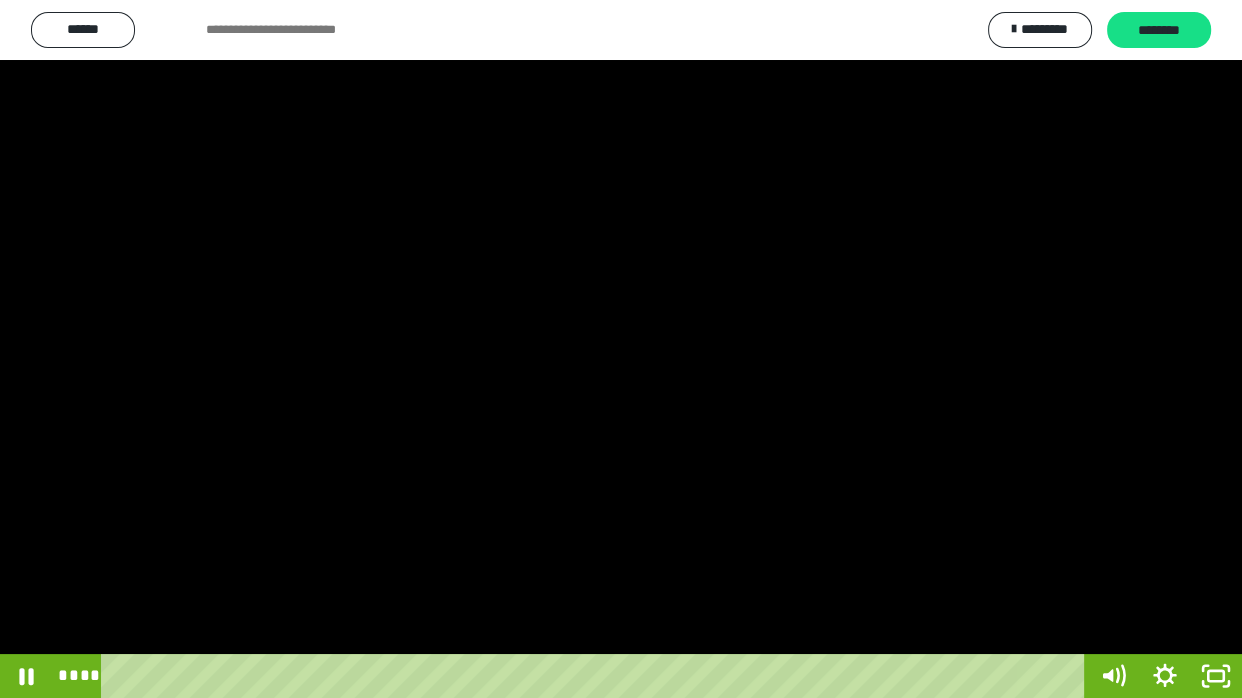 click at bounding box center (621, 349) 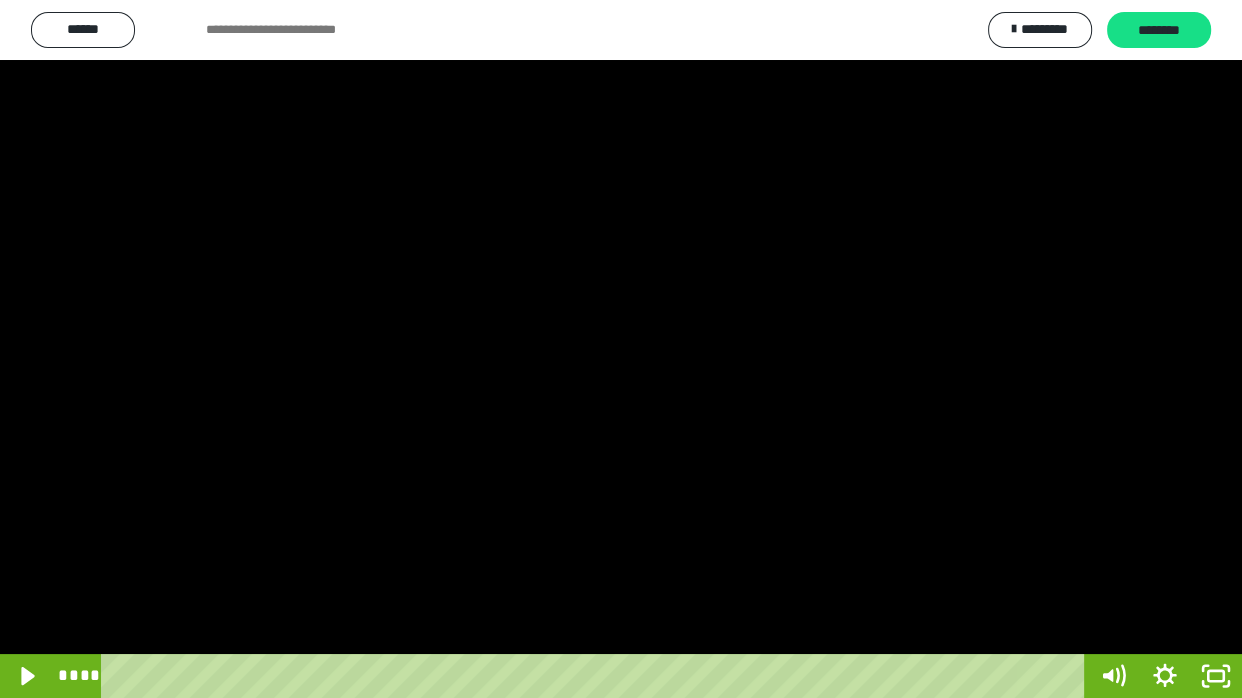 click at bounding box center [621, 349] 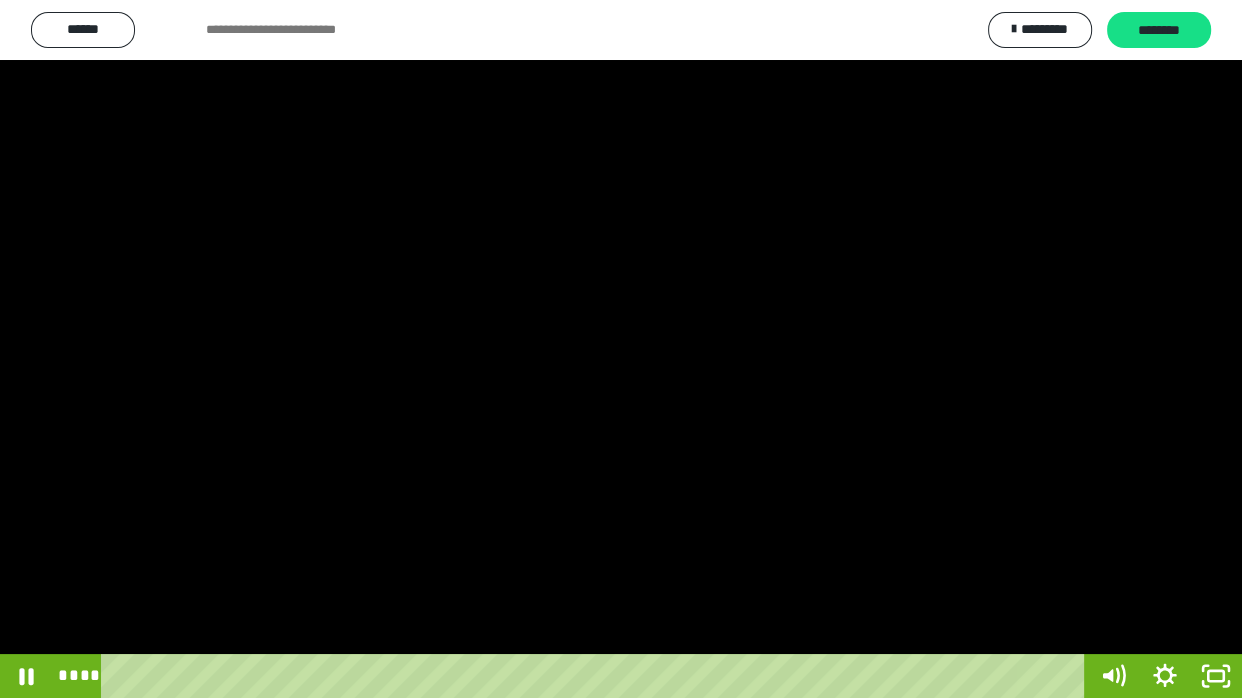 click at bounding box center (621, 349) 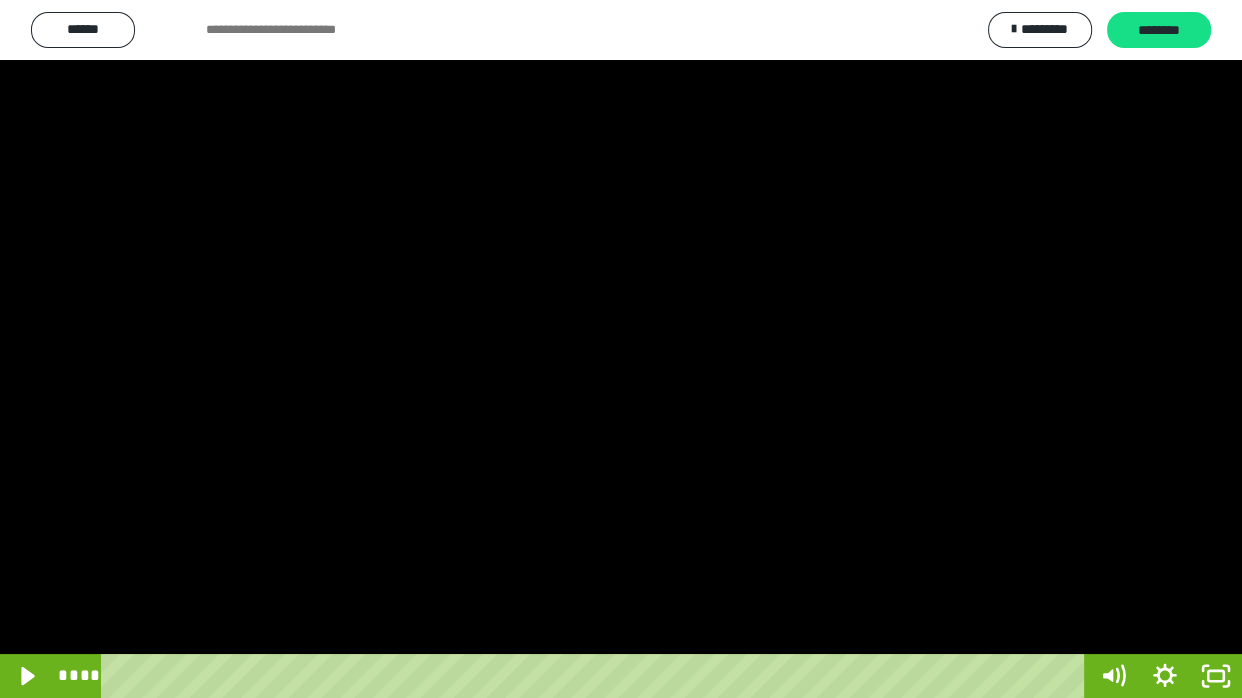 click at bounding box center [621, 349] 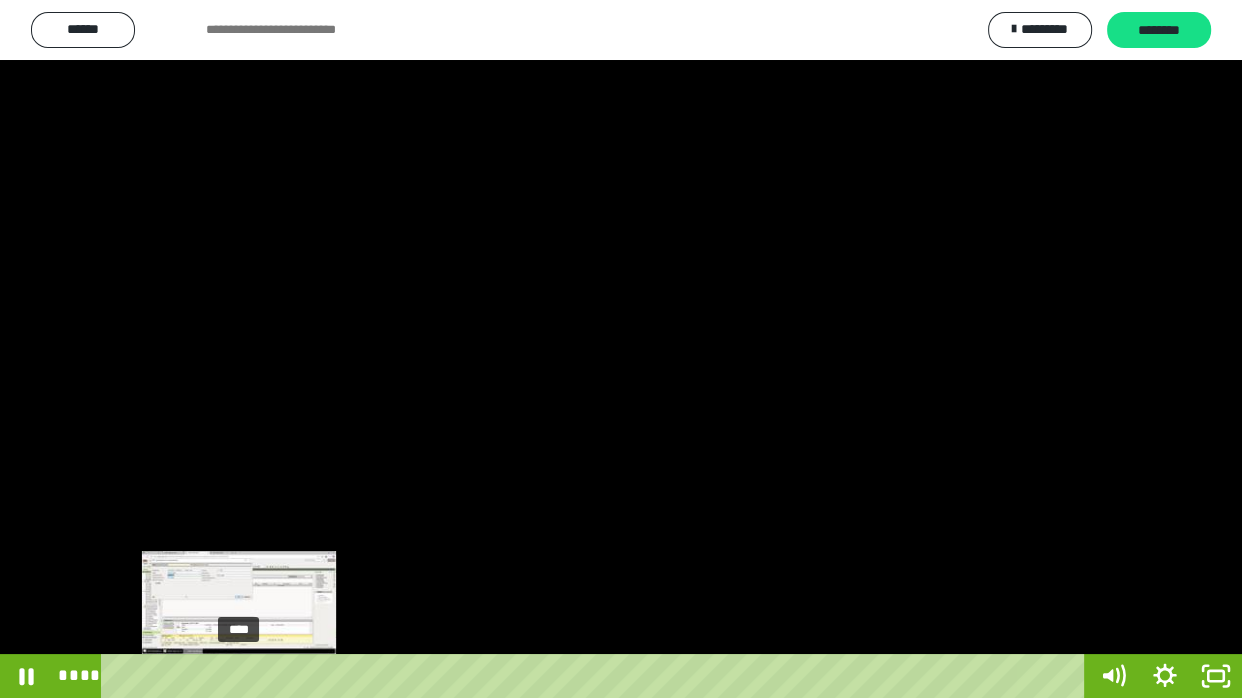 click at bounding box center [247, 676] 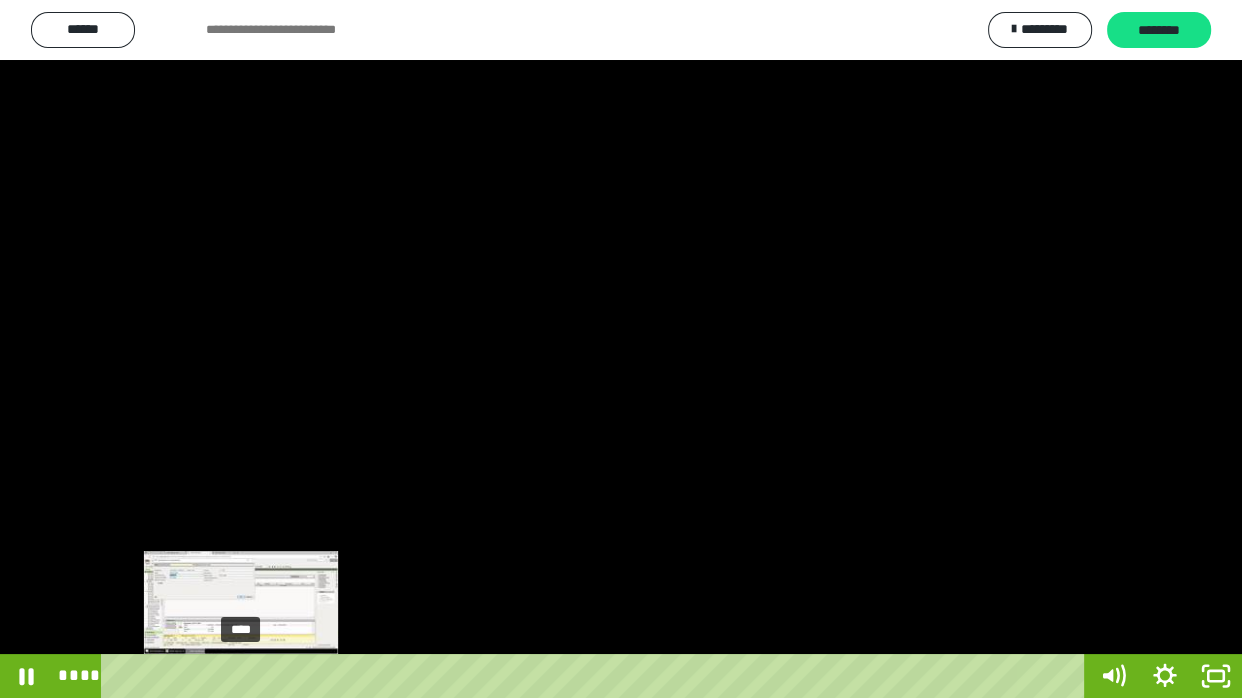 click at bounding box center (240, 676) 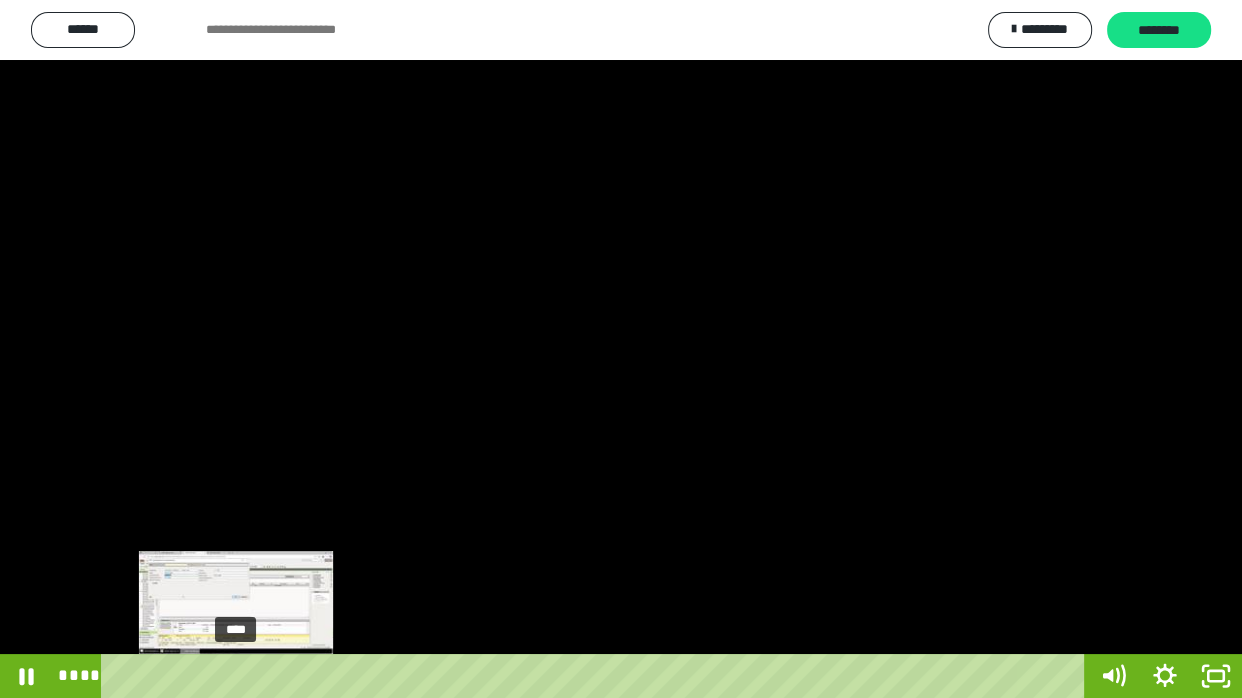 click at bounding box center (241, 676) 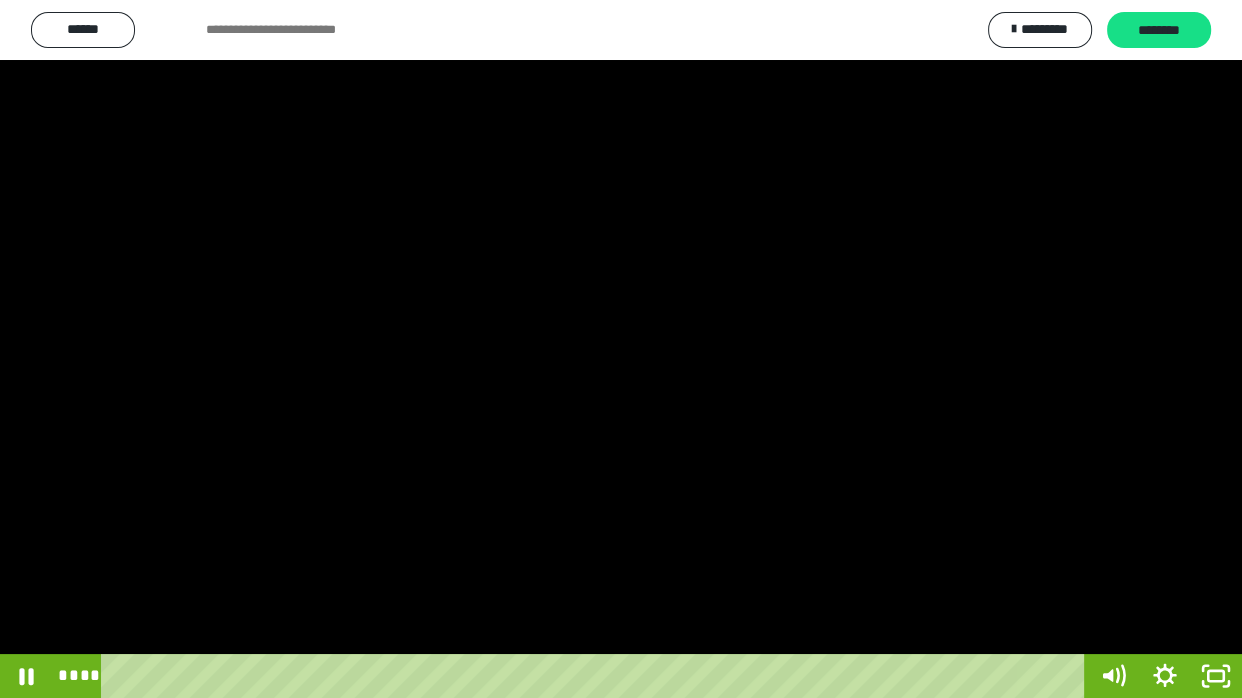 click at bounding box center (621, 349) 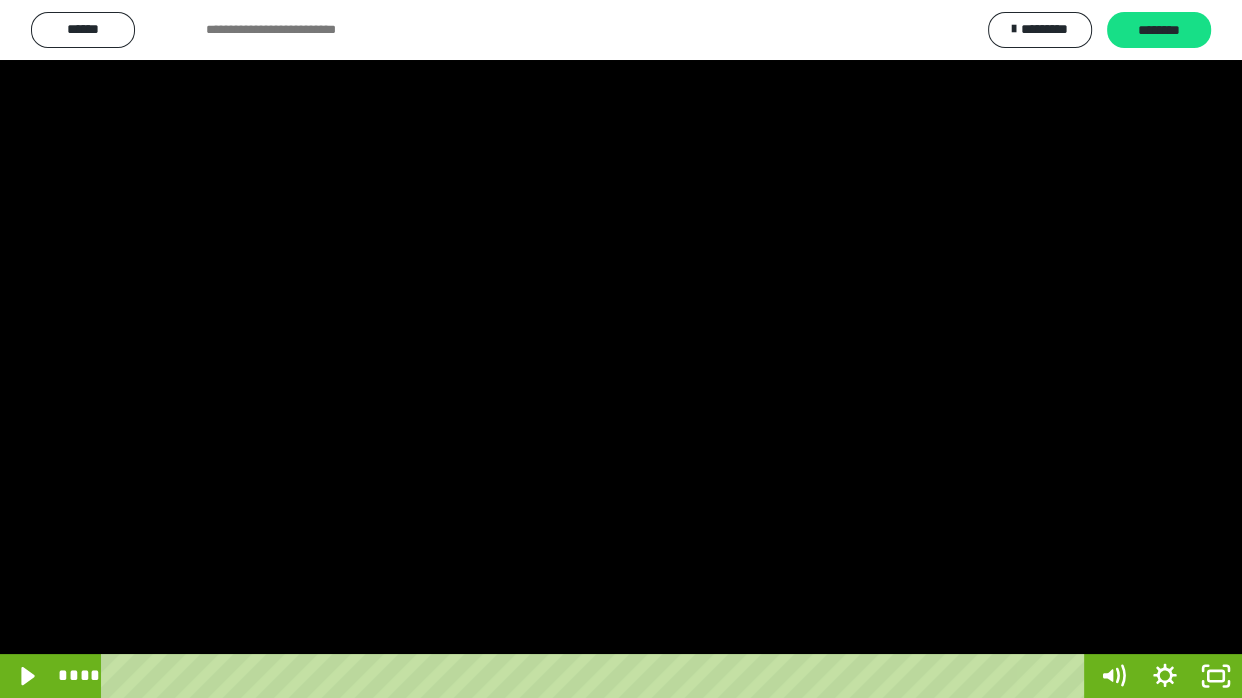 click at bounding box center (621, 349) 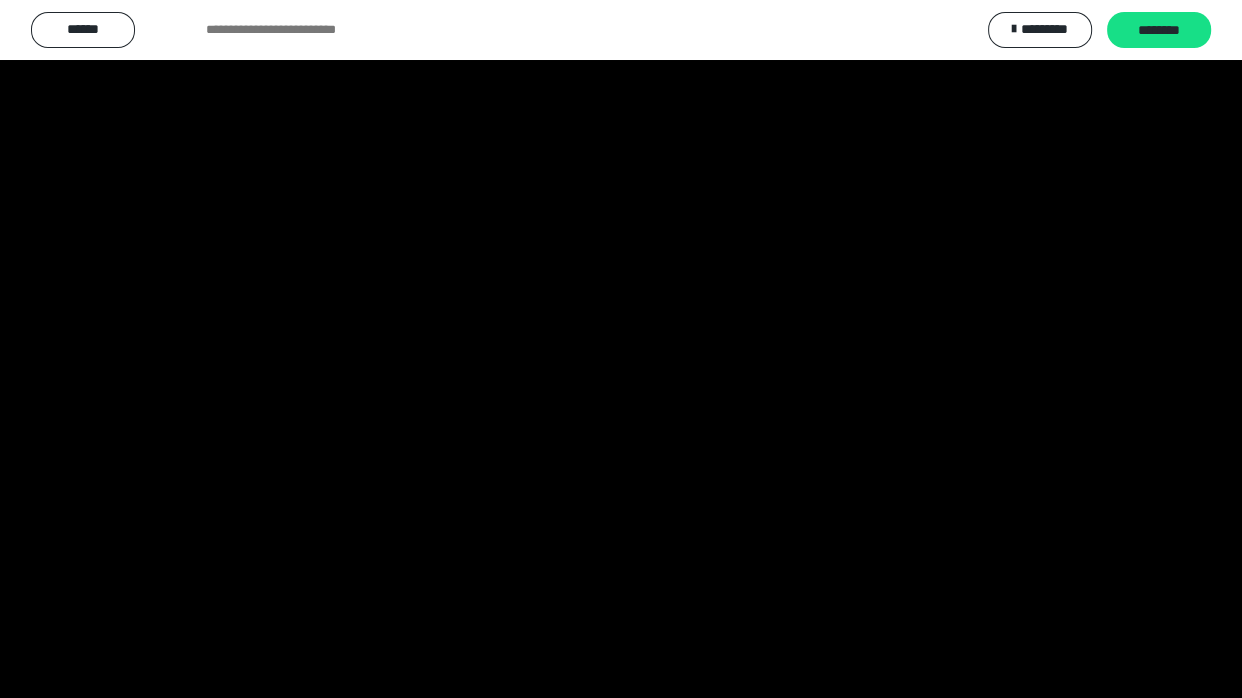 click at bounding box center (621, 349) 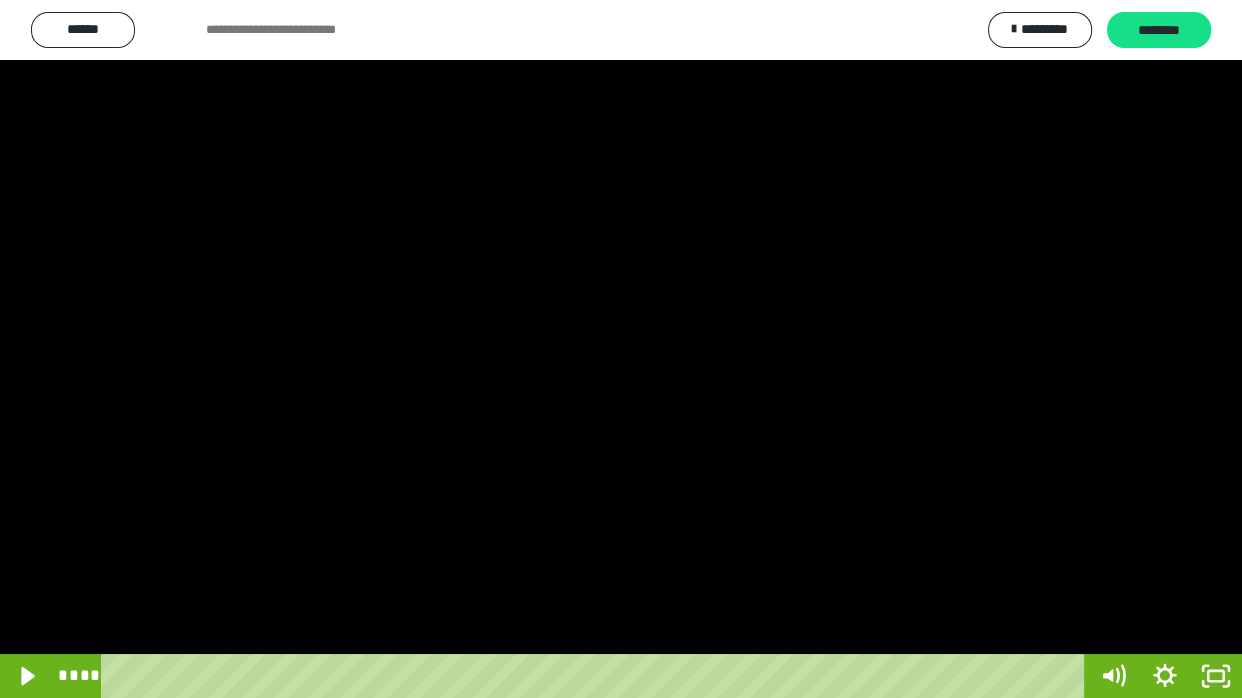 click at bounding box center (621, 349) 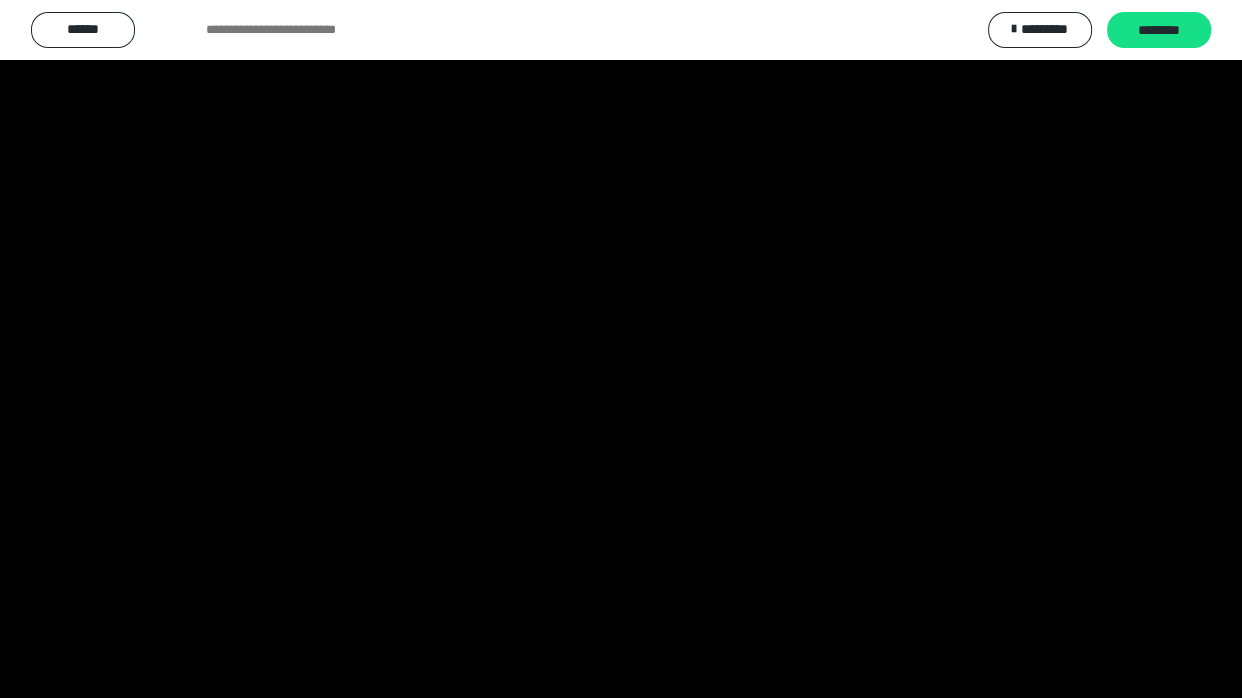 click at bounding box center [621, 349] 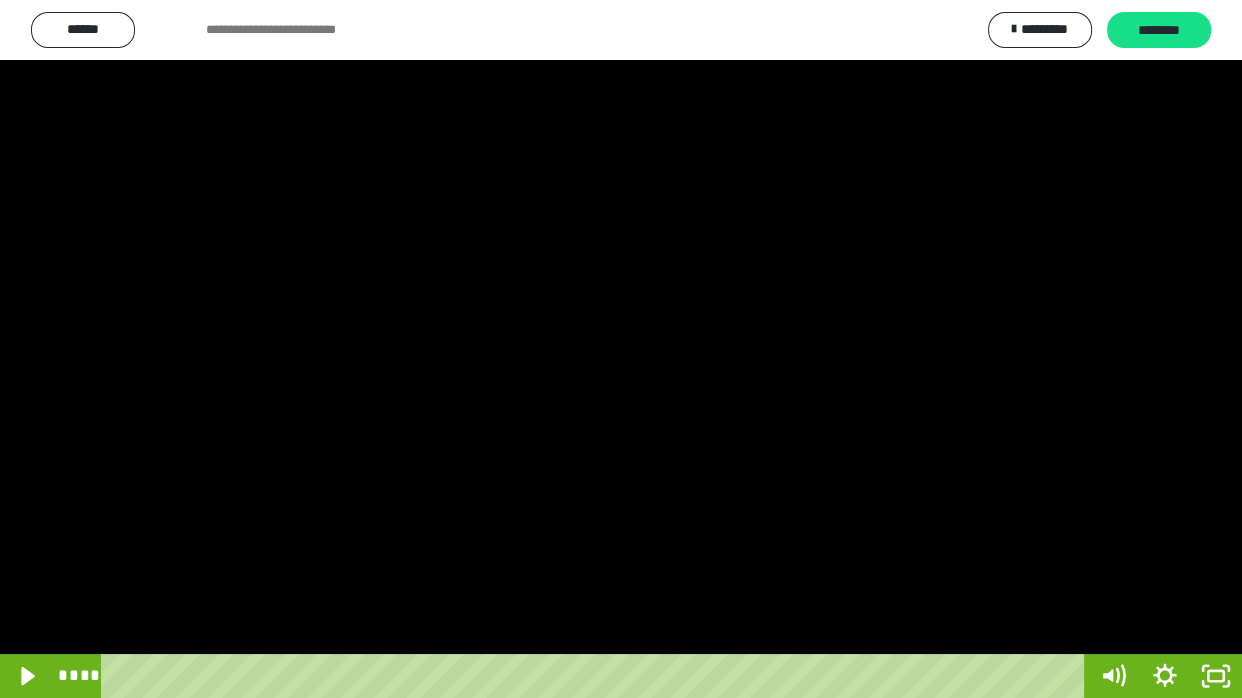 click at bounding box center [621, 349] 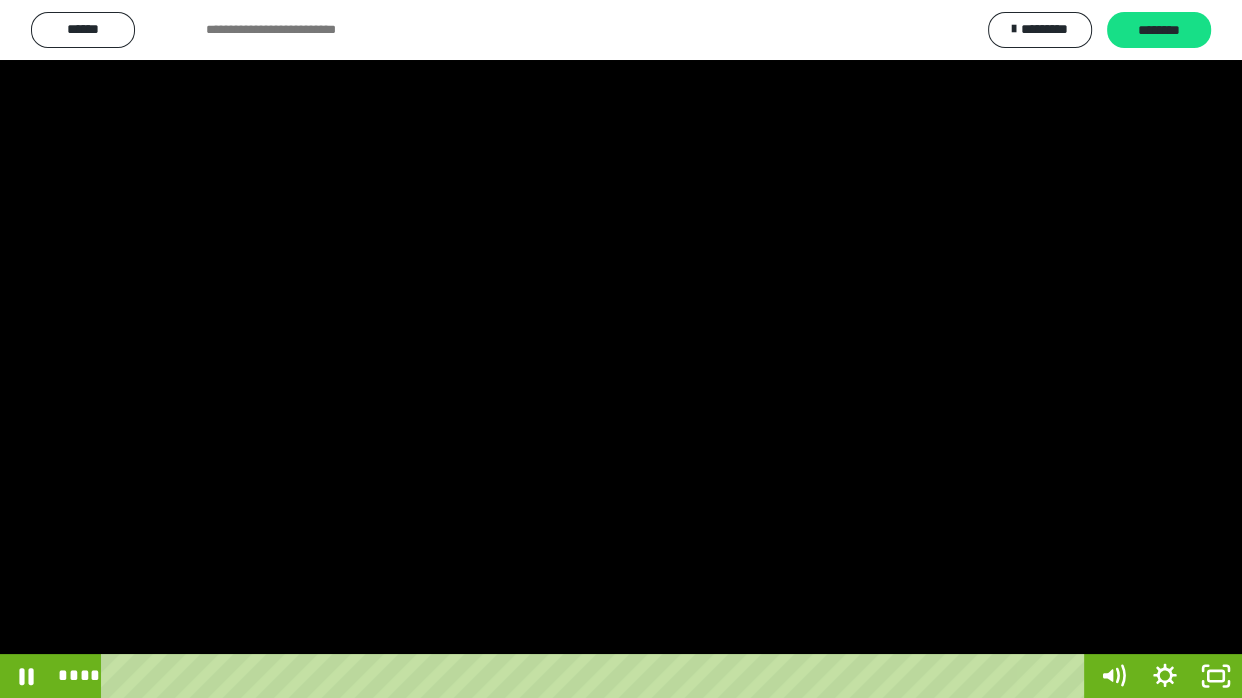 click at bounding box center (621, 349) 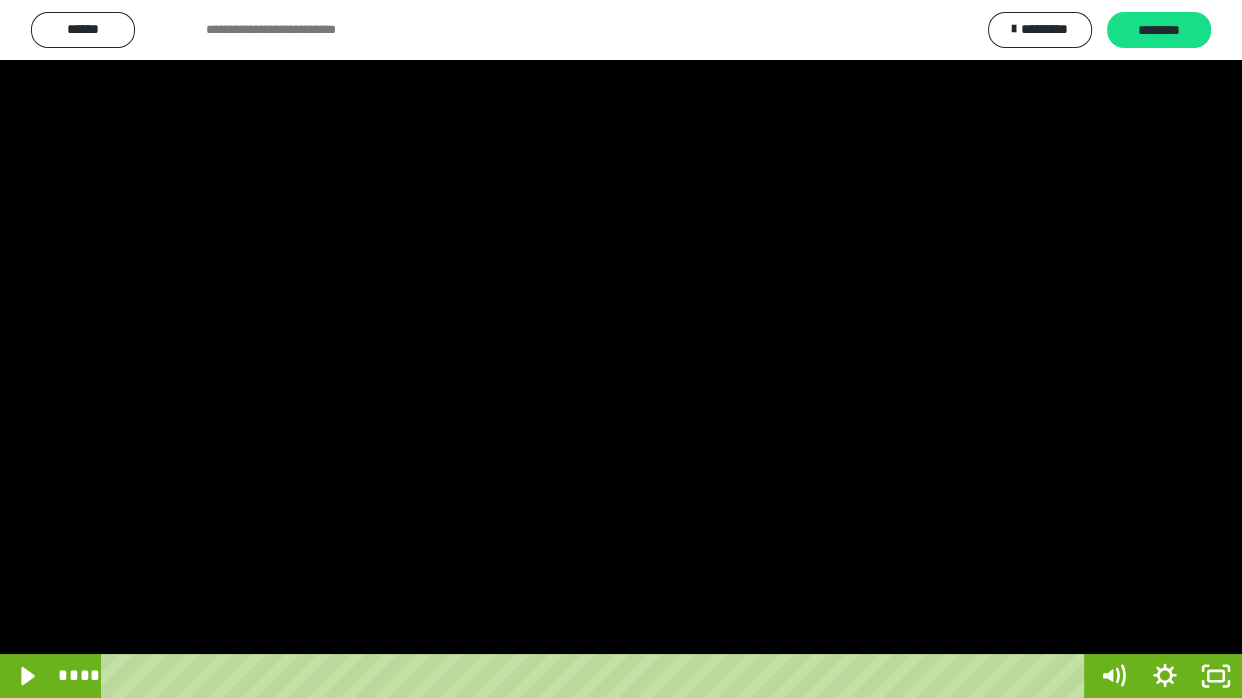 click at bounding box center [621, 349] 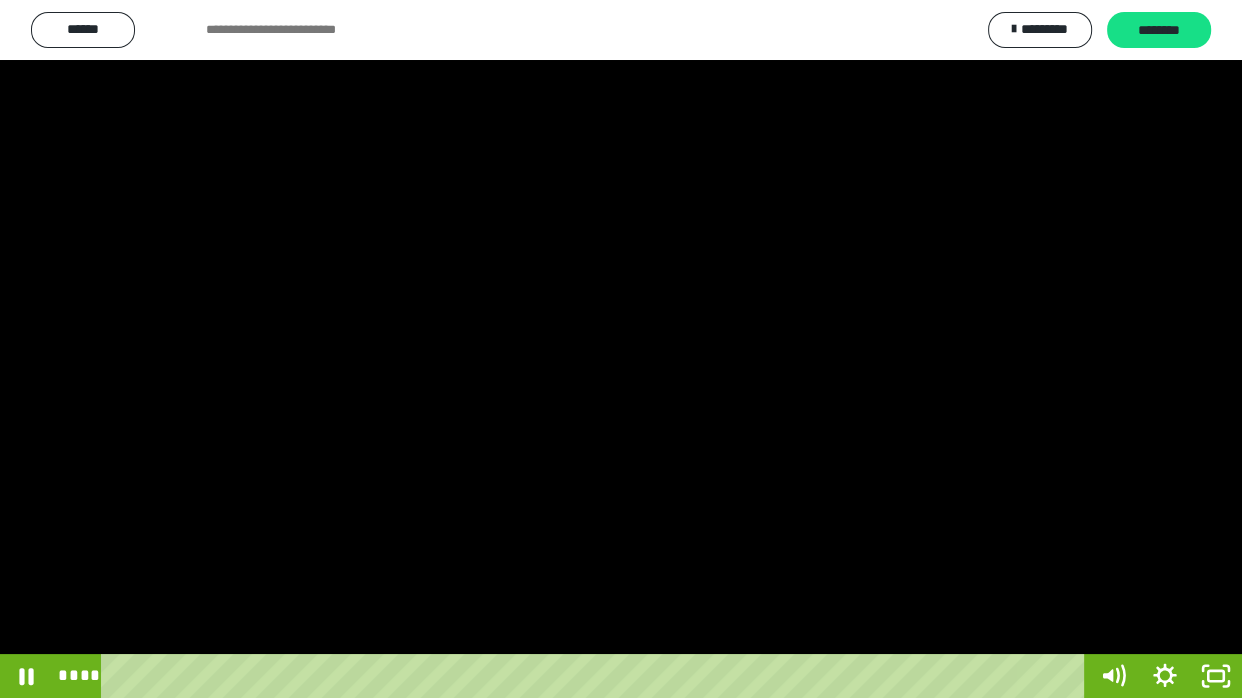 click at bounding box center (621, 349) 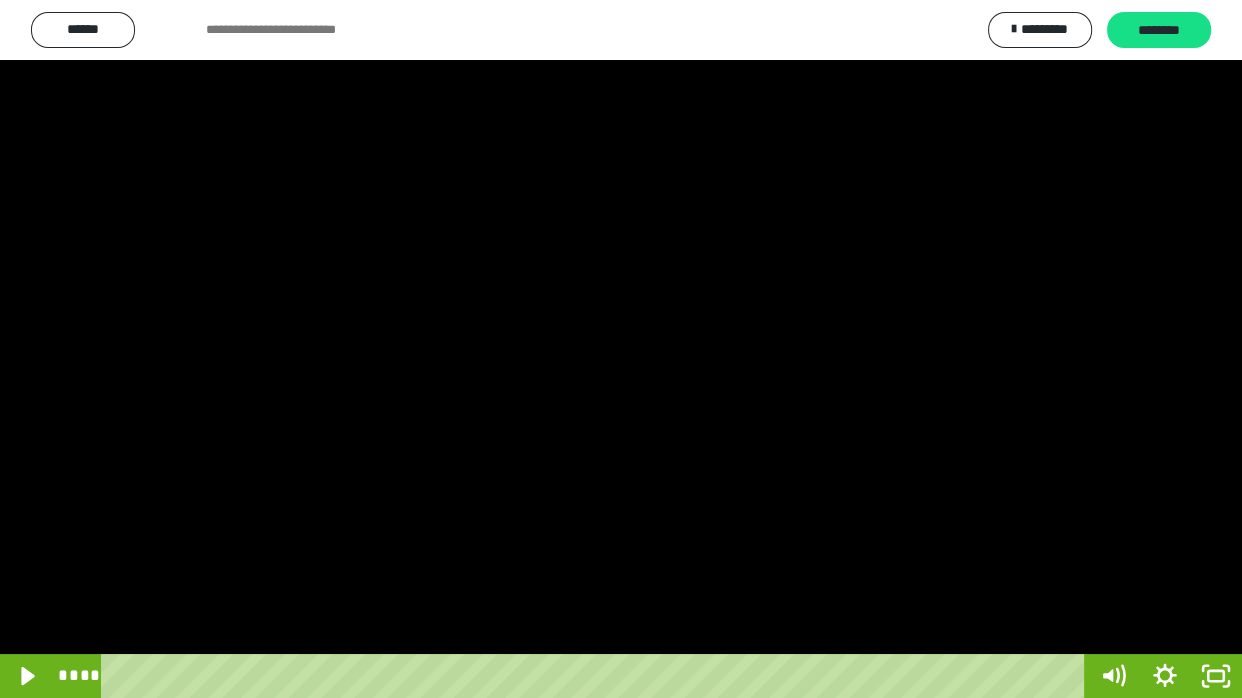 click at bounding box center (621, 349) 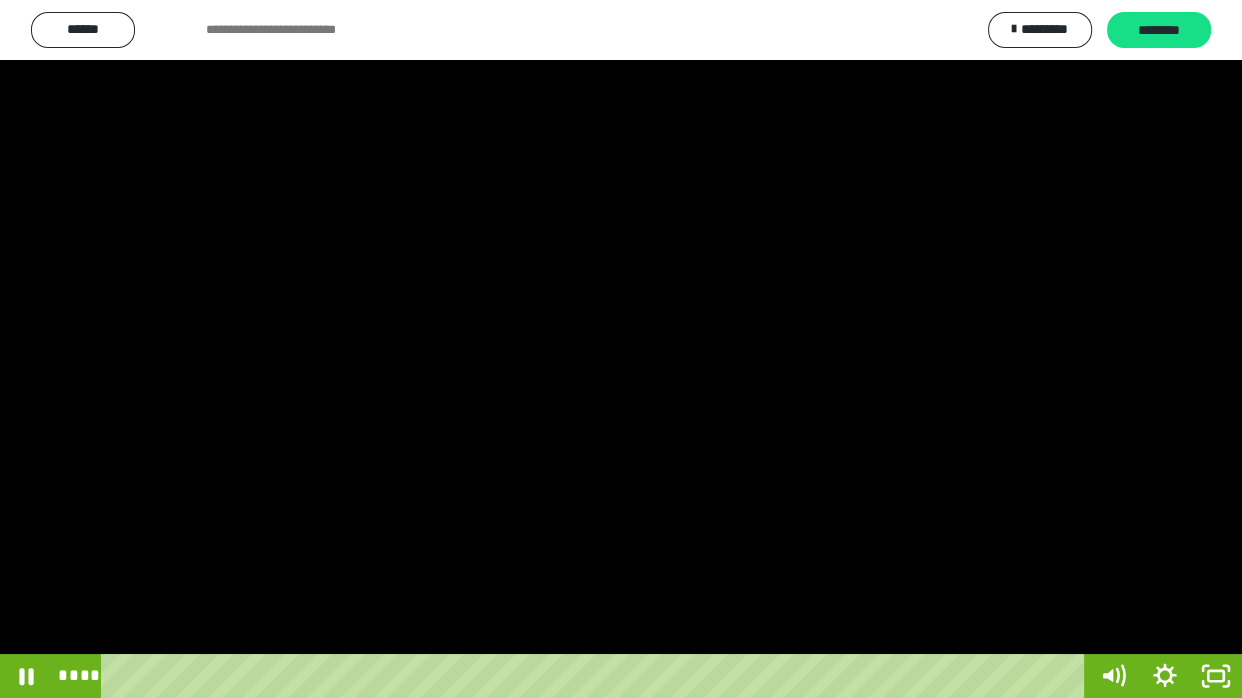 click at bounding box center (621, 349) 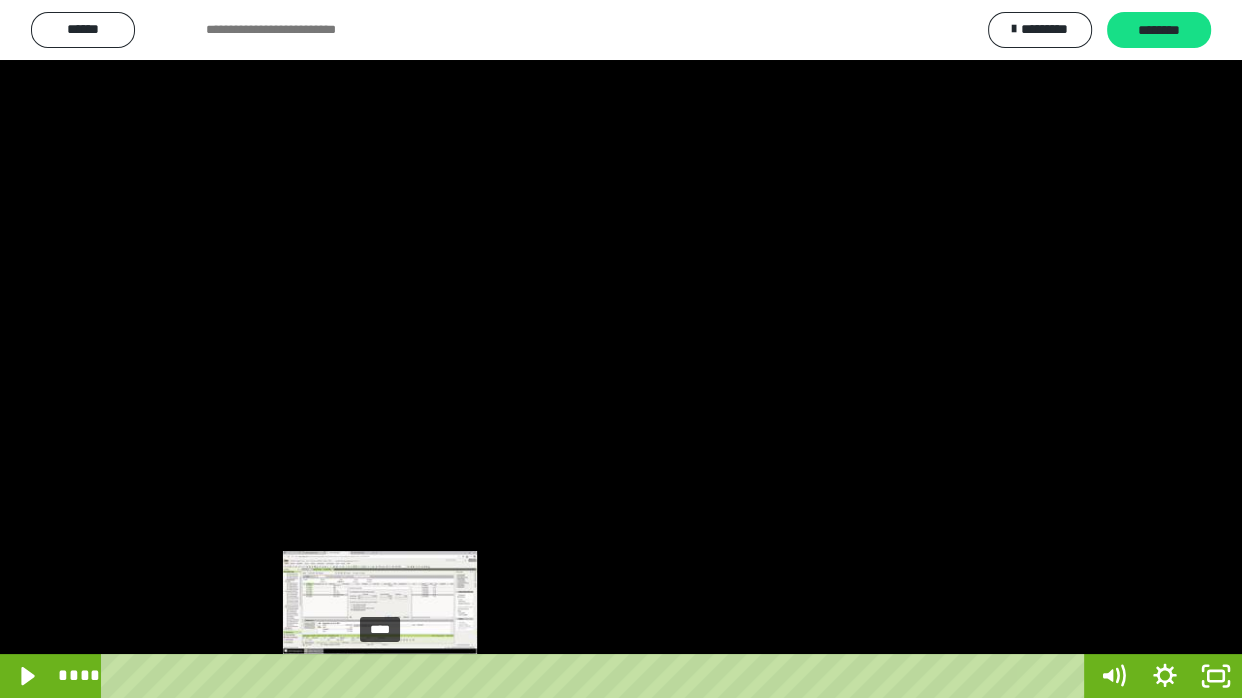 click on "****" at bounding box center (597, 676) 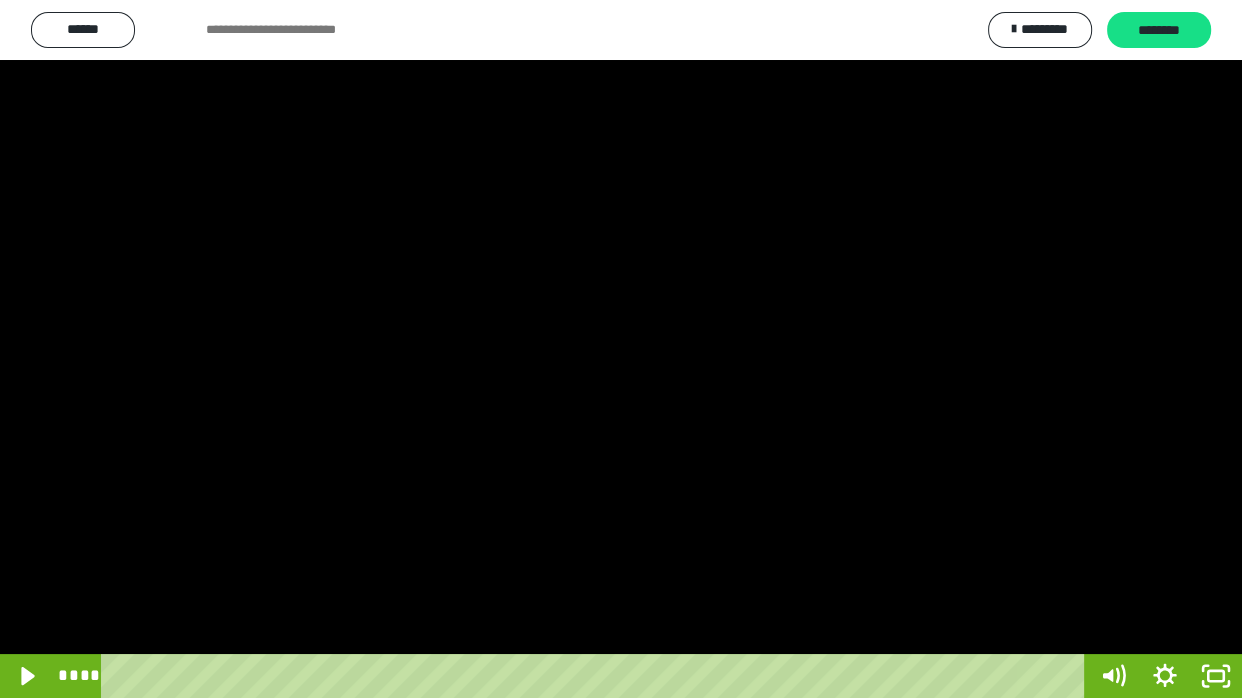 click at bounding box center [621, 349] 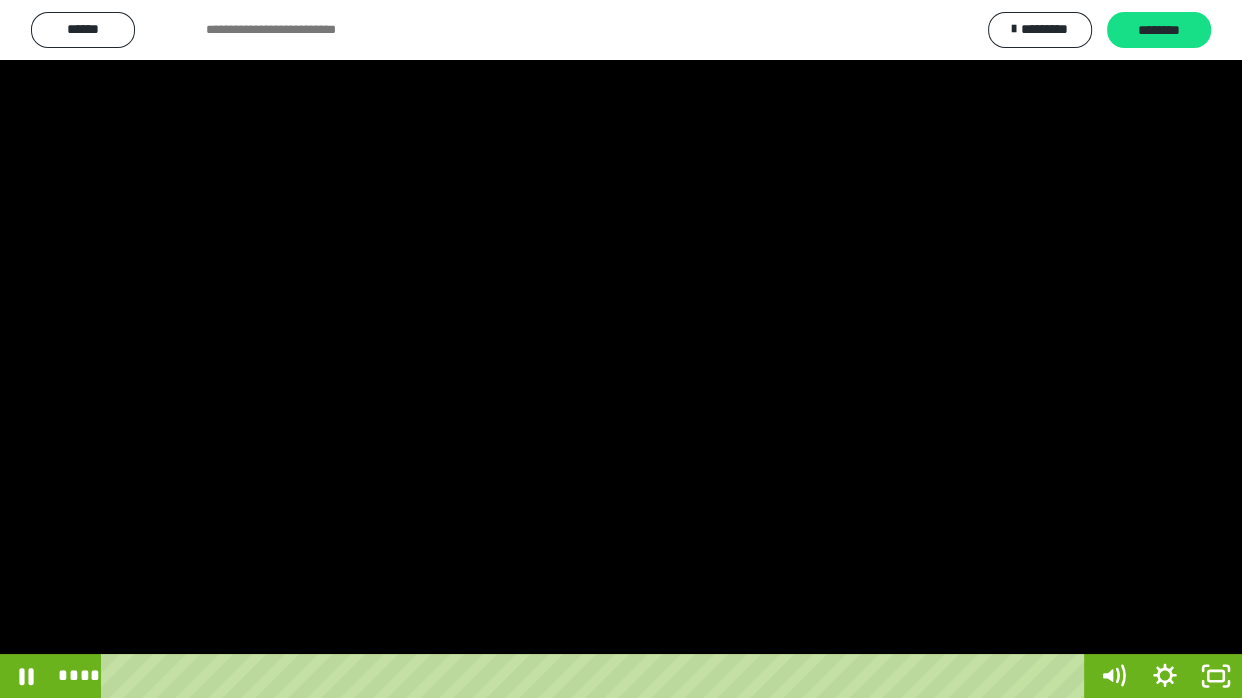 click at bounding box center (621, 349) 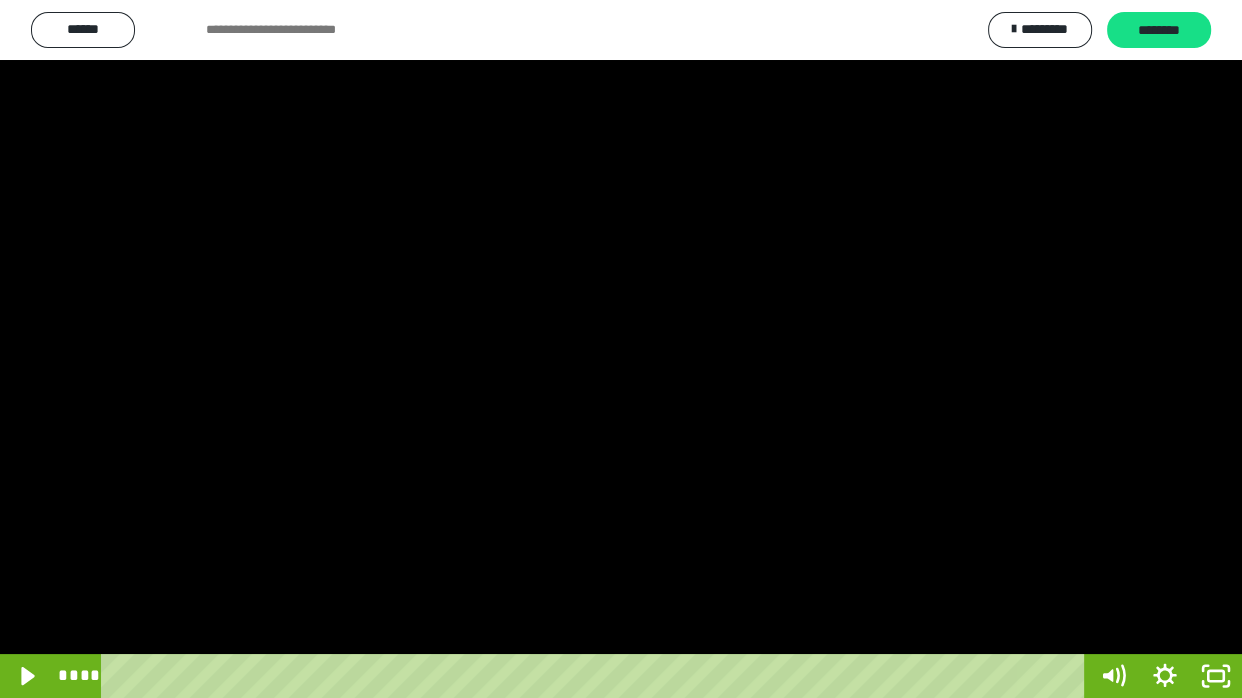 click at bounding box center (621, 349) 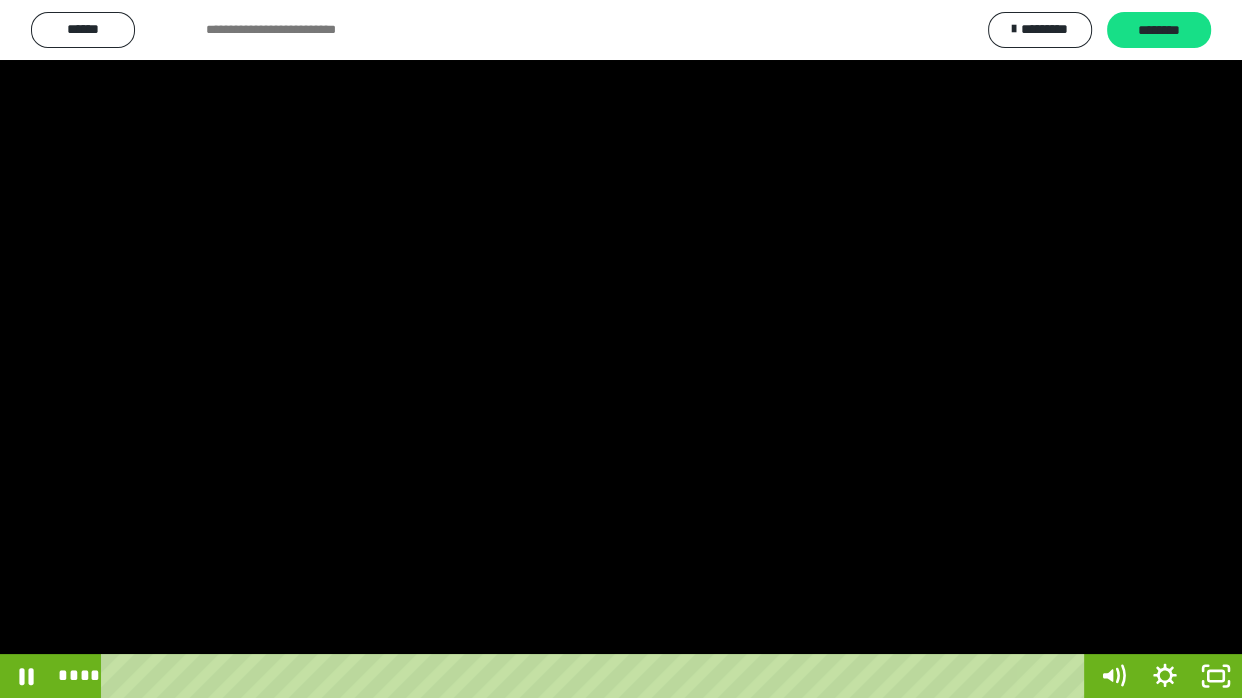 click at bounding box center [621, 349] 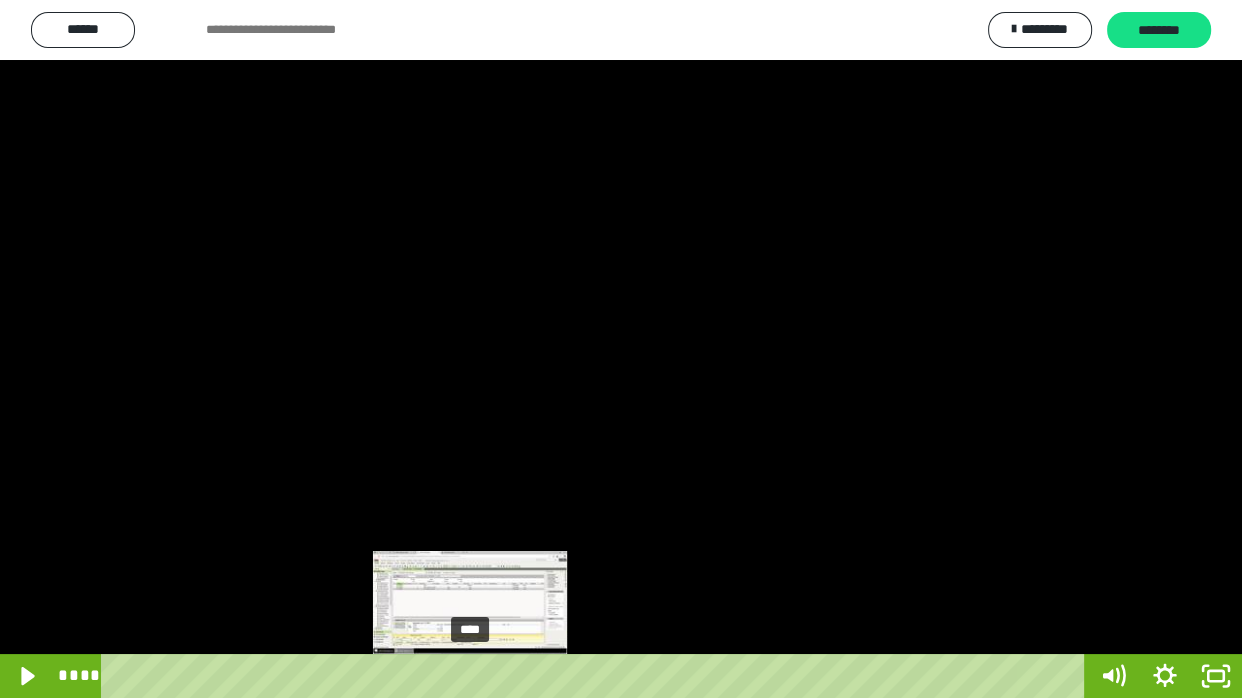 click at bounding box center [470, 676] 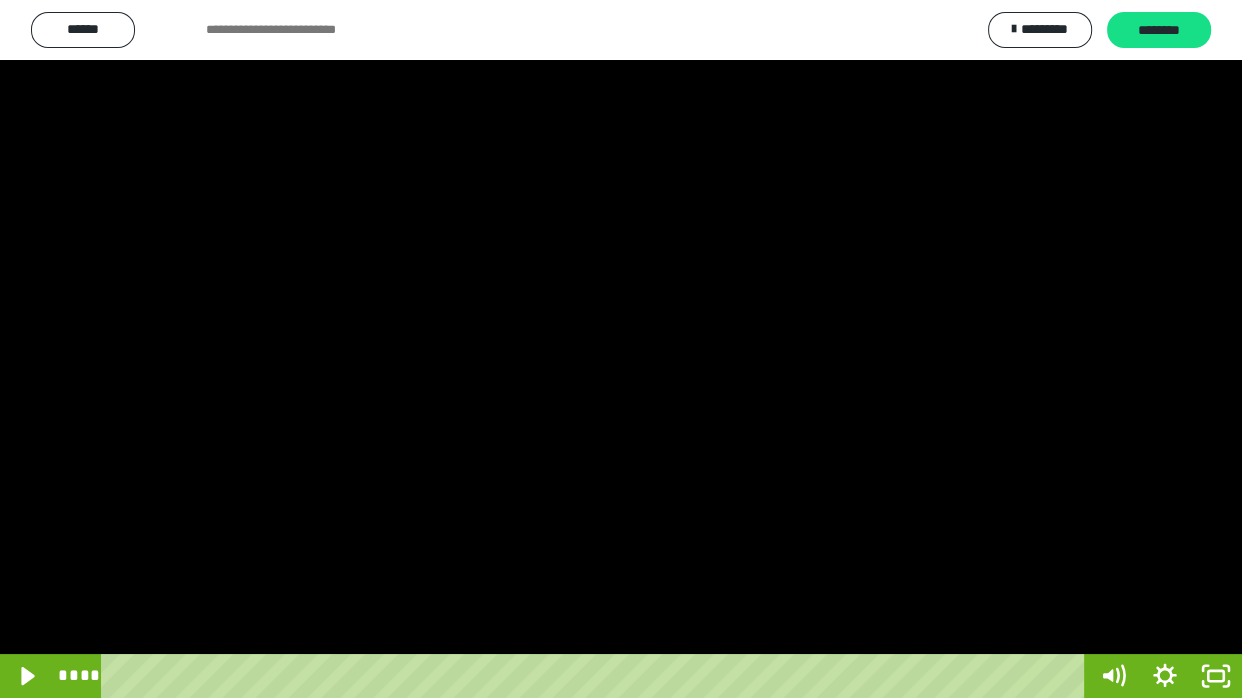 click at bounding box center [621, 349] 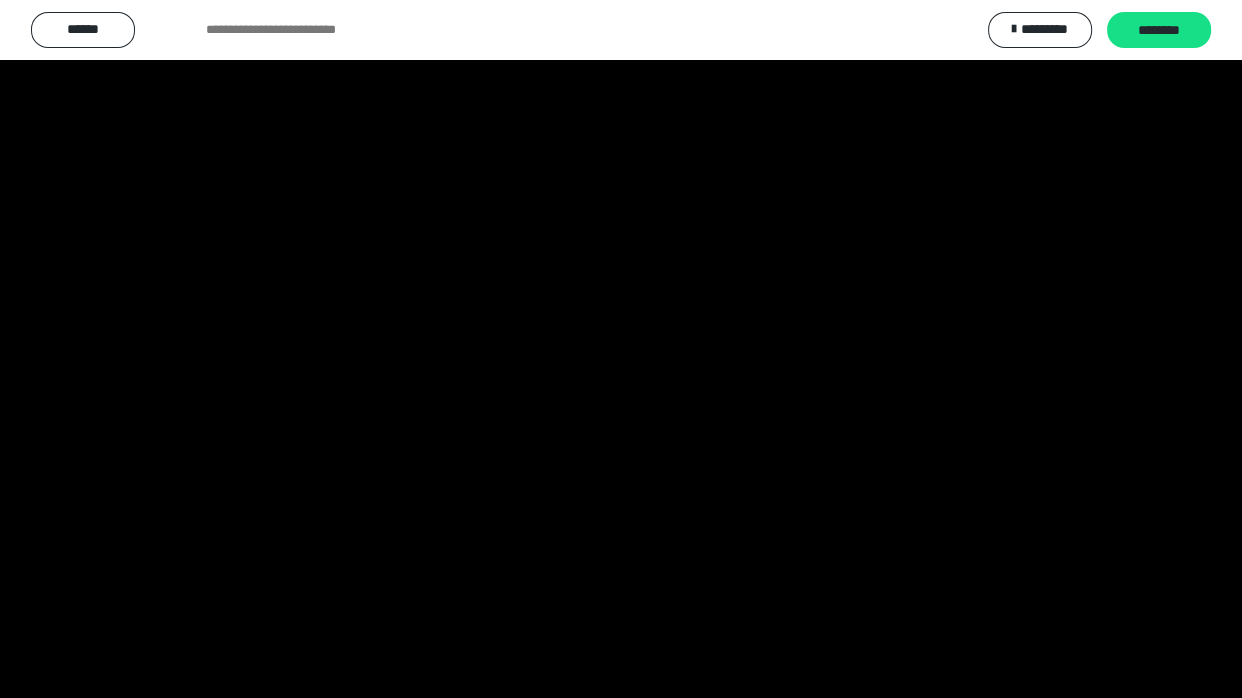 click at bounding box center (621, 349) 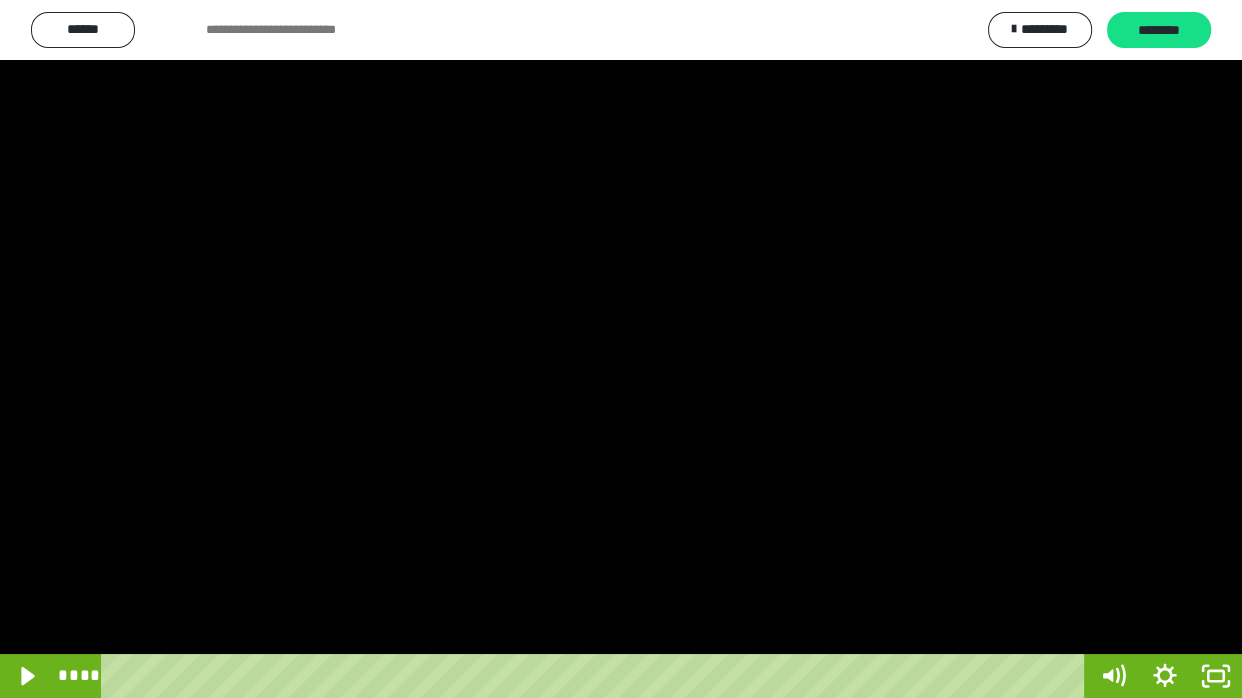 click at bounding box center (621, 349) 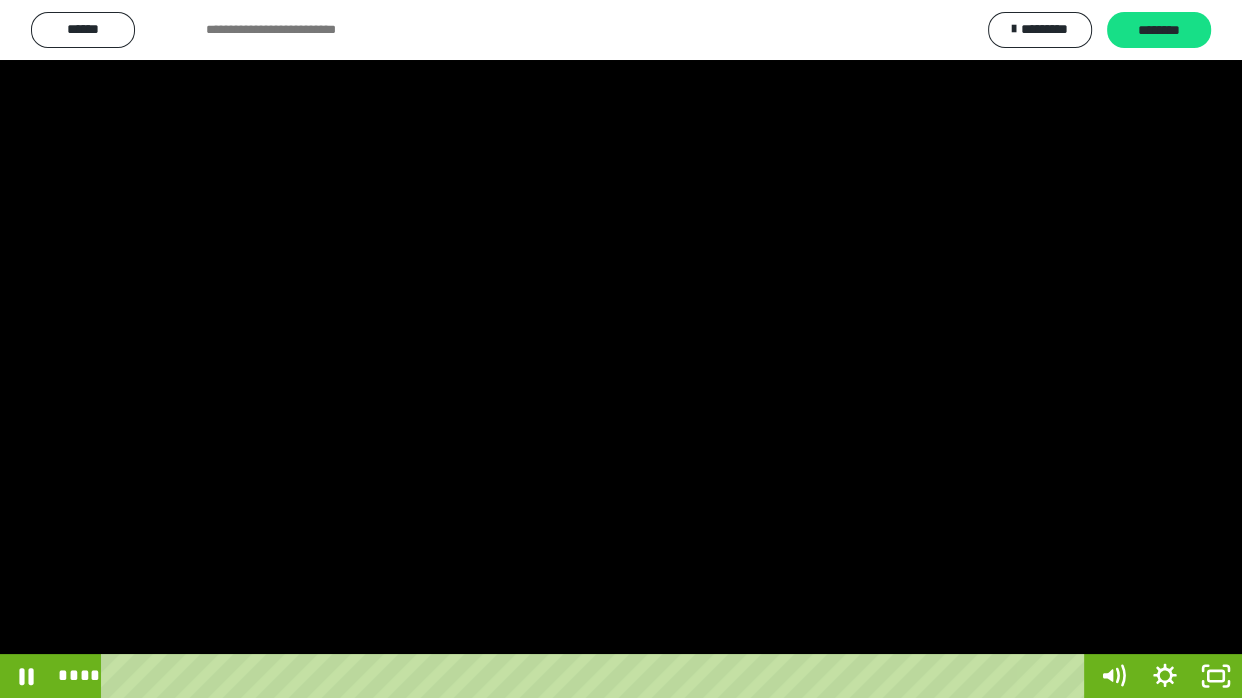 click at bounding box center (621, 349) 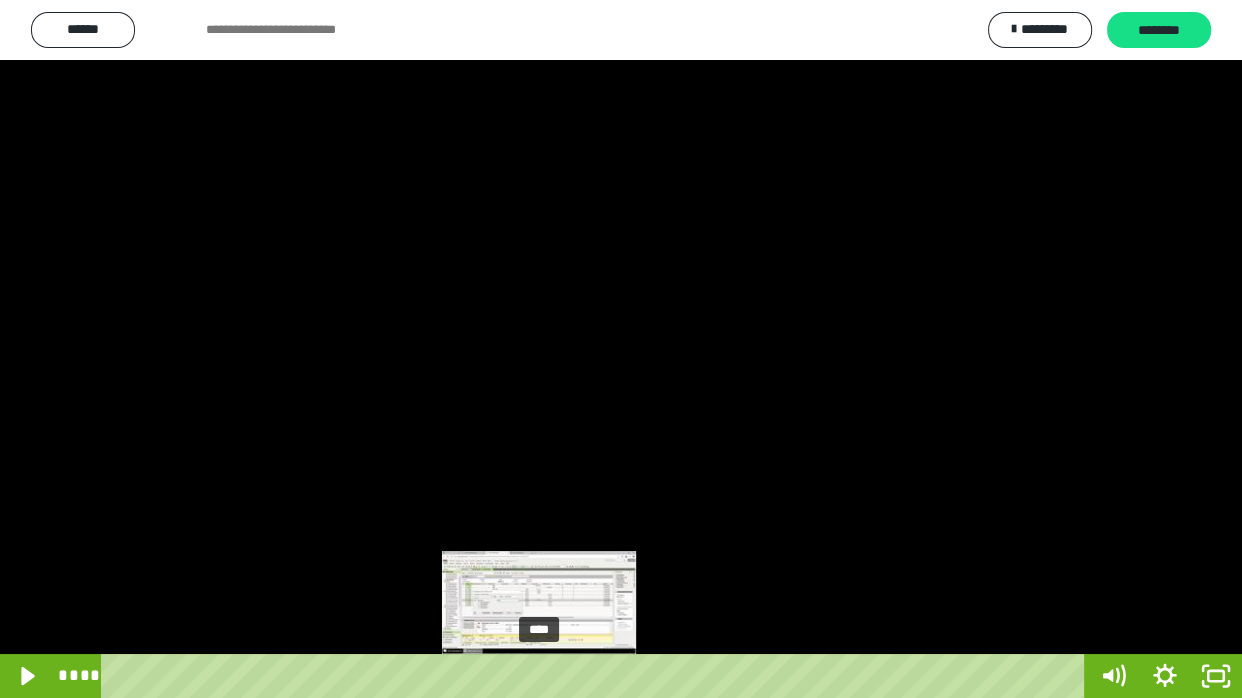 click at bounding box center (539, 676) 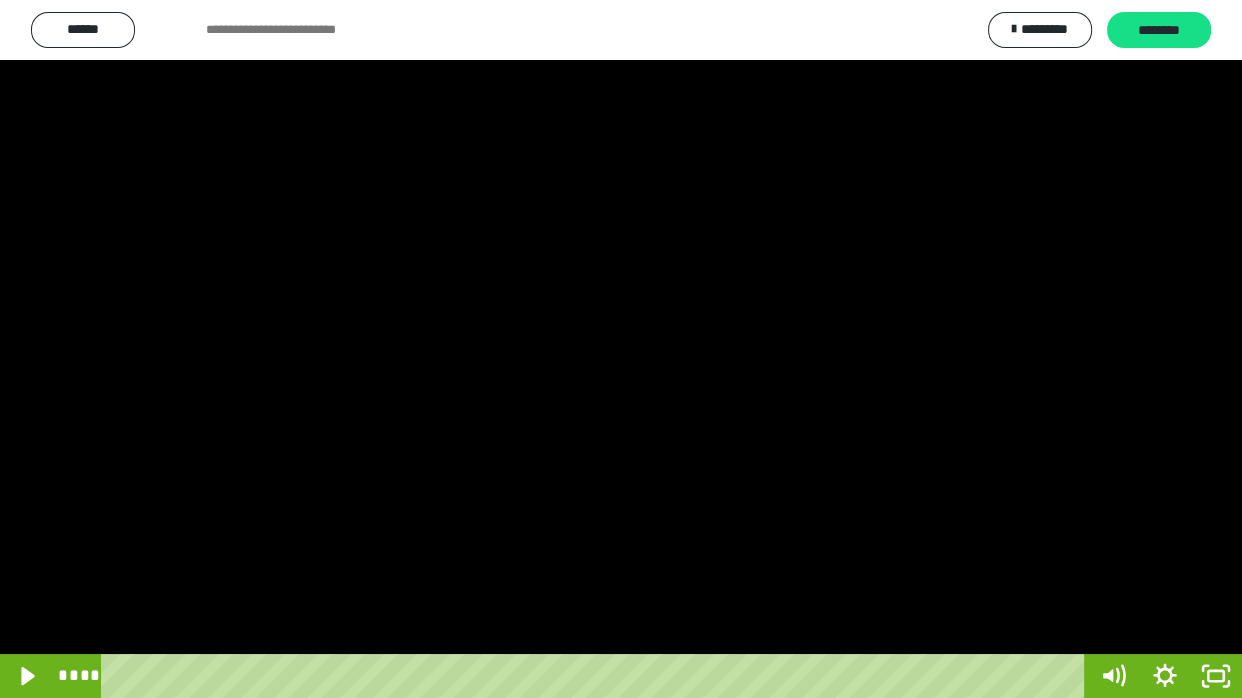 click at bounding box center (621, 349) 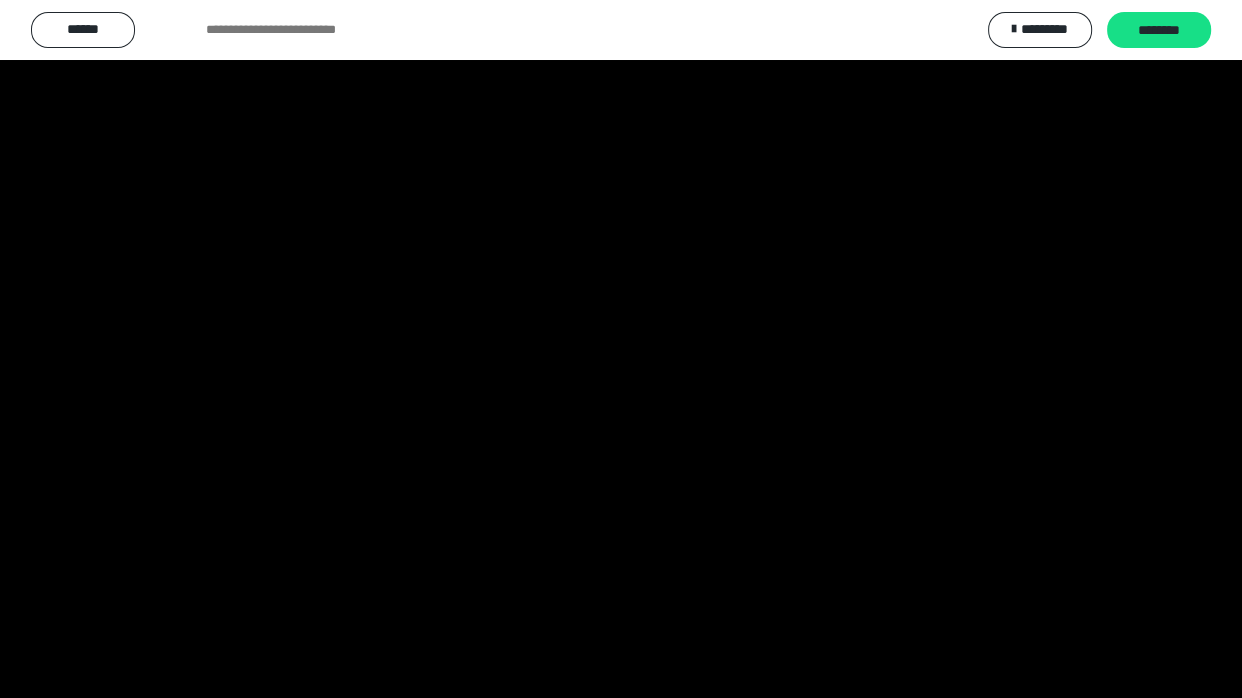 click at bounding box center [621, 349] 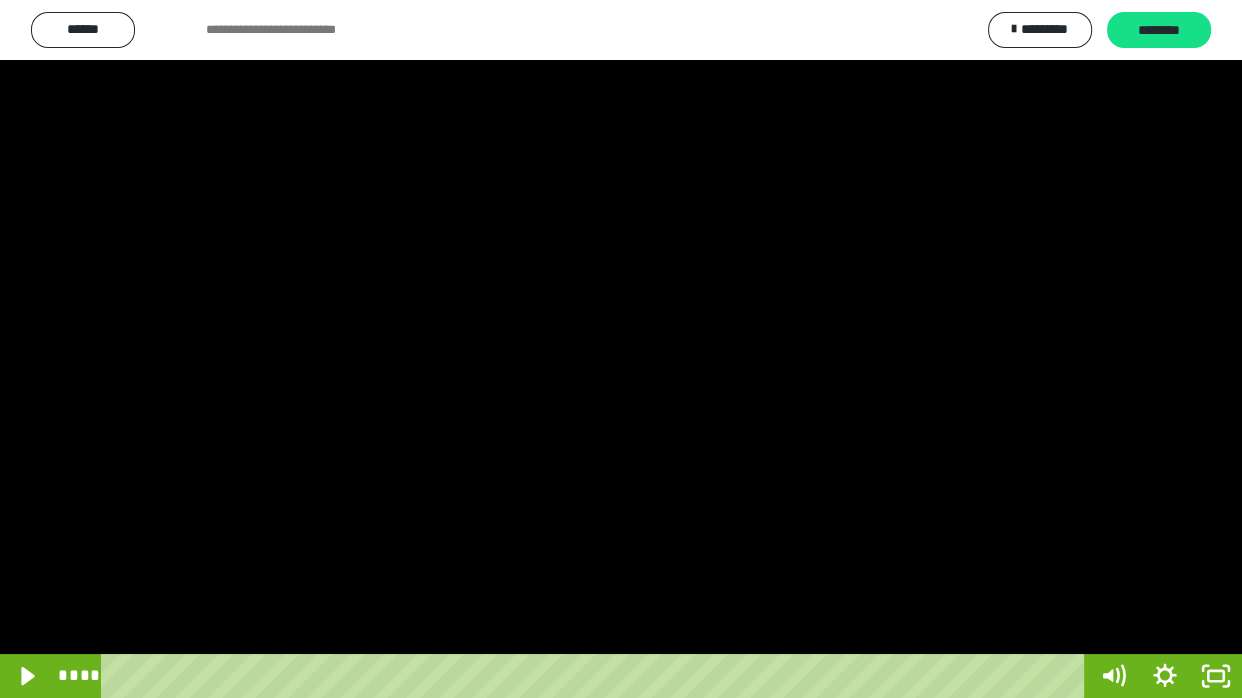 click at bounding box center (621, 349) 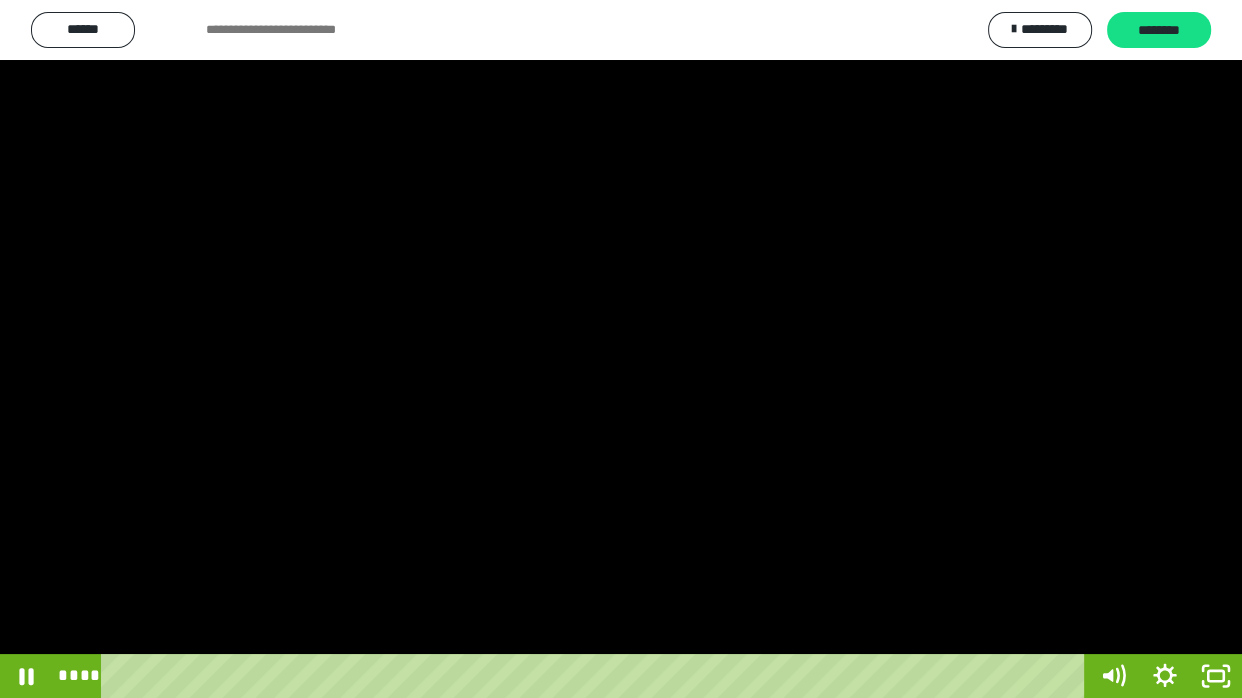 click at bounding box center [621, 349] 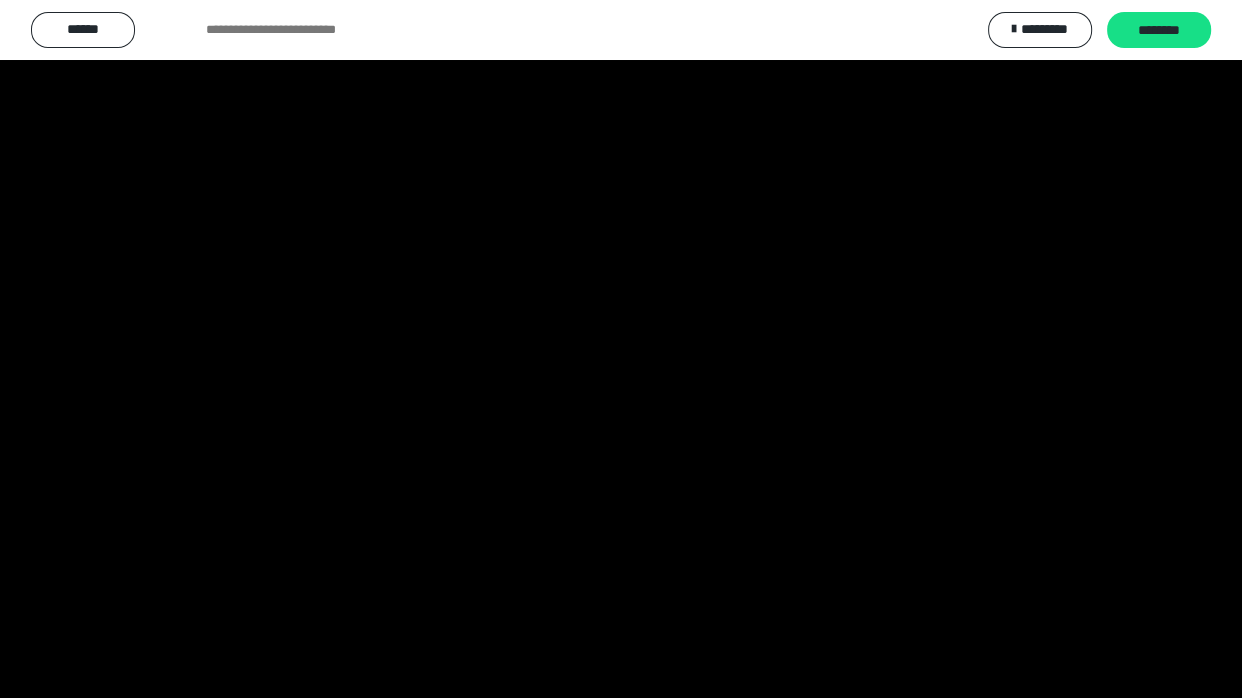 click at bounding box center [621, 349] 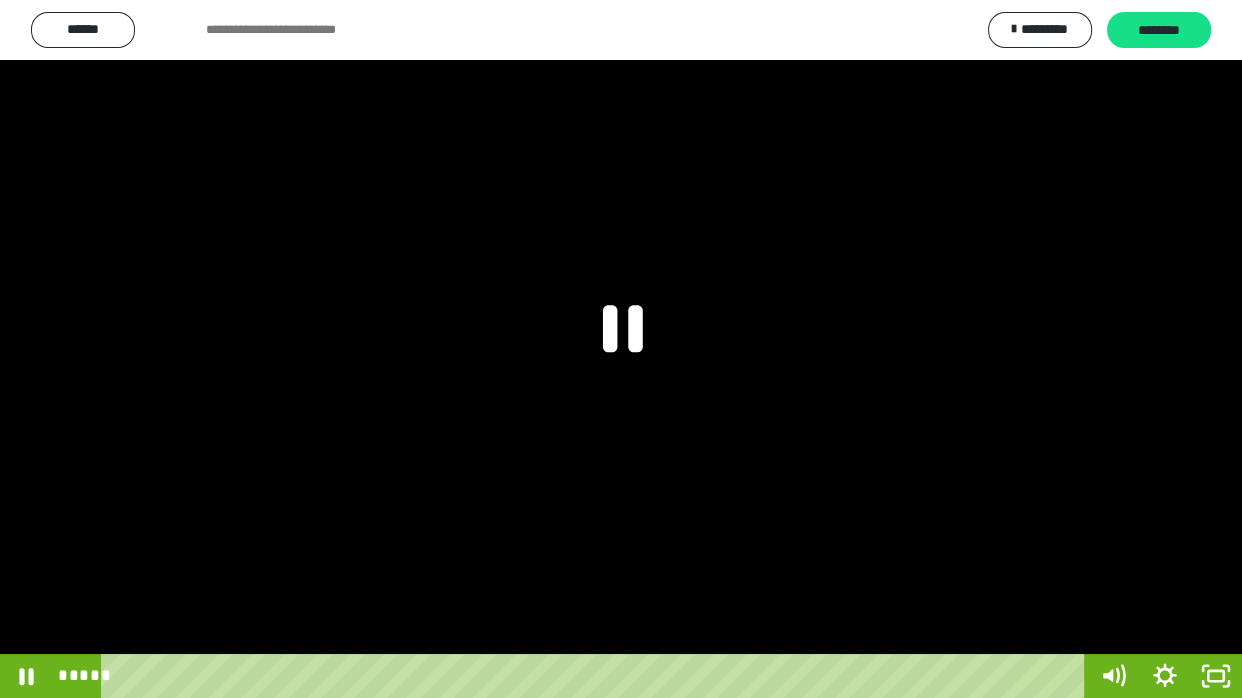 click 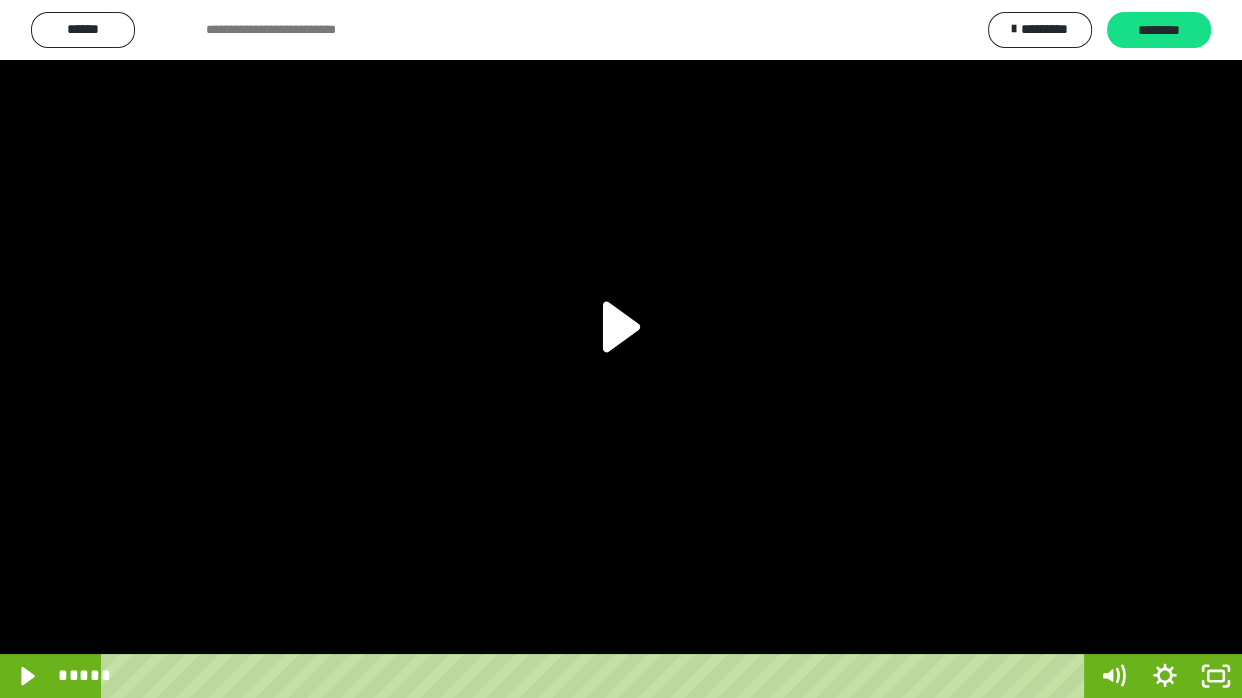 click at bounding box center (621, 349) 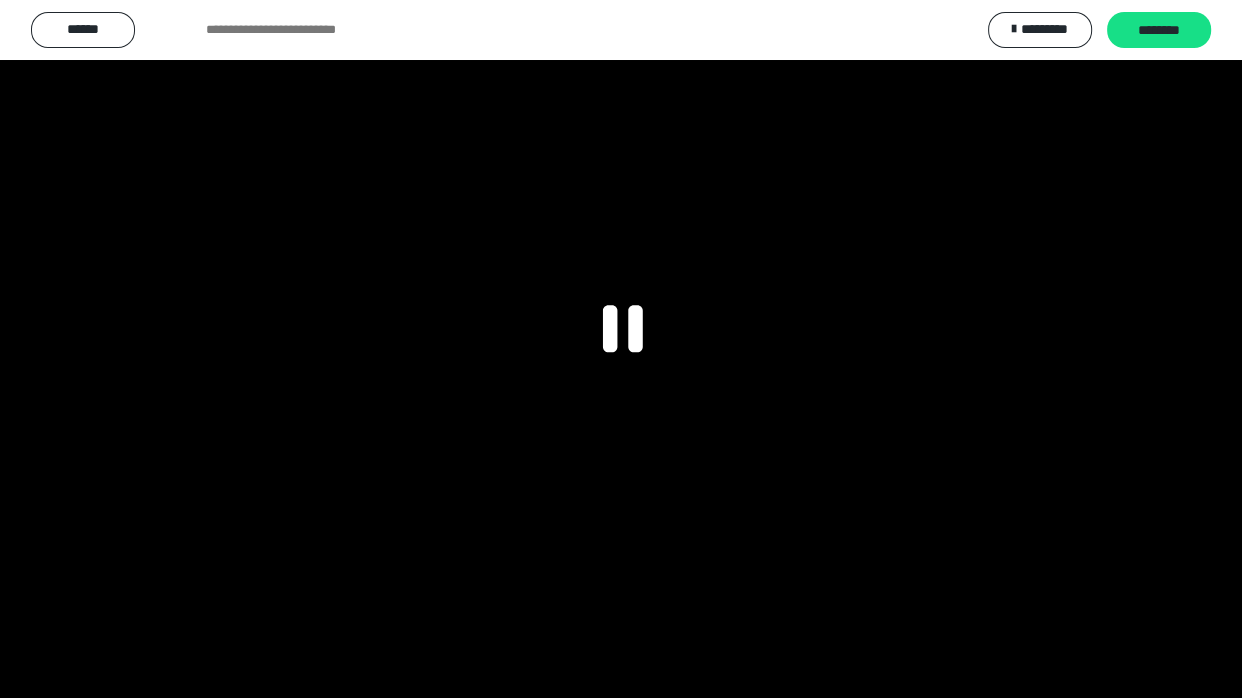 click at bounding box center [621, 349] 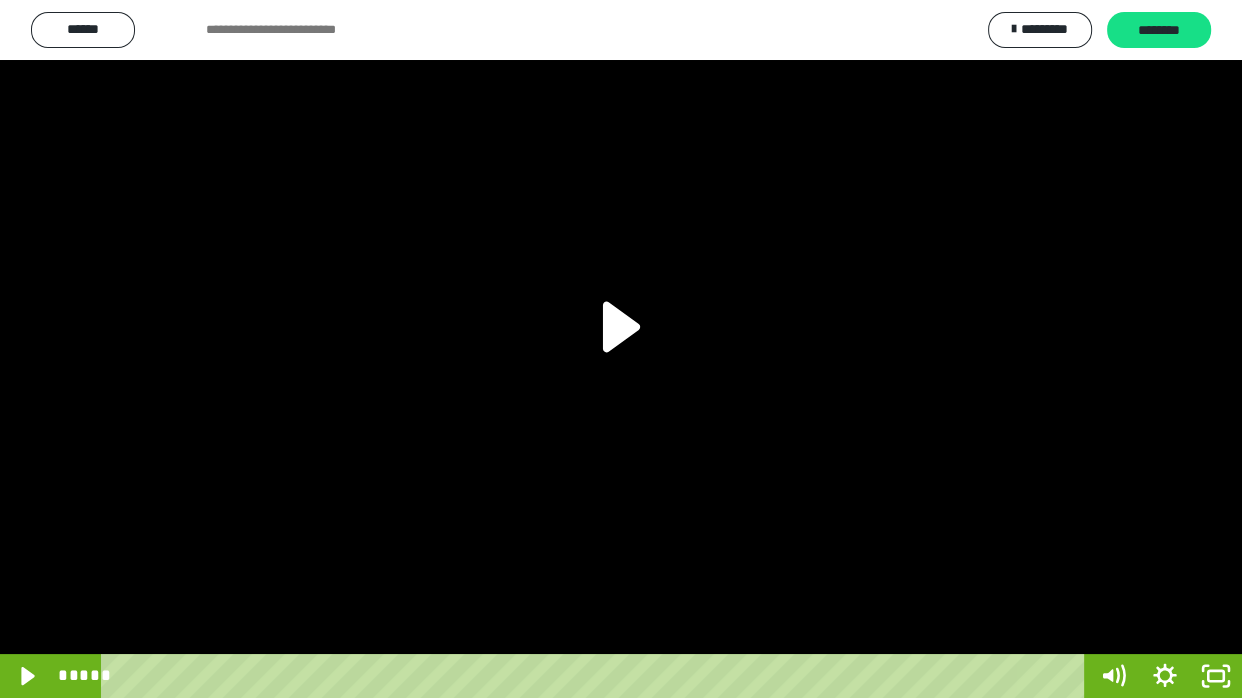 click at bounding box center [621, 349] 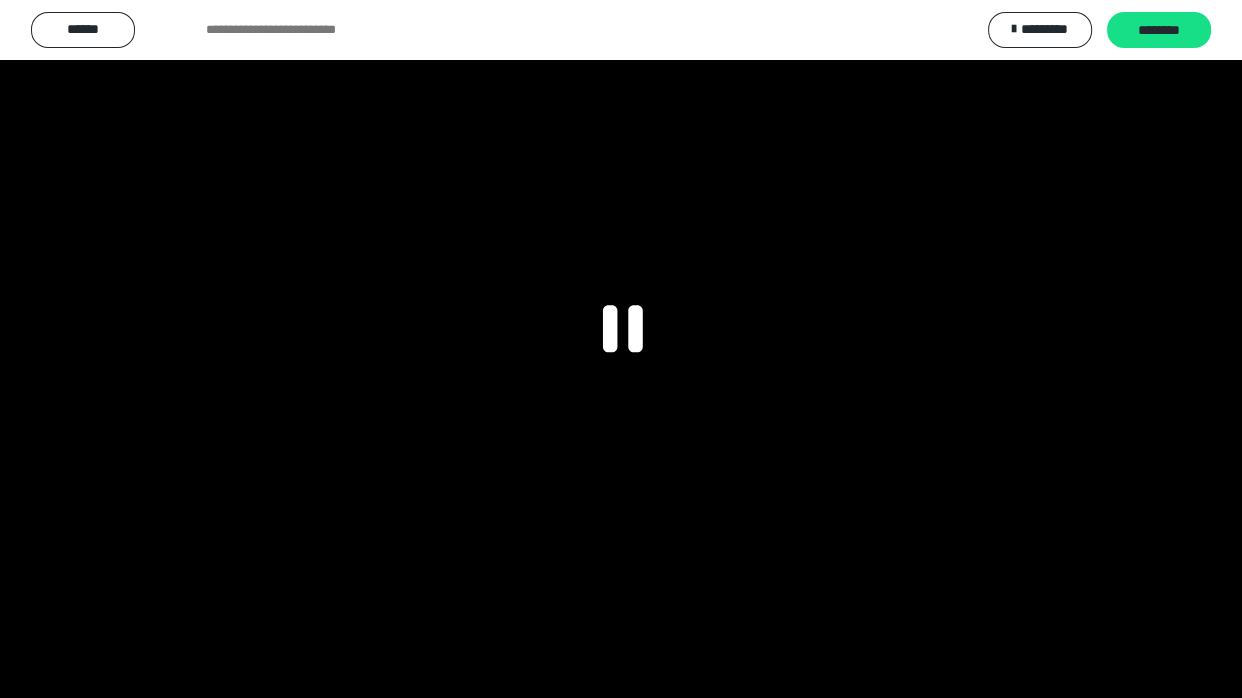 click at bounding box center [621, 349] 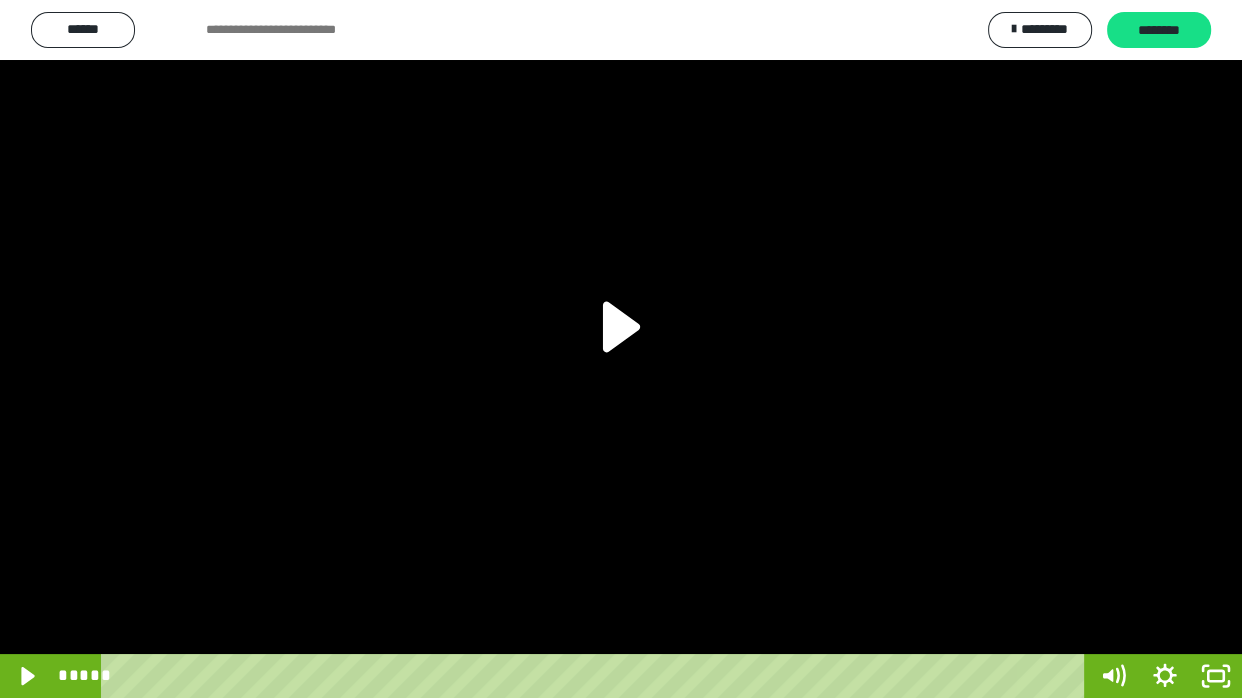click at bounding box center (621, 349) 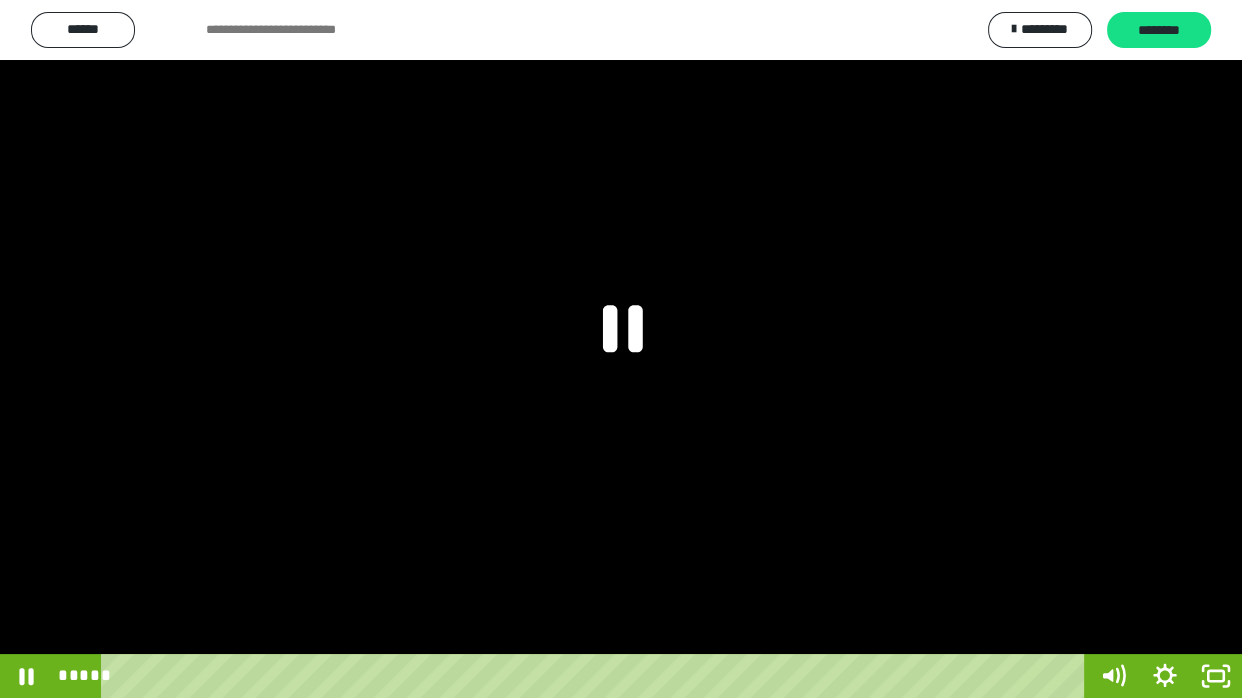 click at bounding box center [621, 349] 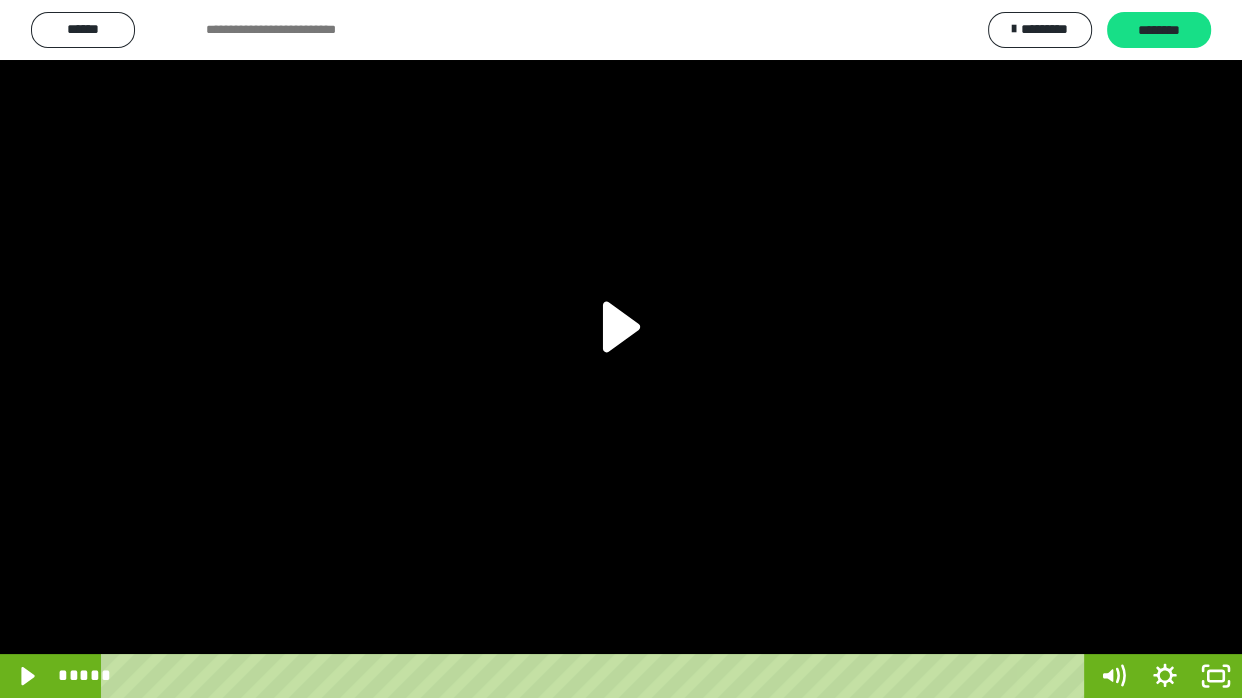 click at bounding box center (621, 349) 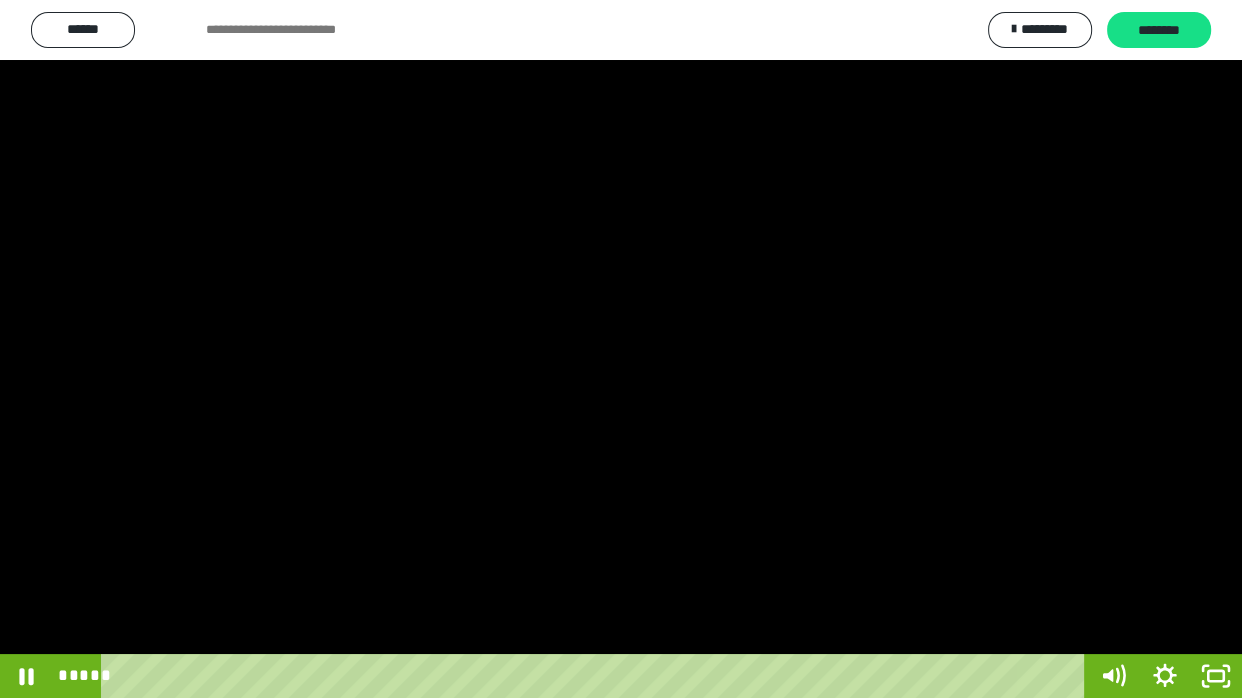 click at bounding box center [621, 349] 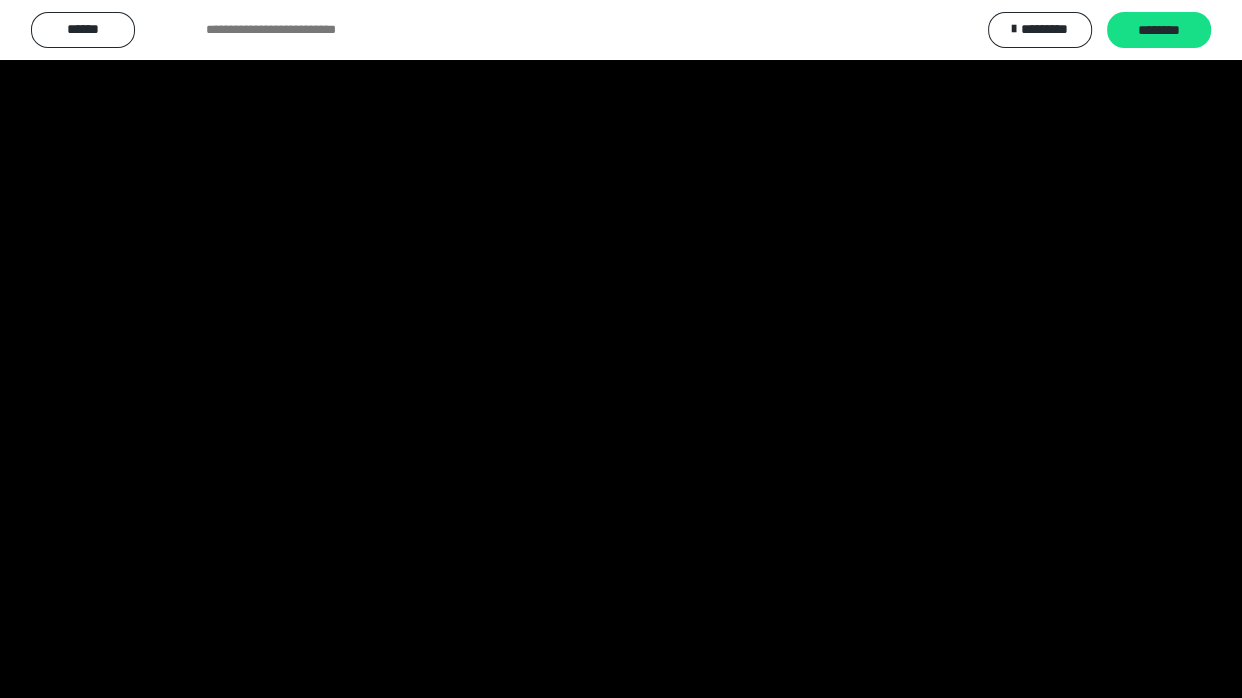 click at bounding box center [621, 349] 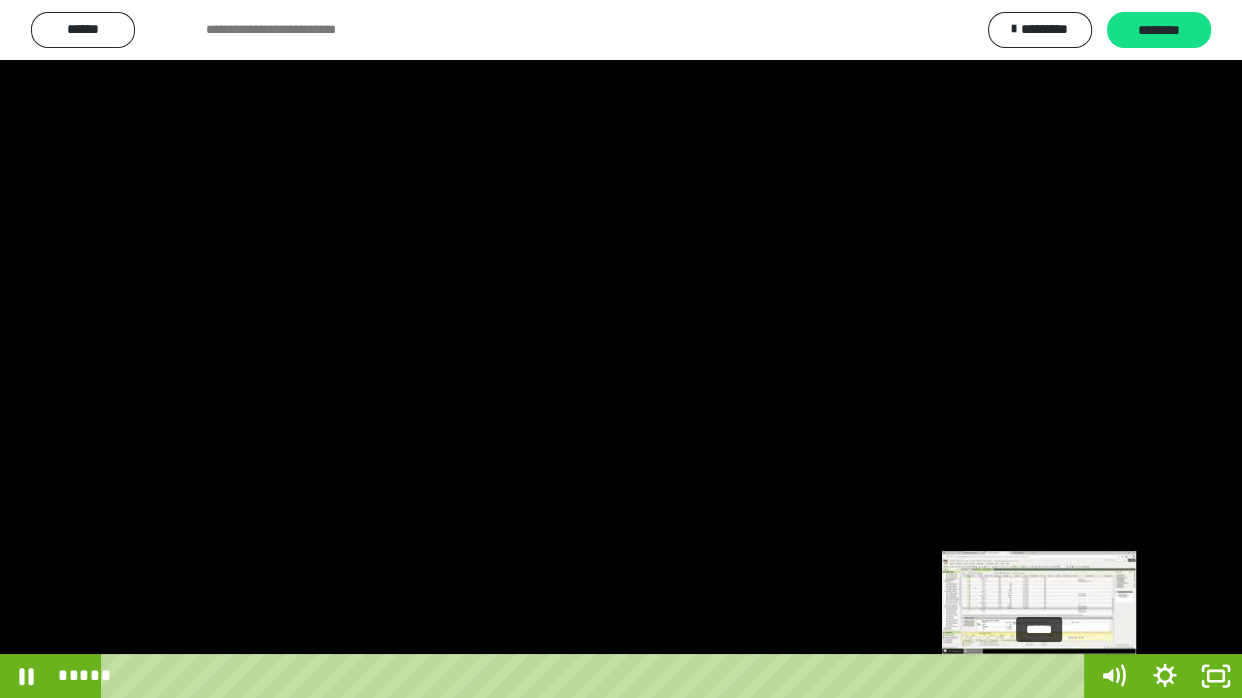 click on "*****" at bounding box center [597, 676] 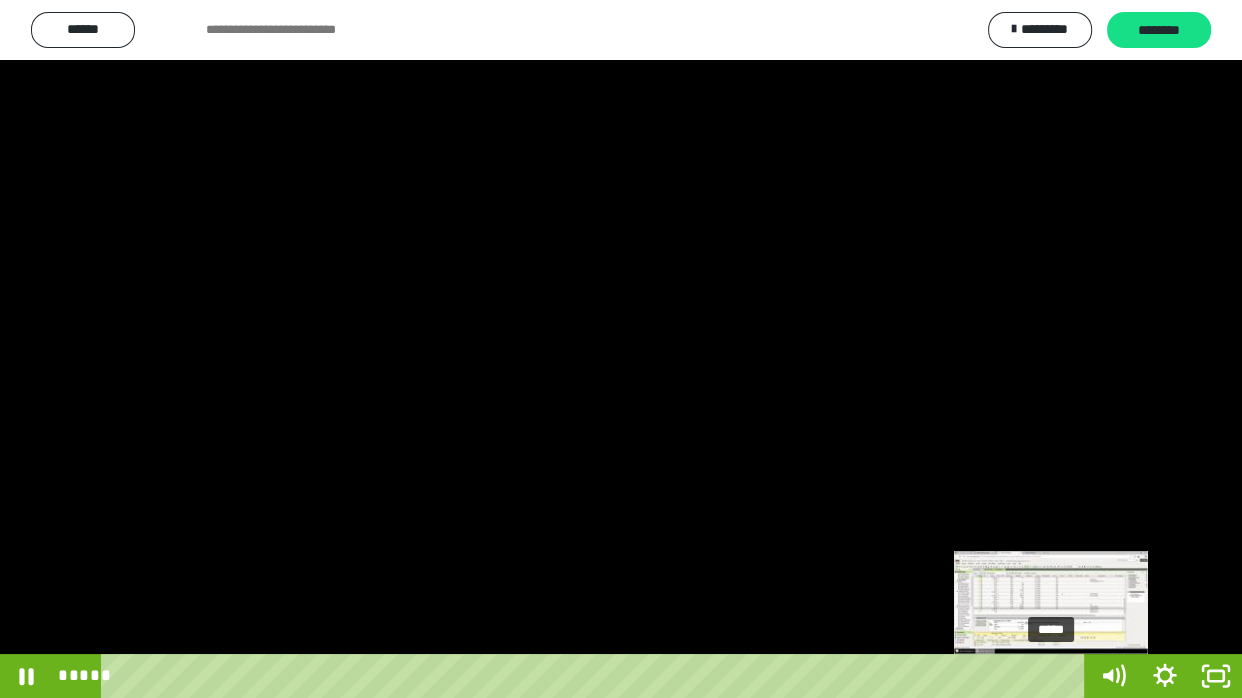 click on "*****" at bounding box center [597, 676] 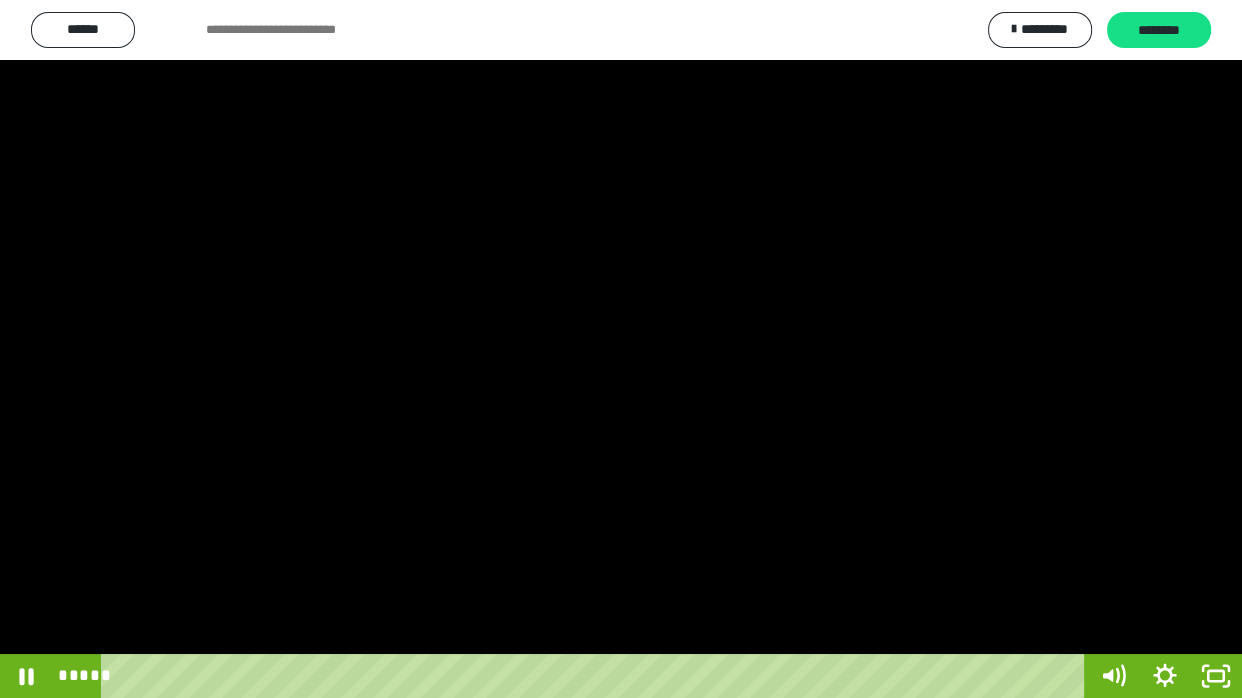 click at bounding box center [621, 349] 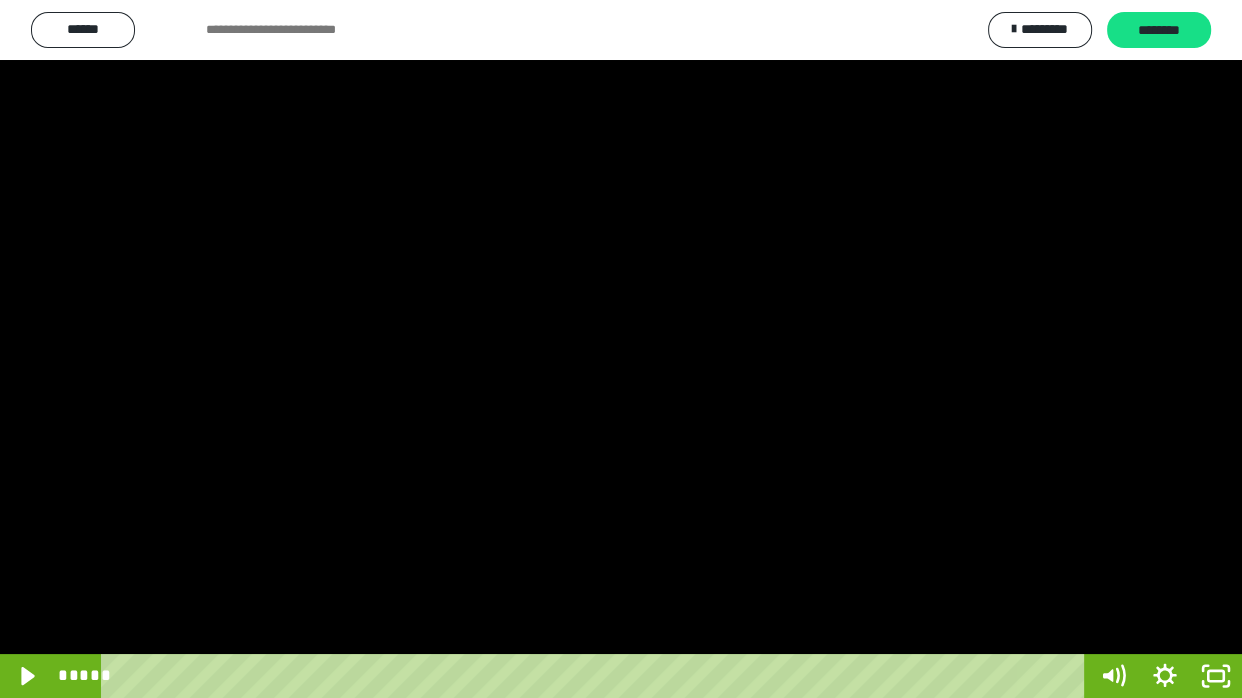 click at bounding box center (621, 349) 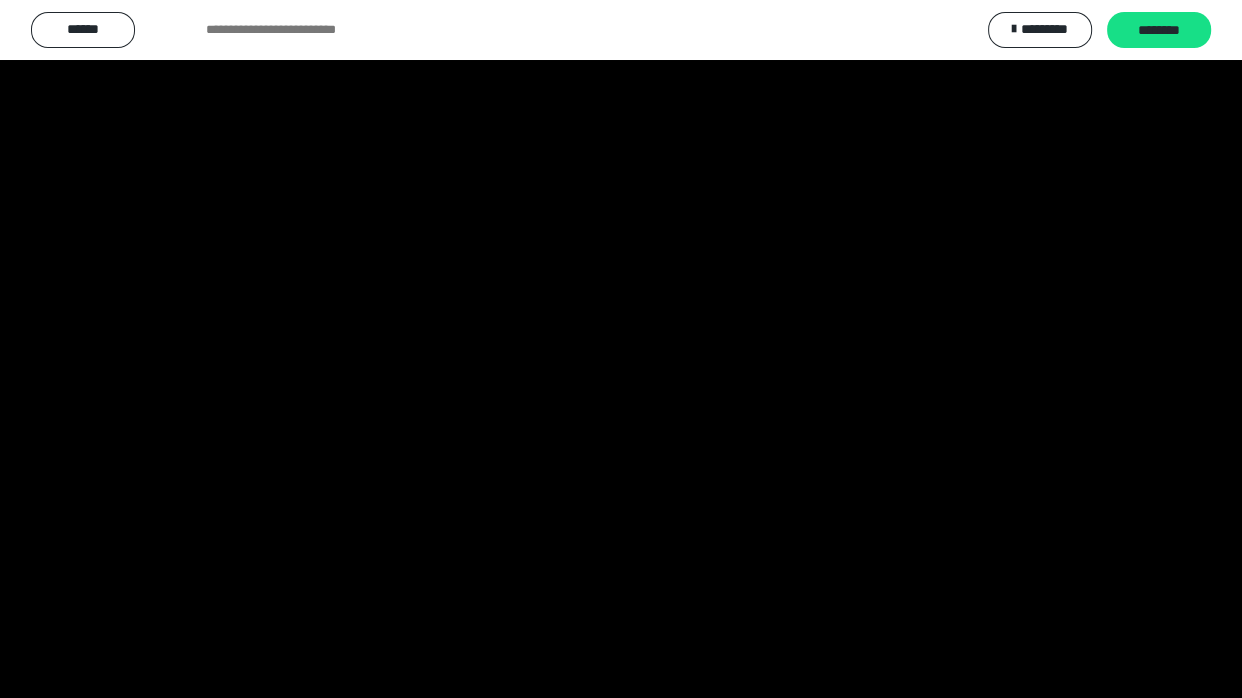 click at bounding box center [621, 349] 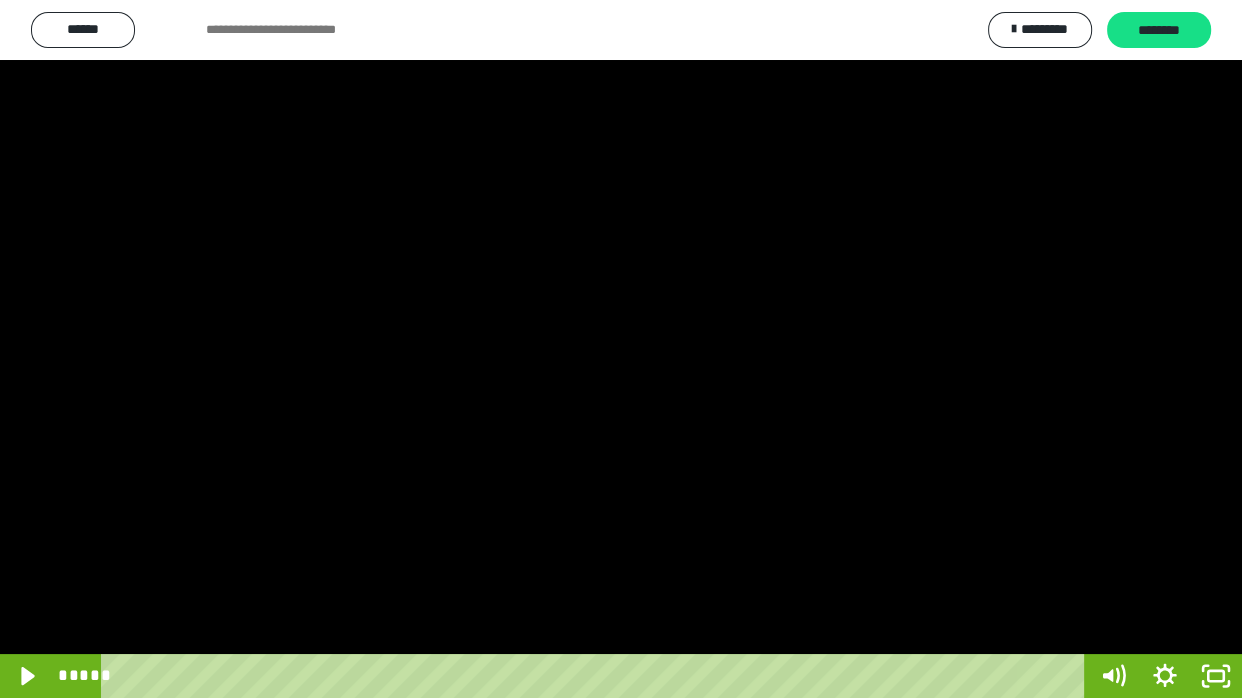 click at bounding box center [621, 349] 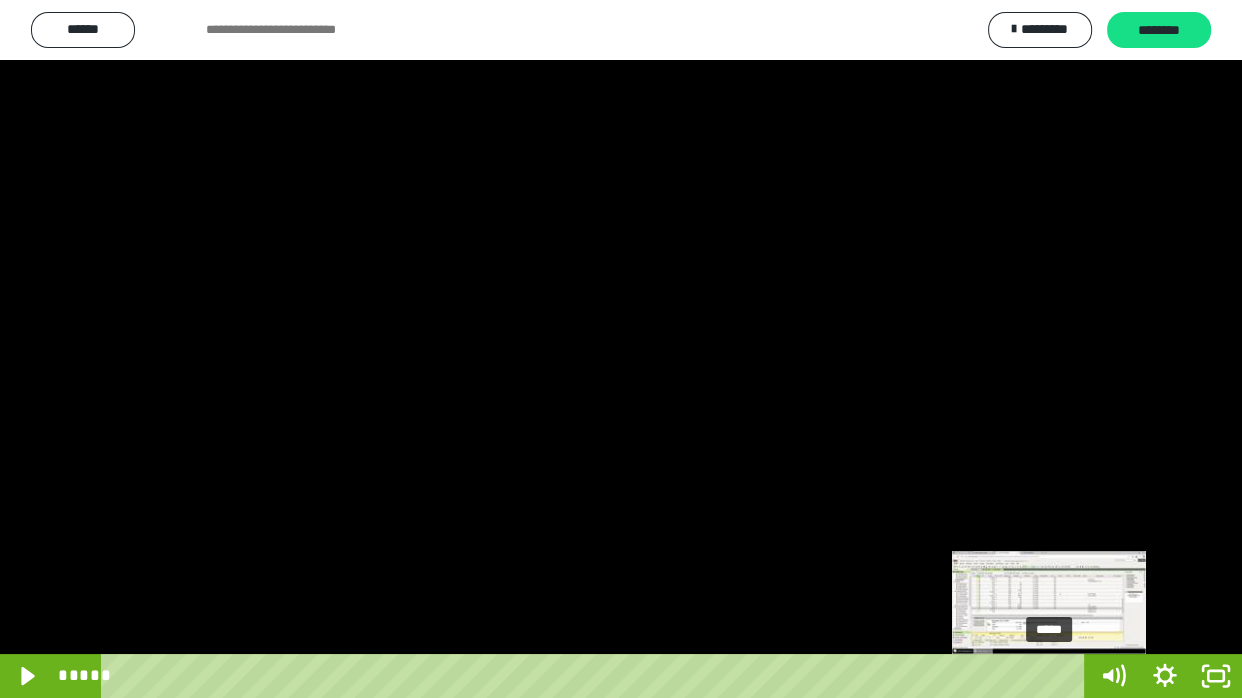 click on "*****" at bounding box center (597, 676) 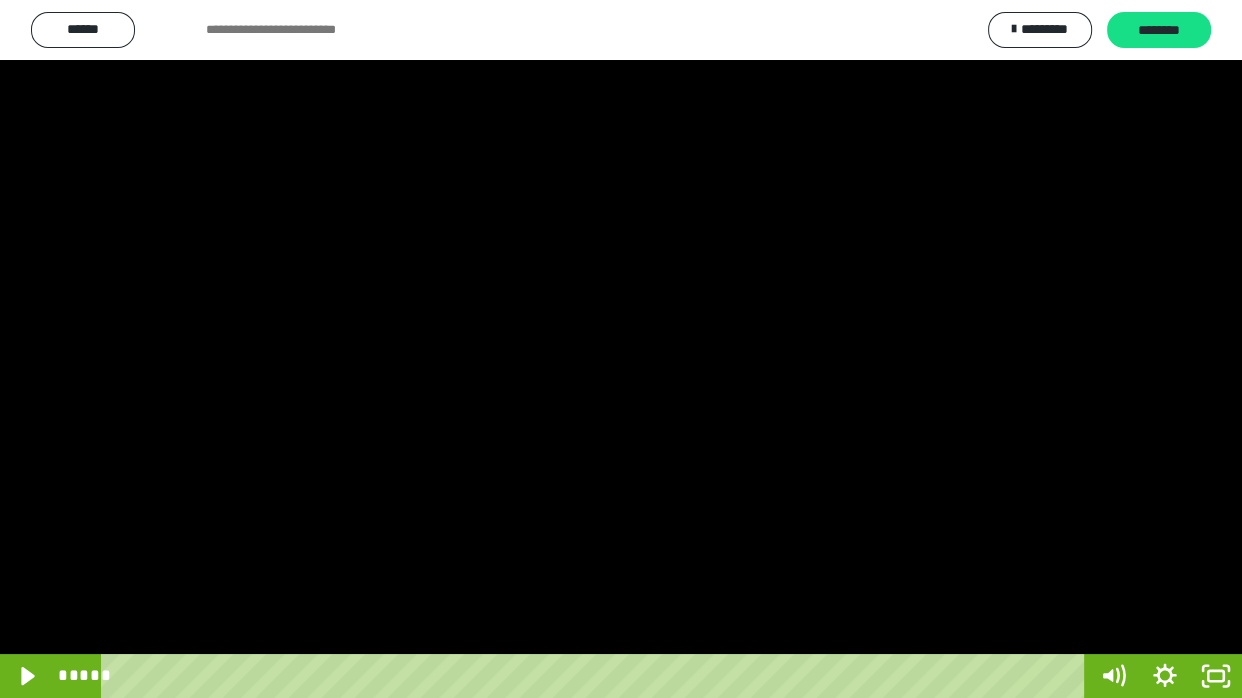 click at bounding box center (621, 349) 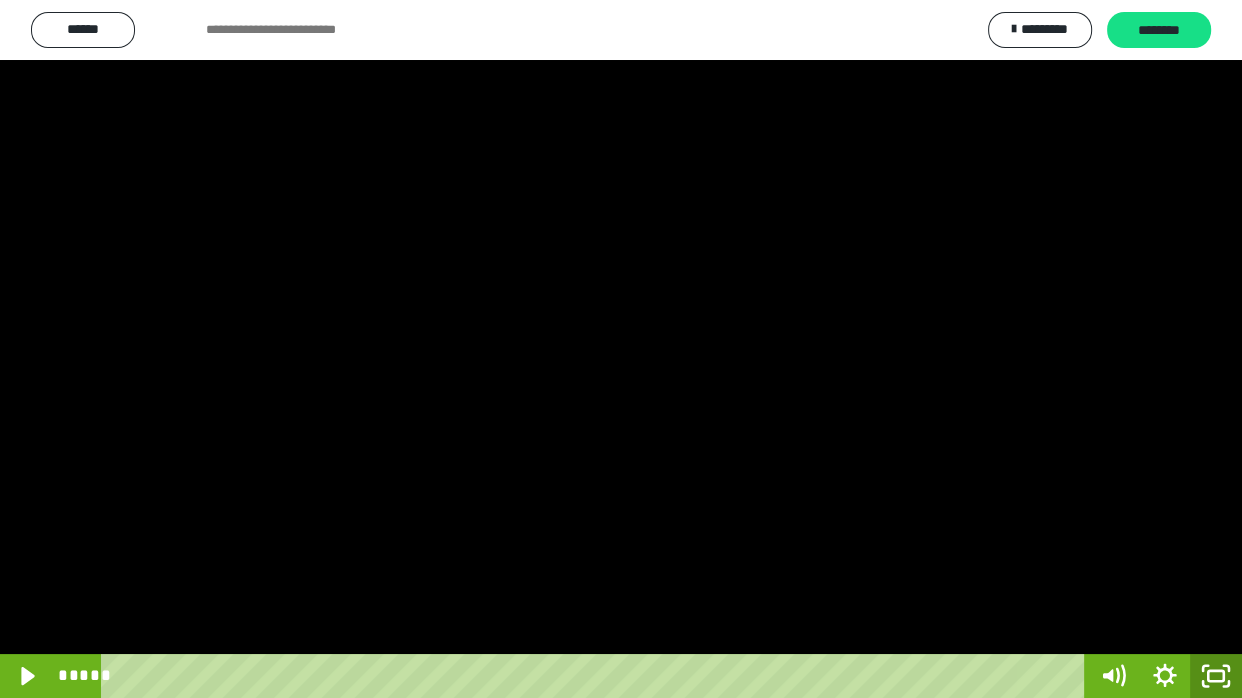 click 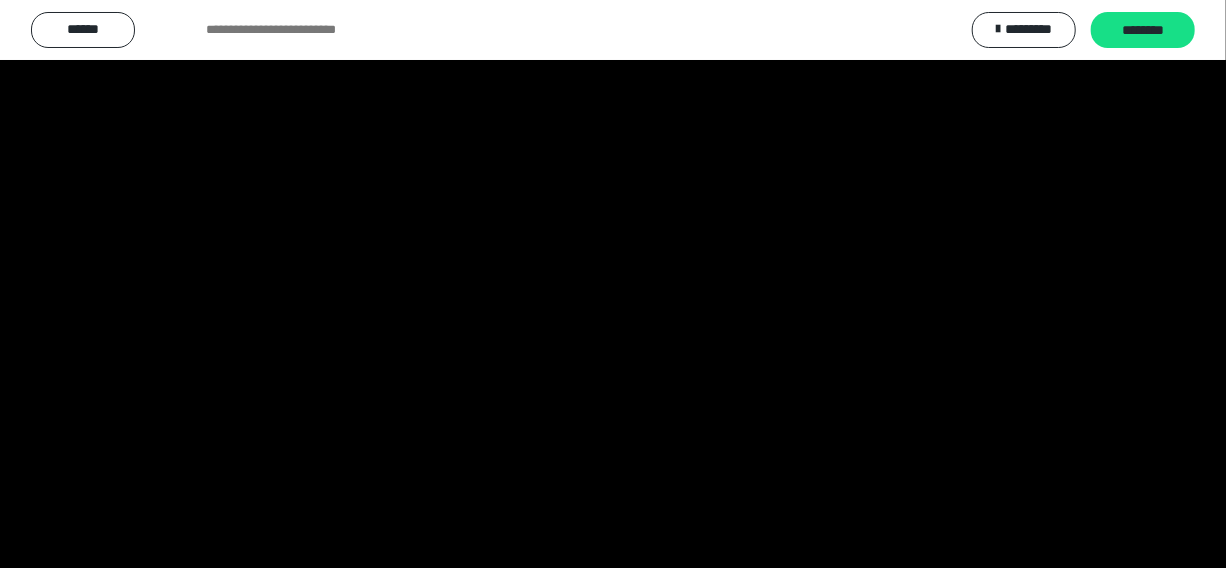 scroll, scrollTop: 4116, scrollLeft: 0, axis: vertical 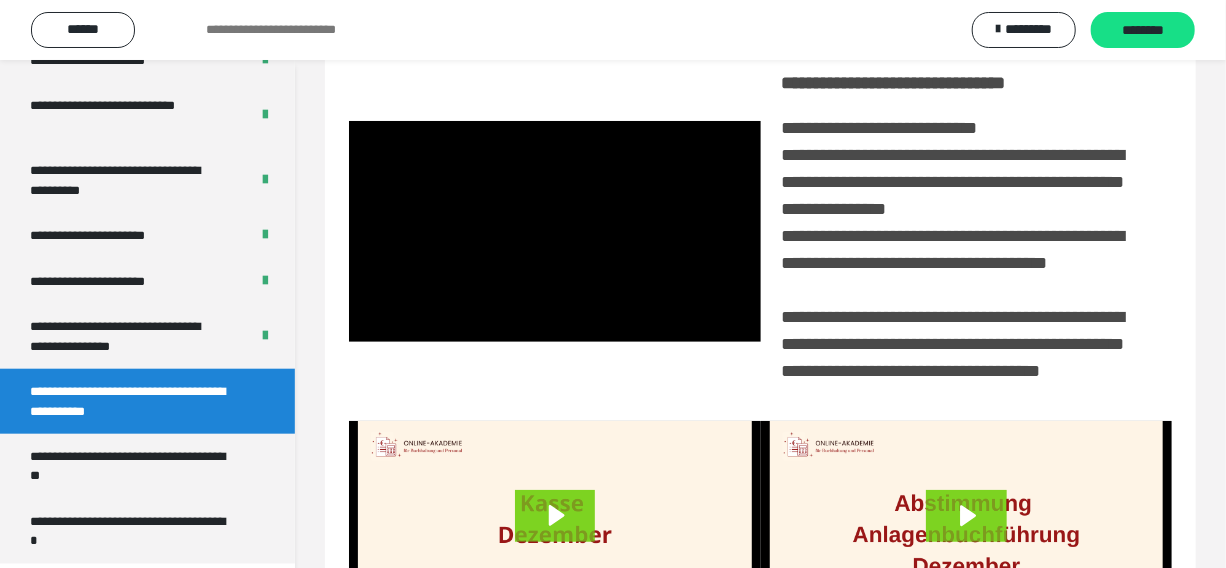 click on "**********" at bounding box center [966, 224] 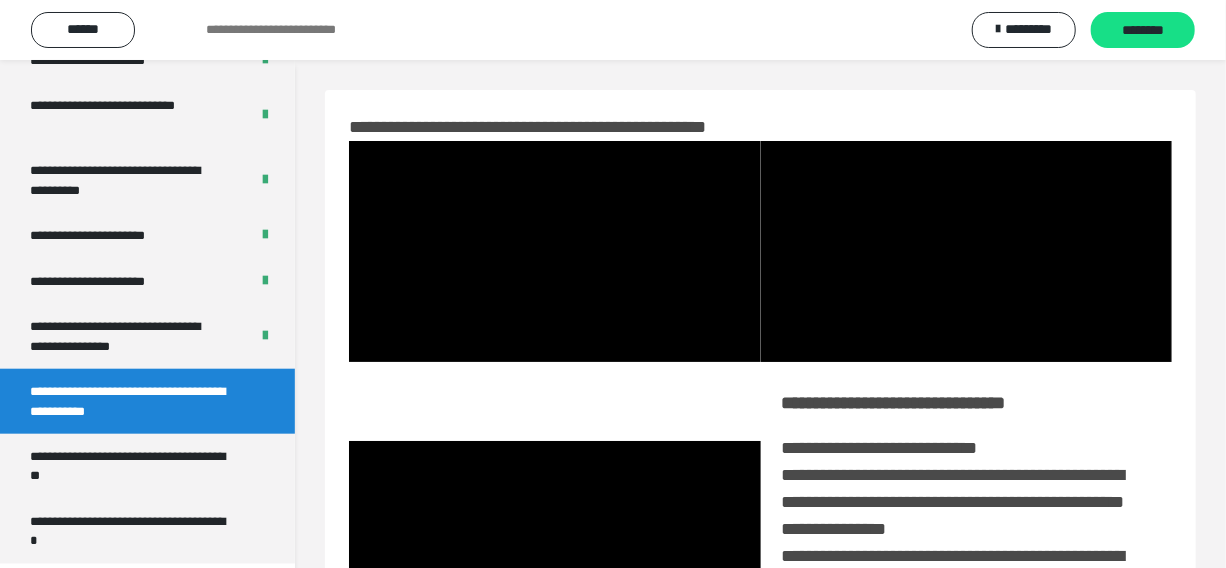 scroll, scrollTop: 0, scrollLeft: 0, axis: both 